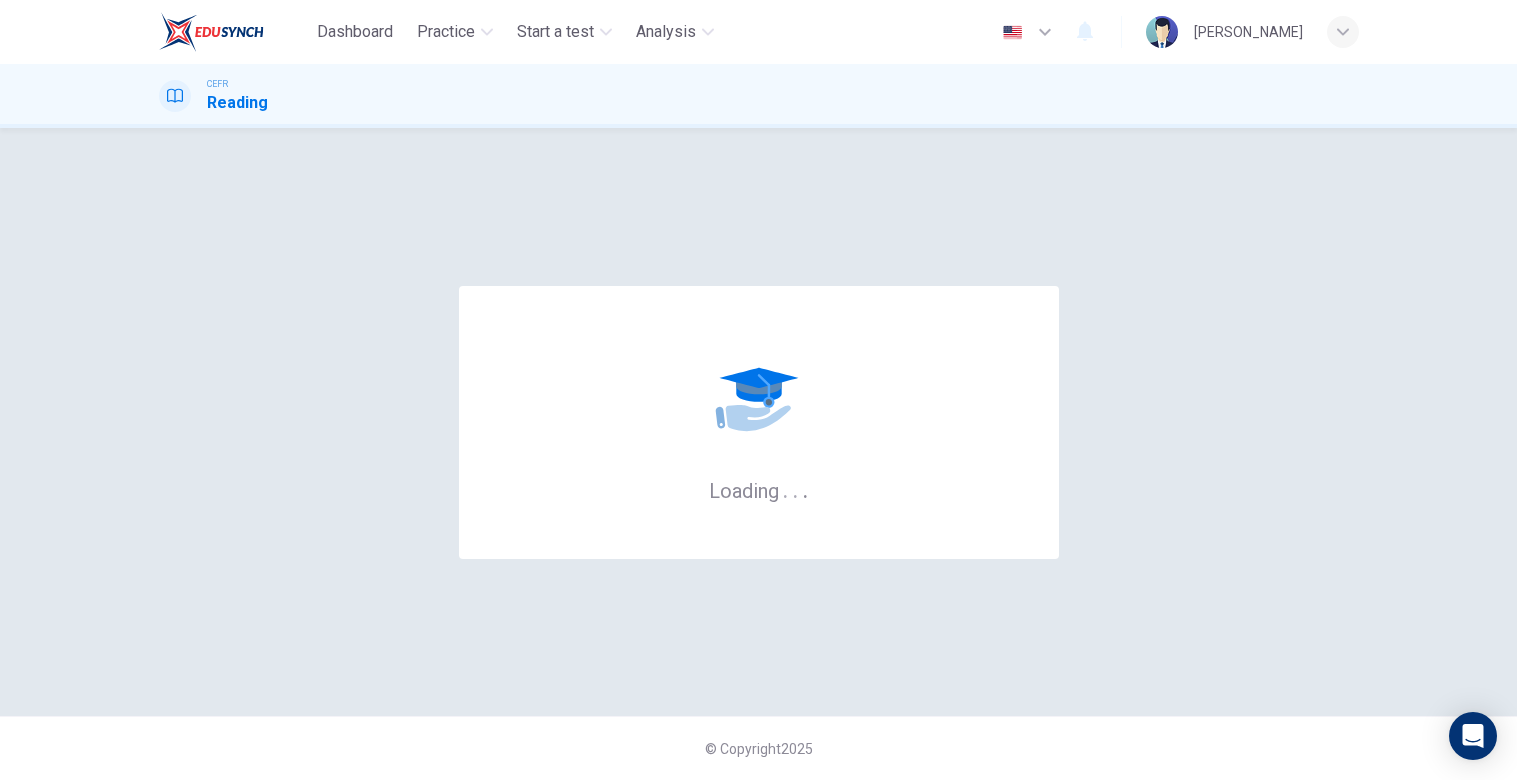 scroll, scrollTop: 0, scrollLeft: 0, axis: both 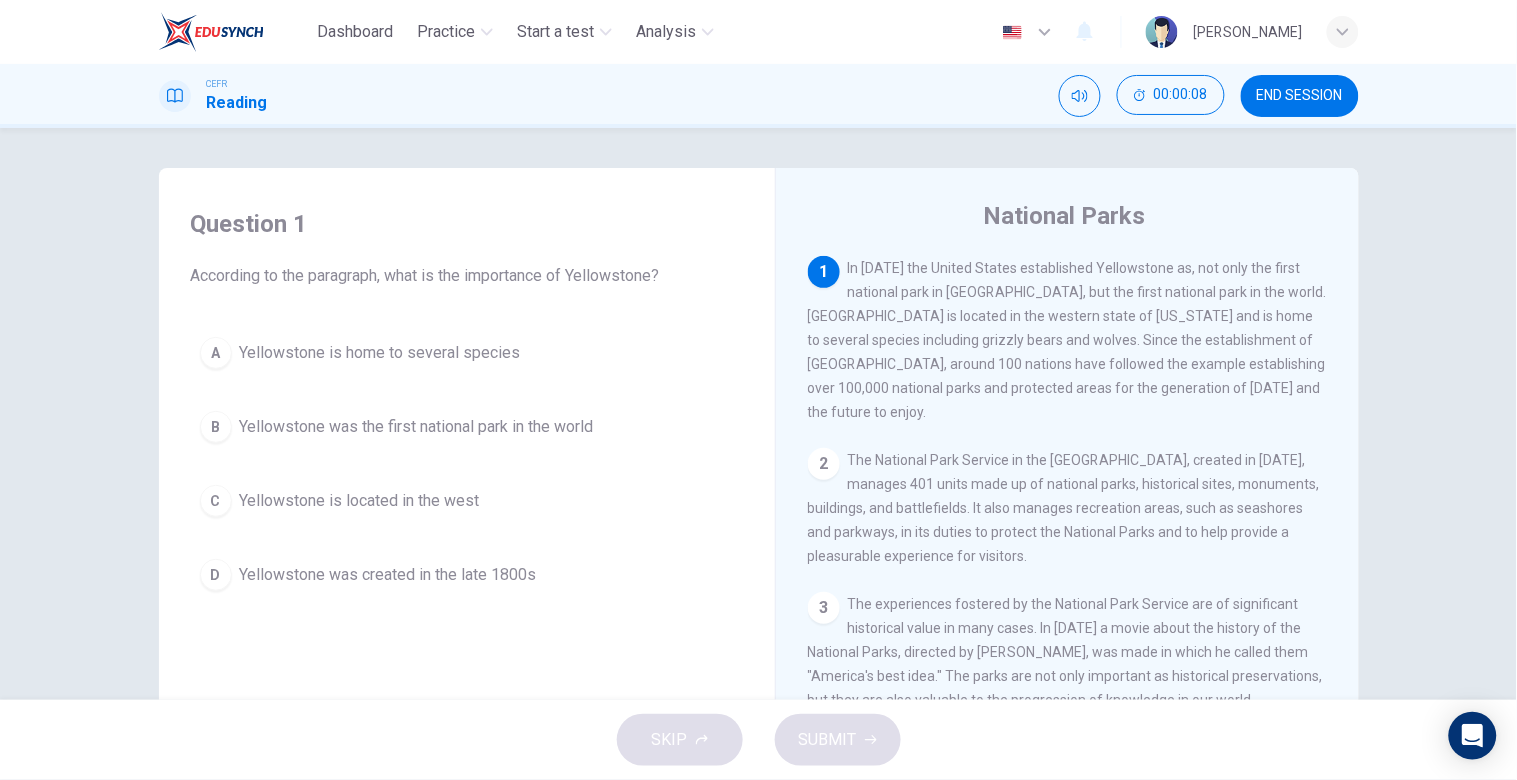 click on "In 1872 the United States established Yellowstone as, not only the first national park in America, but the first national park in the world. Yellowstone is located in the western state of Wyoming and is home to several species including grizzly bears and wolves. Since the establishment of Yellowstone, around 100 nations have followed the example establishing over 100,000 national parks and protected areas for the generation of today and the future to enjoy." at bounding box center (1067, 340) 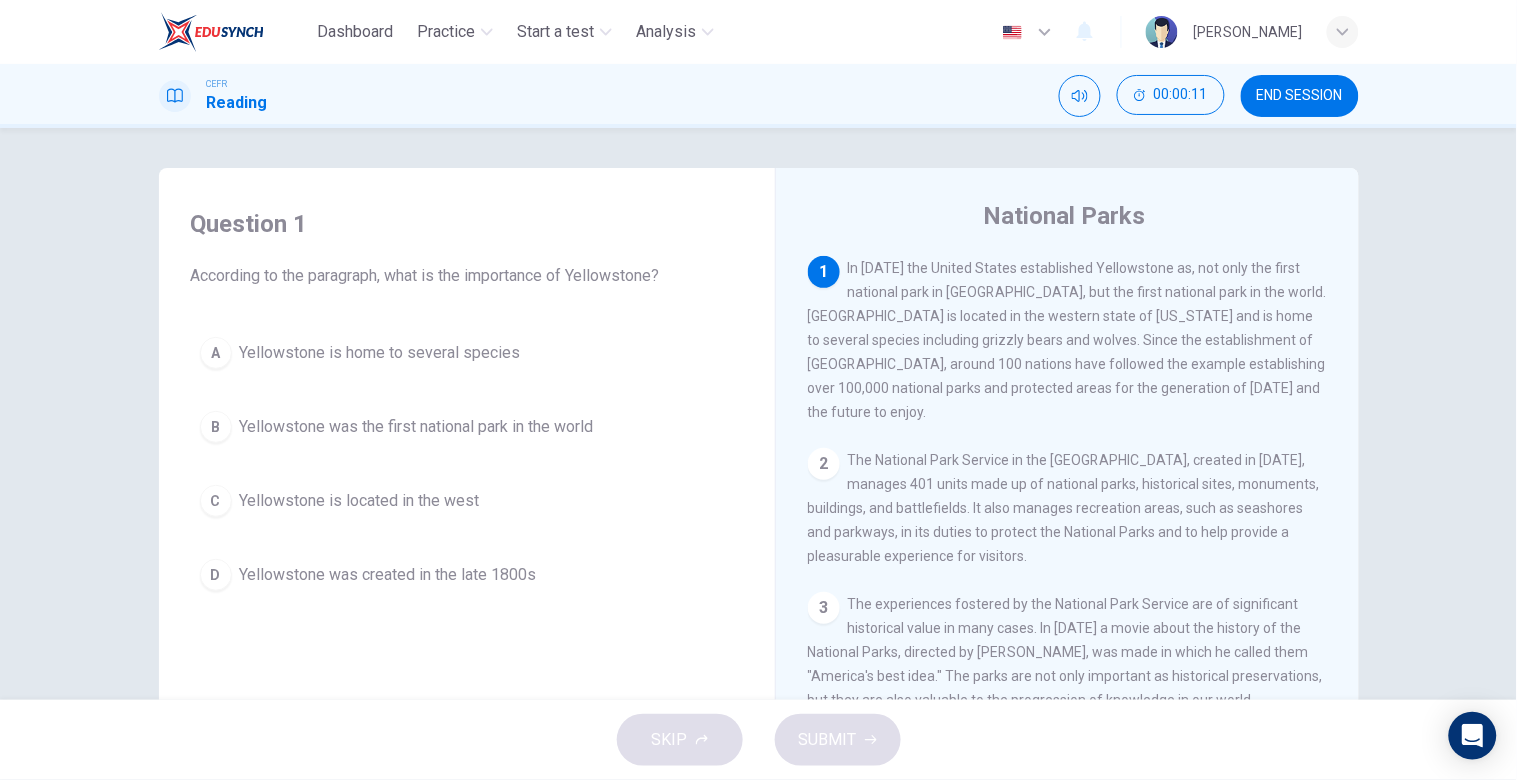 click on "Question 1 According to the paragraph, what is the importance of Yellowstone? A Yellowstone is home to several species B Yellowstone was the first national park in the world C Yellowstone is located in the west D Yellowstone was created in the late 1800s National Parks 1 In 1872 the United States established Yellowstone as, not only the first national park in America, but the first national park in the world. Yellowstone is located in the western state of Wyoming and is home to several species including grizzly bears and wolves. Since the establishment of Yellowstone, around 100 nations have followed the example establishing over 100,000 national parks and protected areas for the generation of today and the future to enjoy. 2 3 4 5 6 7" at bounding box center (758, 414) 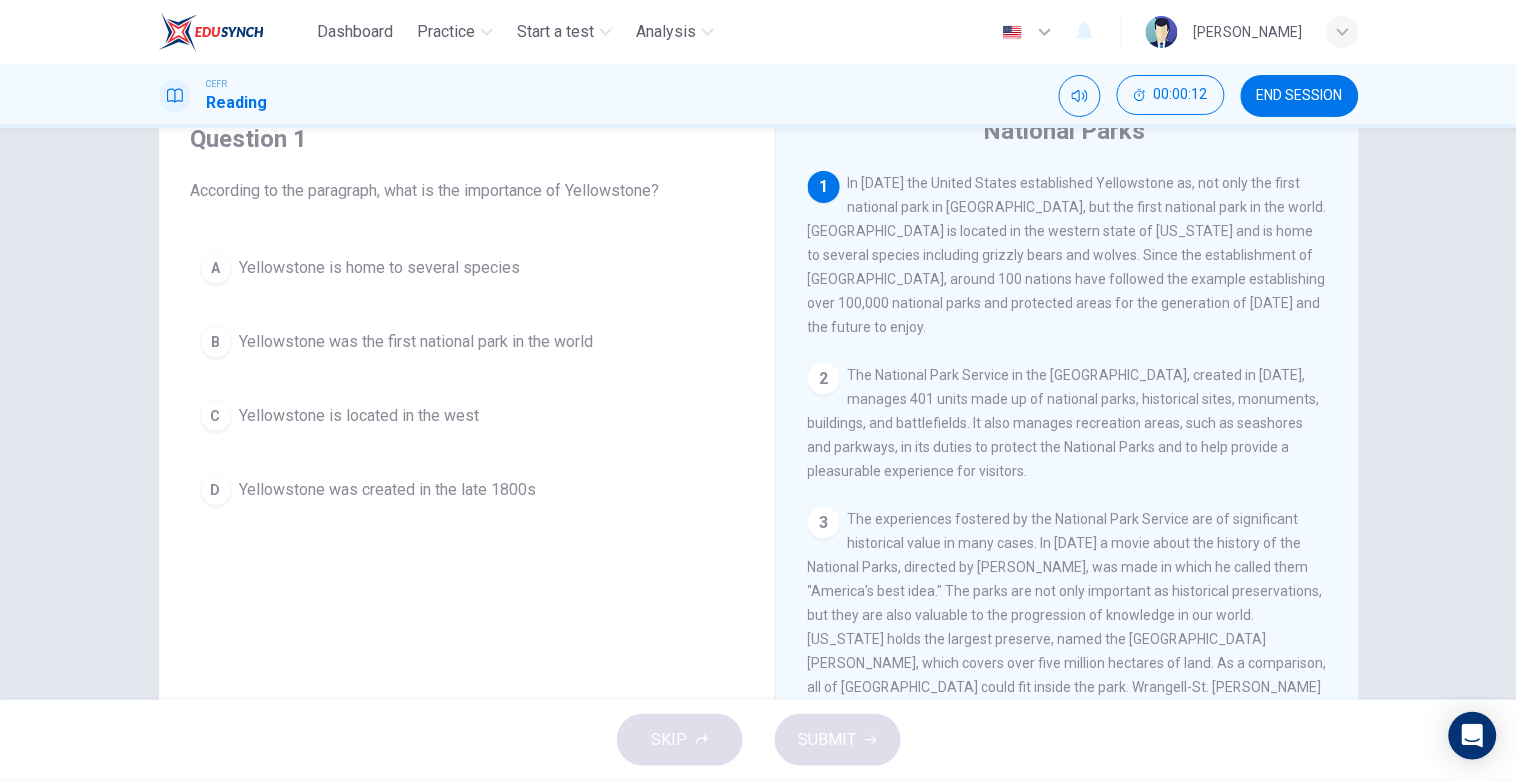 scroll, scrollTop: 88, scrollLeft: 0, axis: vertical 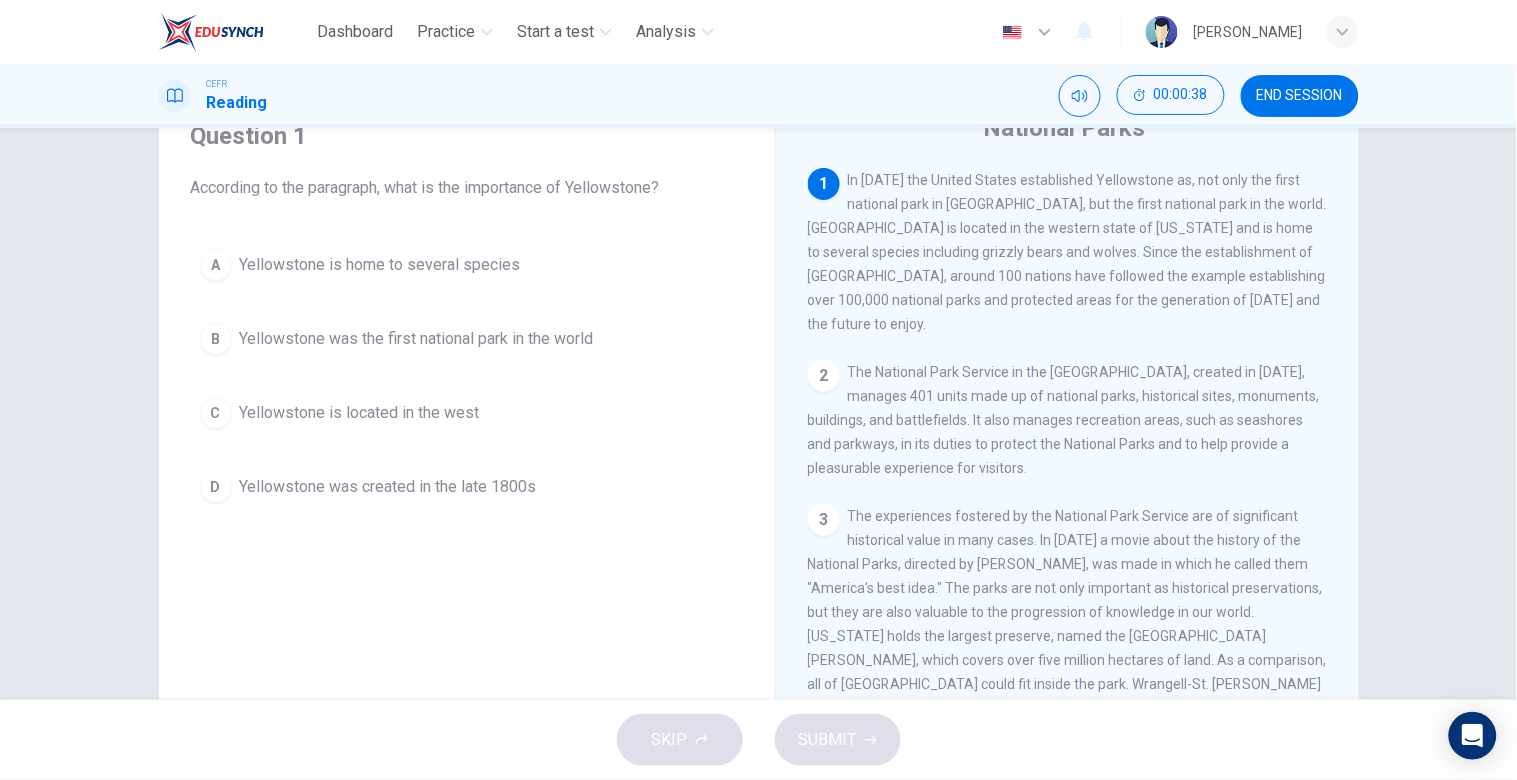 click on "Yellowstone is home to several species" at bounding box center (380, 265) 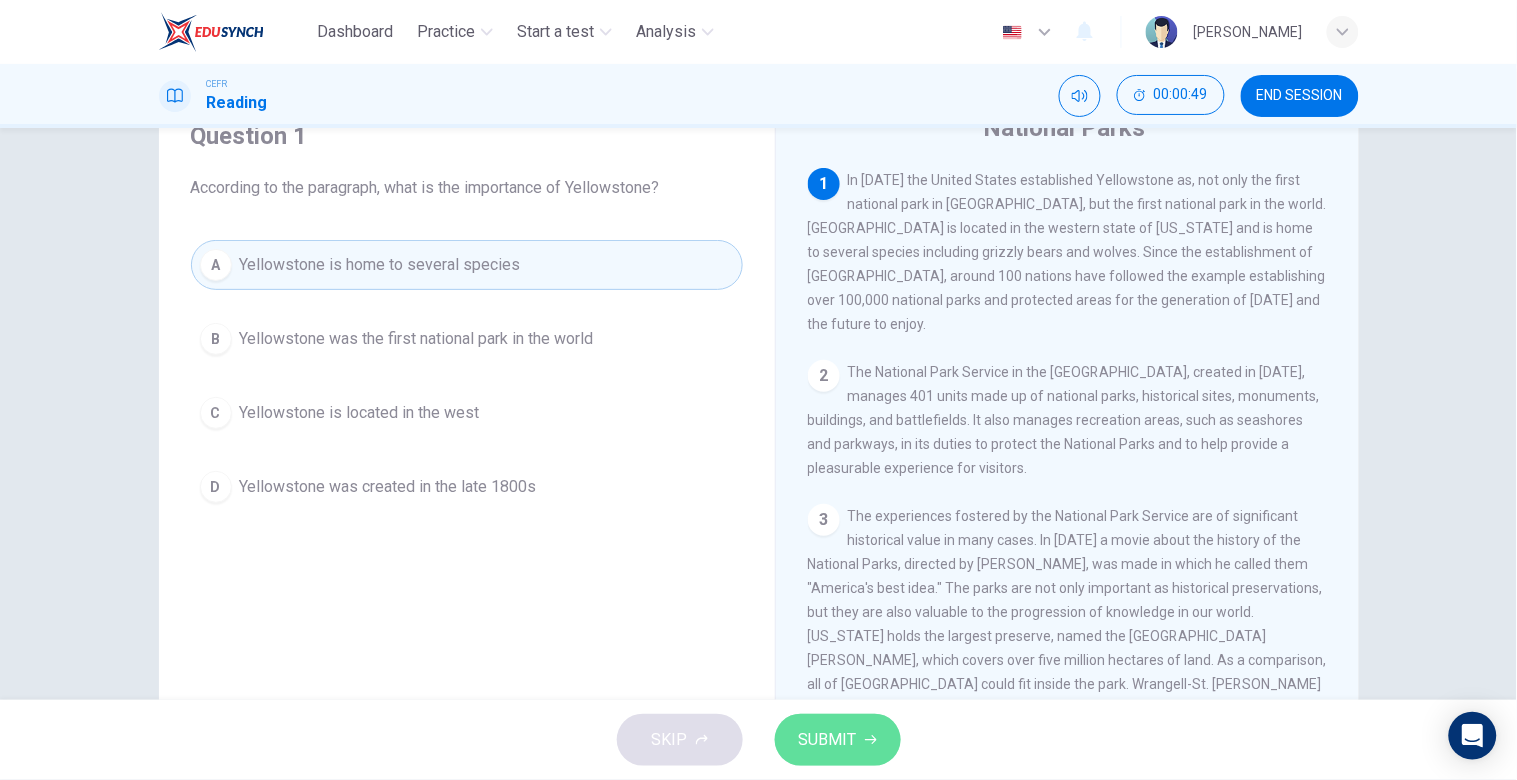 click on "SUBMIT" at bounding box center [838, 740] 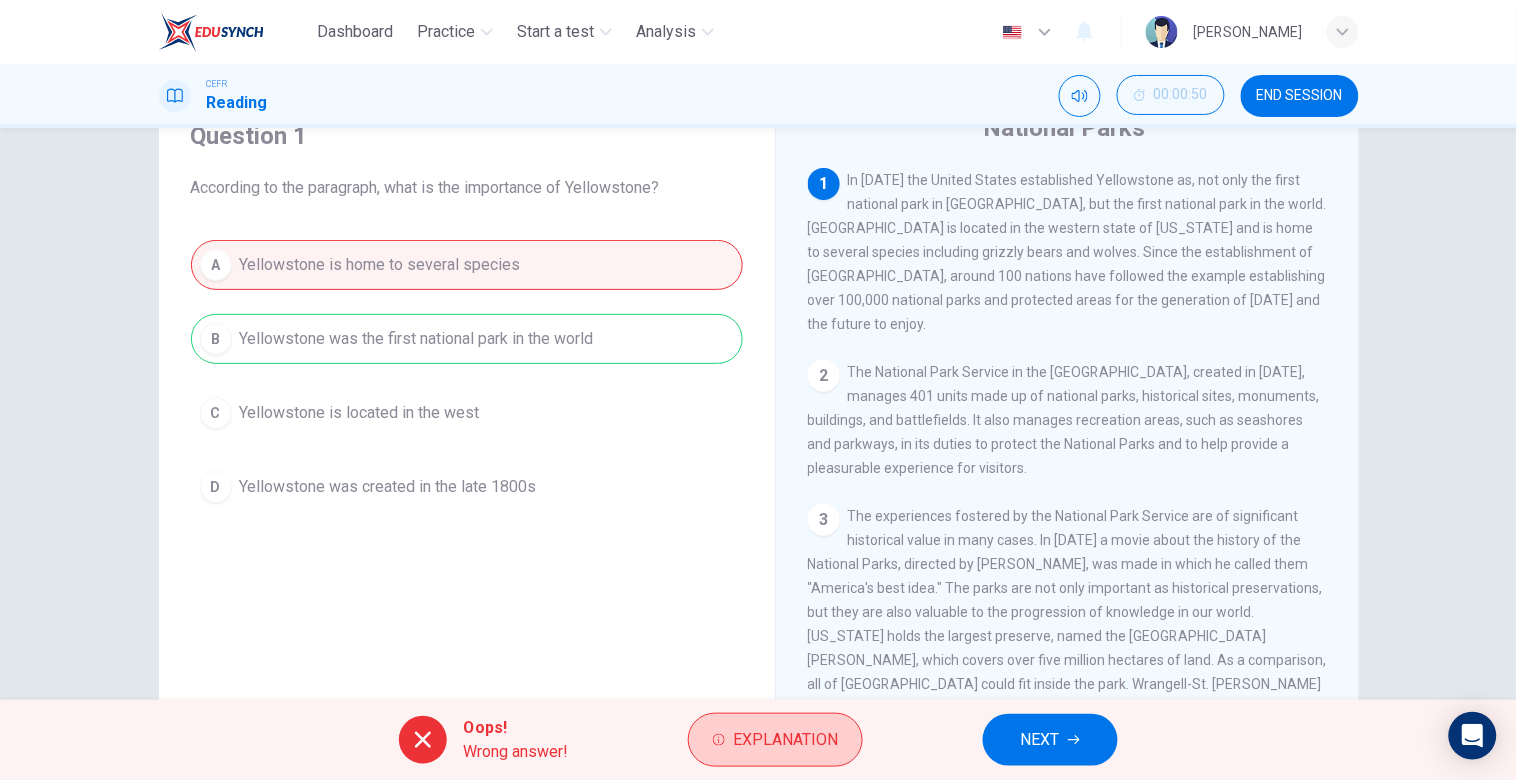 click on "Explanation" at bounding box center [785, 740] 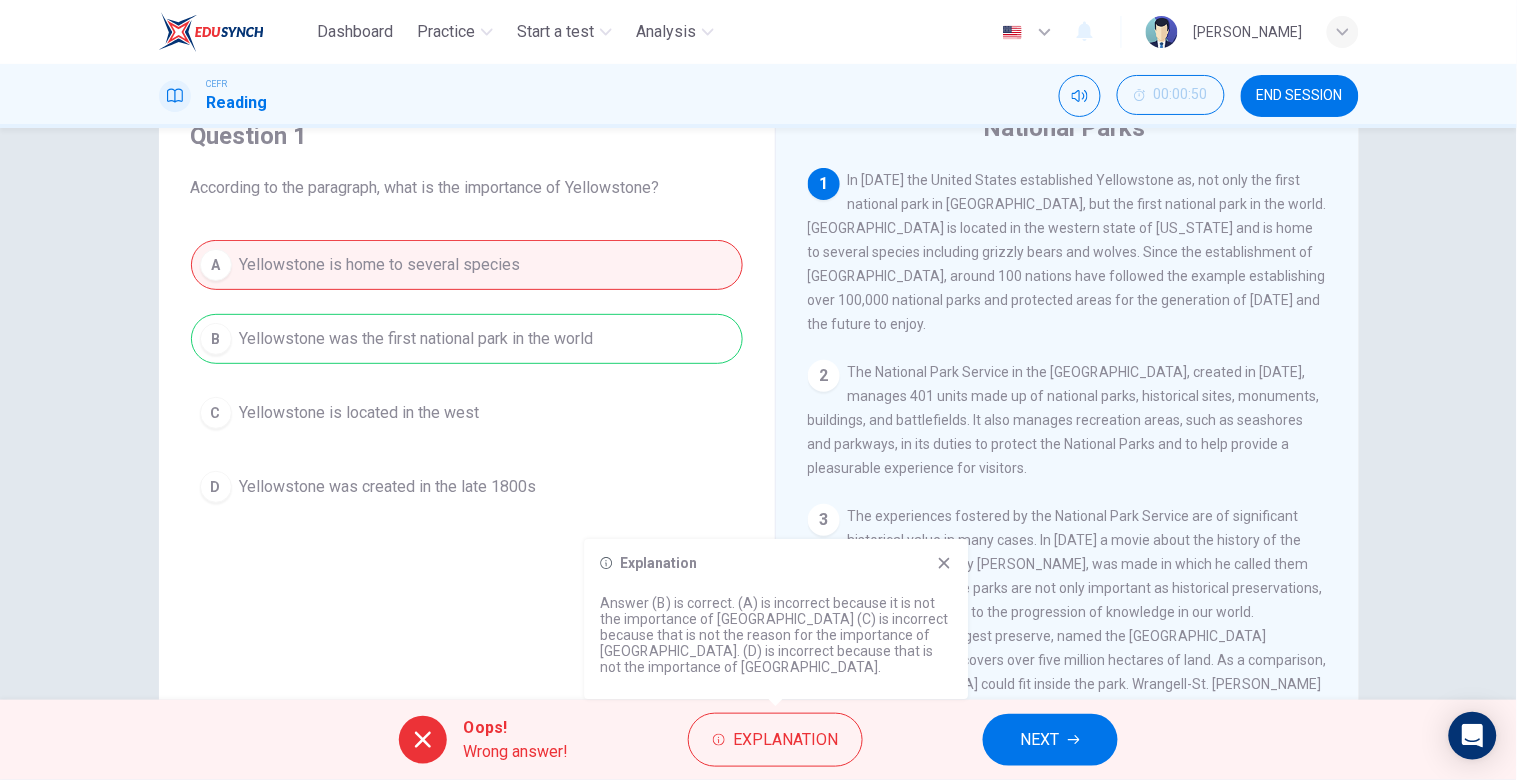 click on "NEXT" at bounding box center [1050, 740] 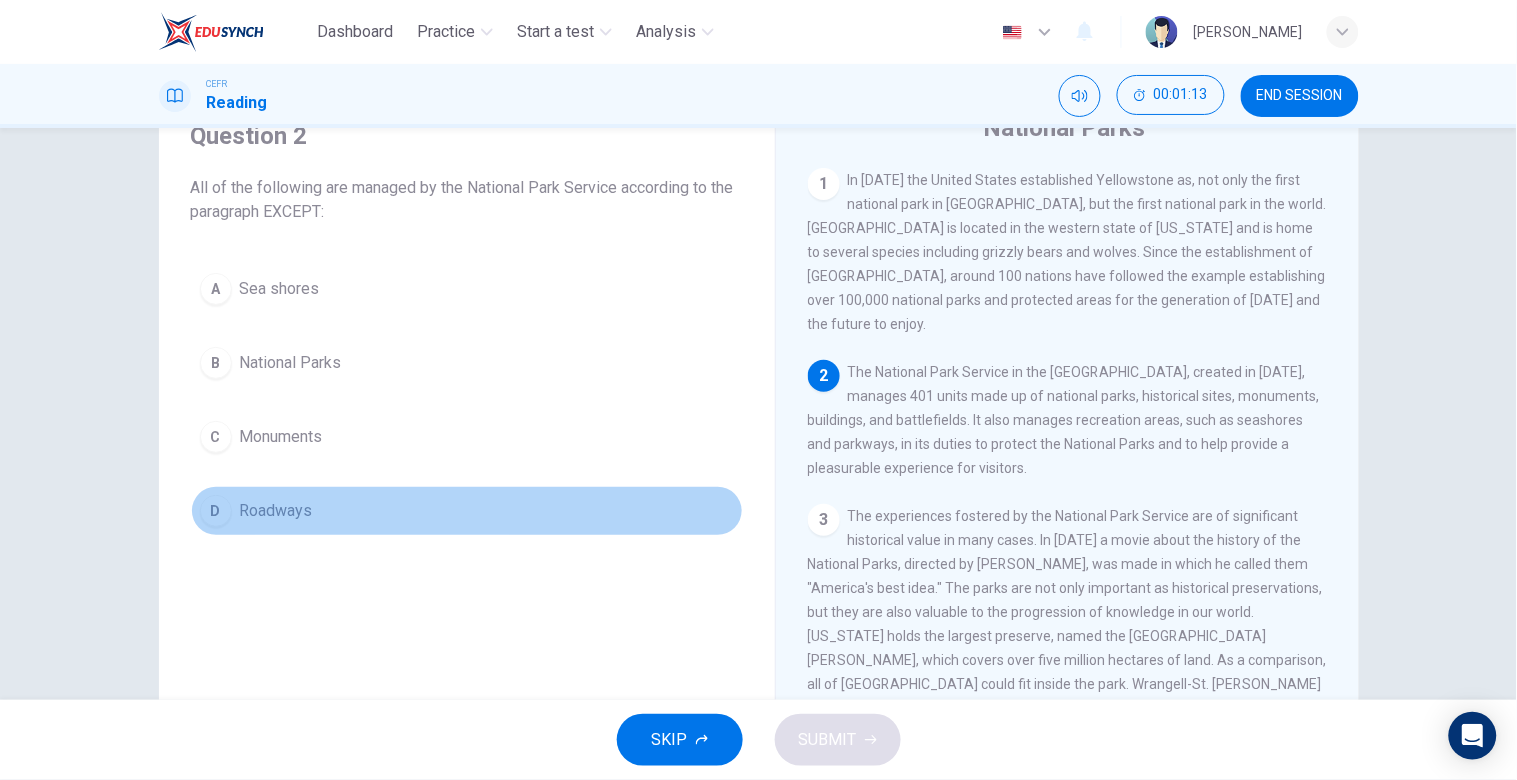 click on "D Roadways" at bounding box center (467, 511) 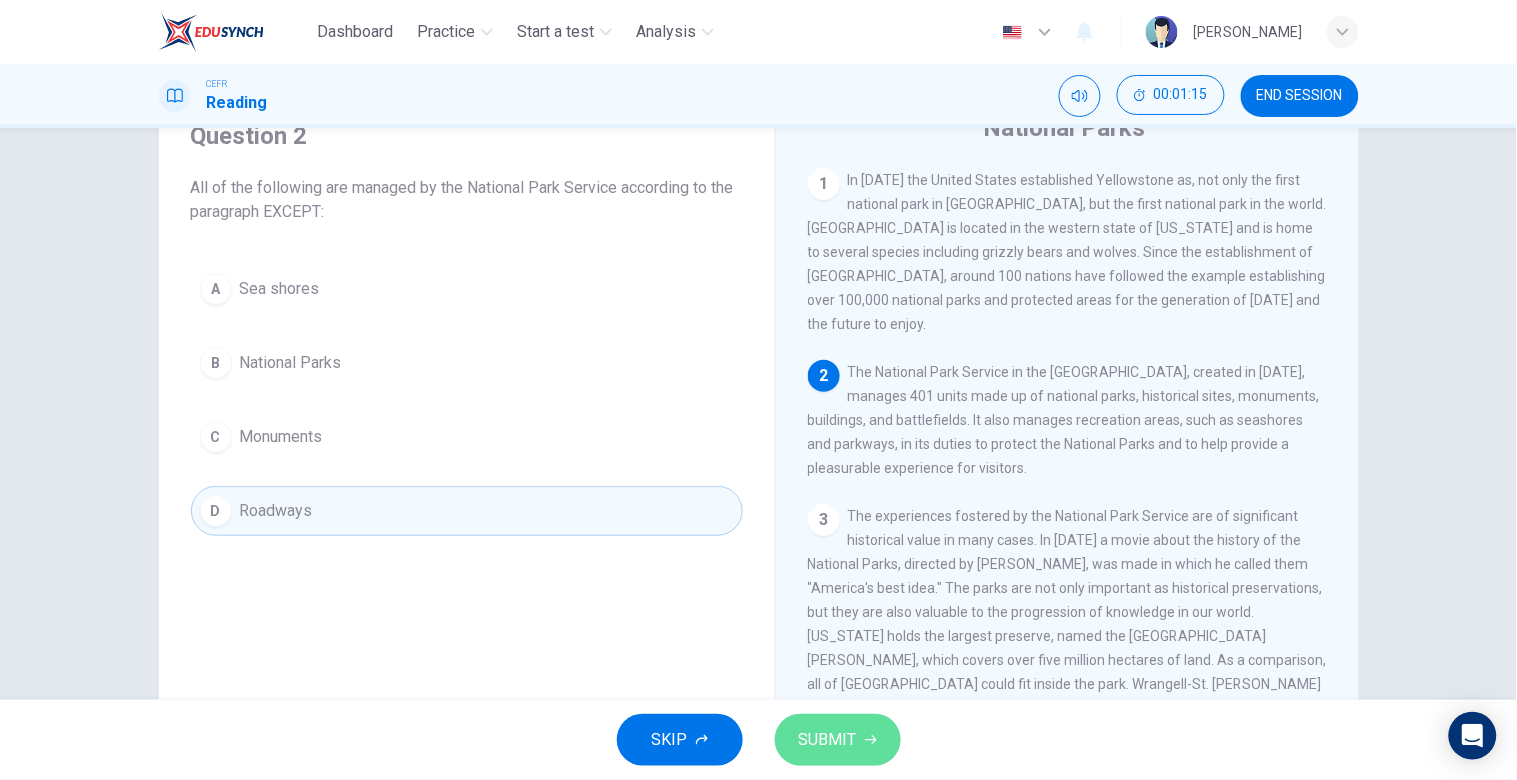 click on "SUBMIT" at bounding box center [828, 740] 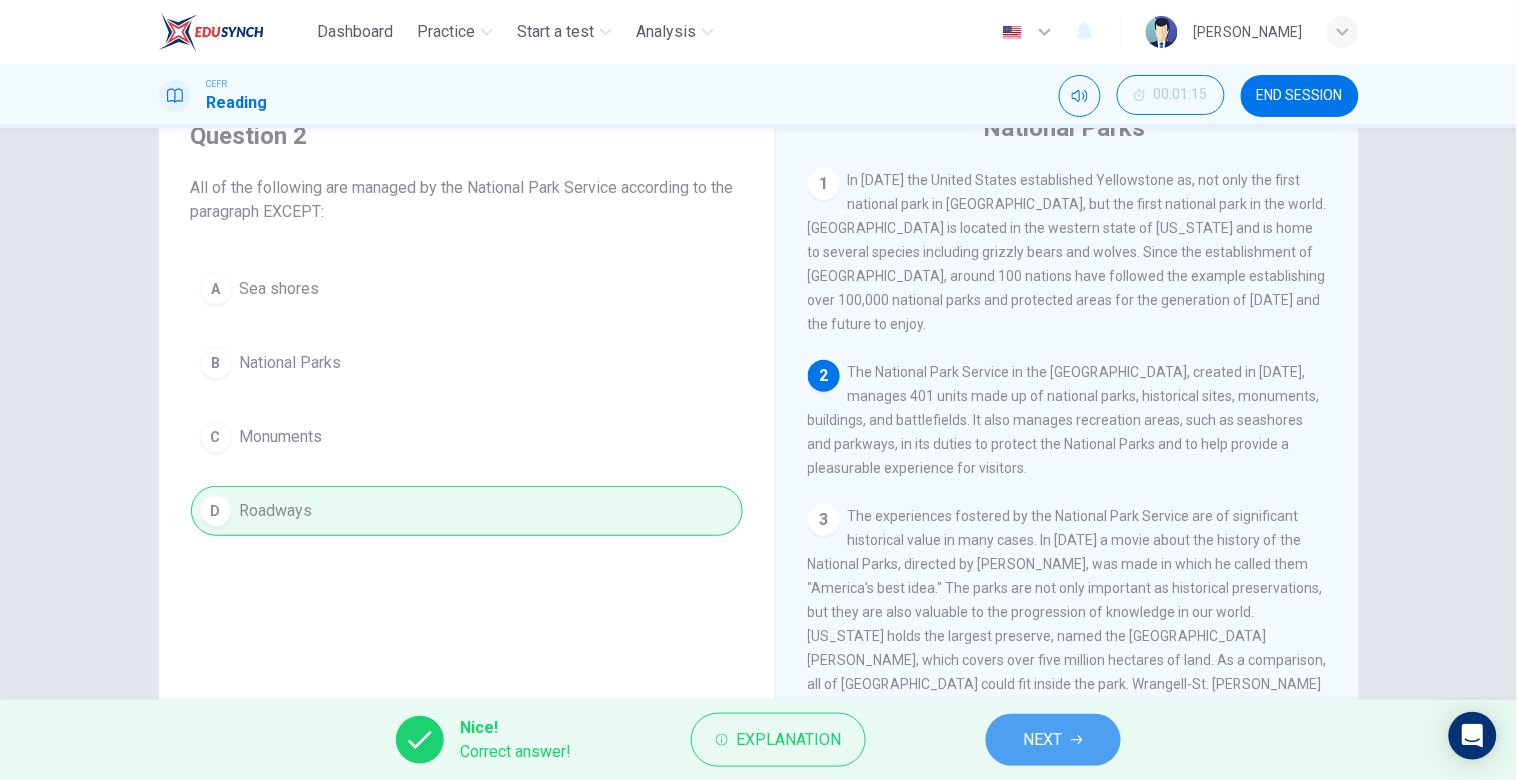 click on "NEXT" at bounding box center [1053, 740] 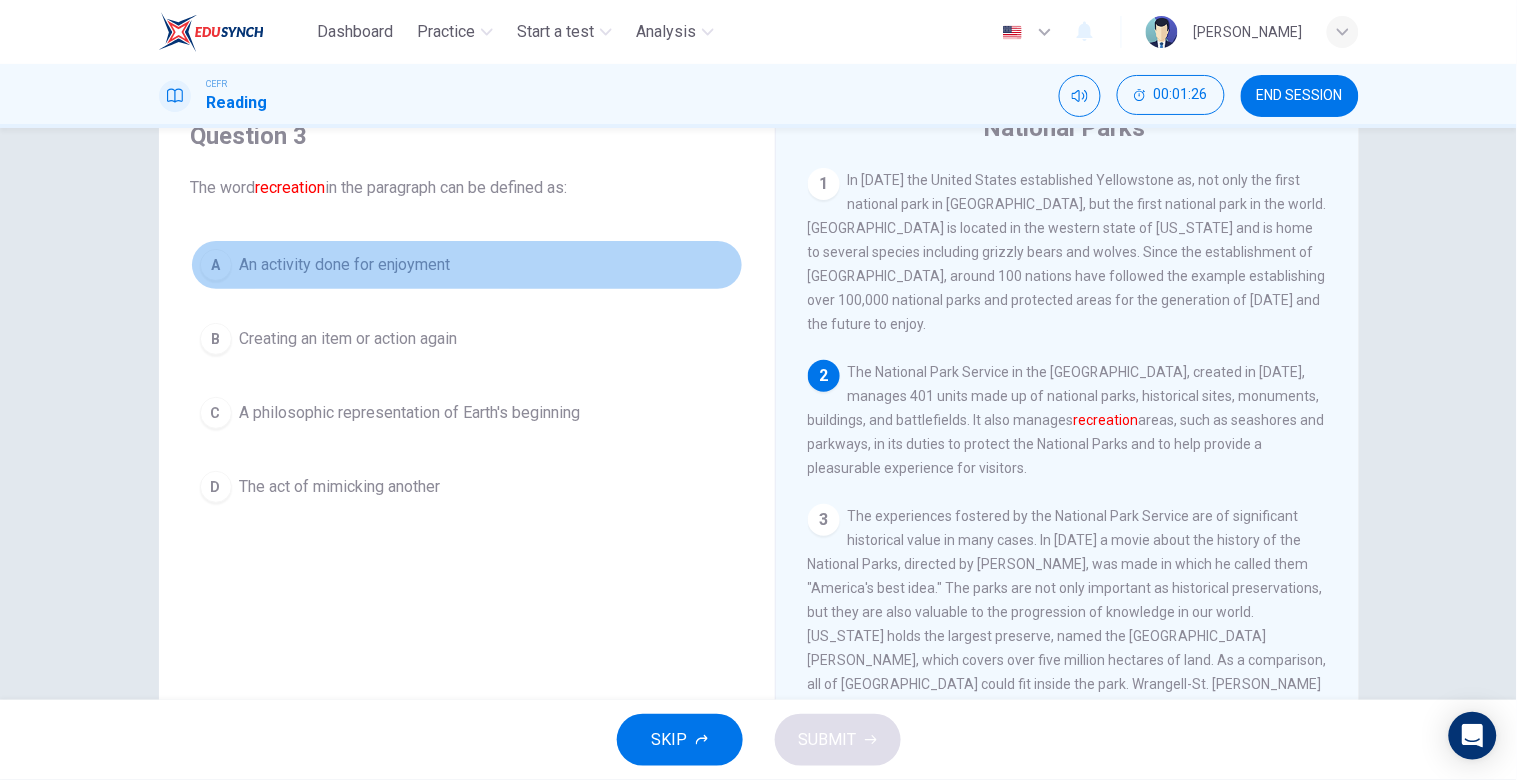 click on "A An activity done for enjoyment" at bounding box center (467, 265) 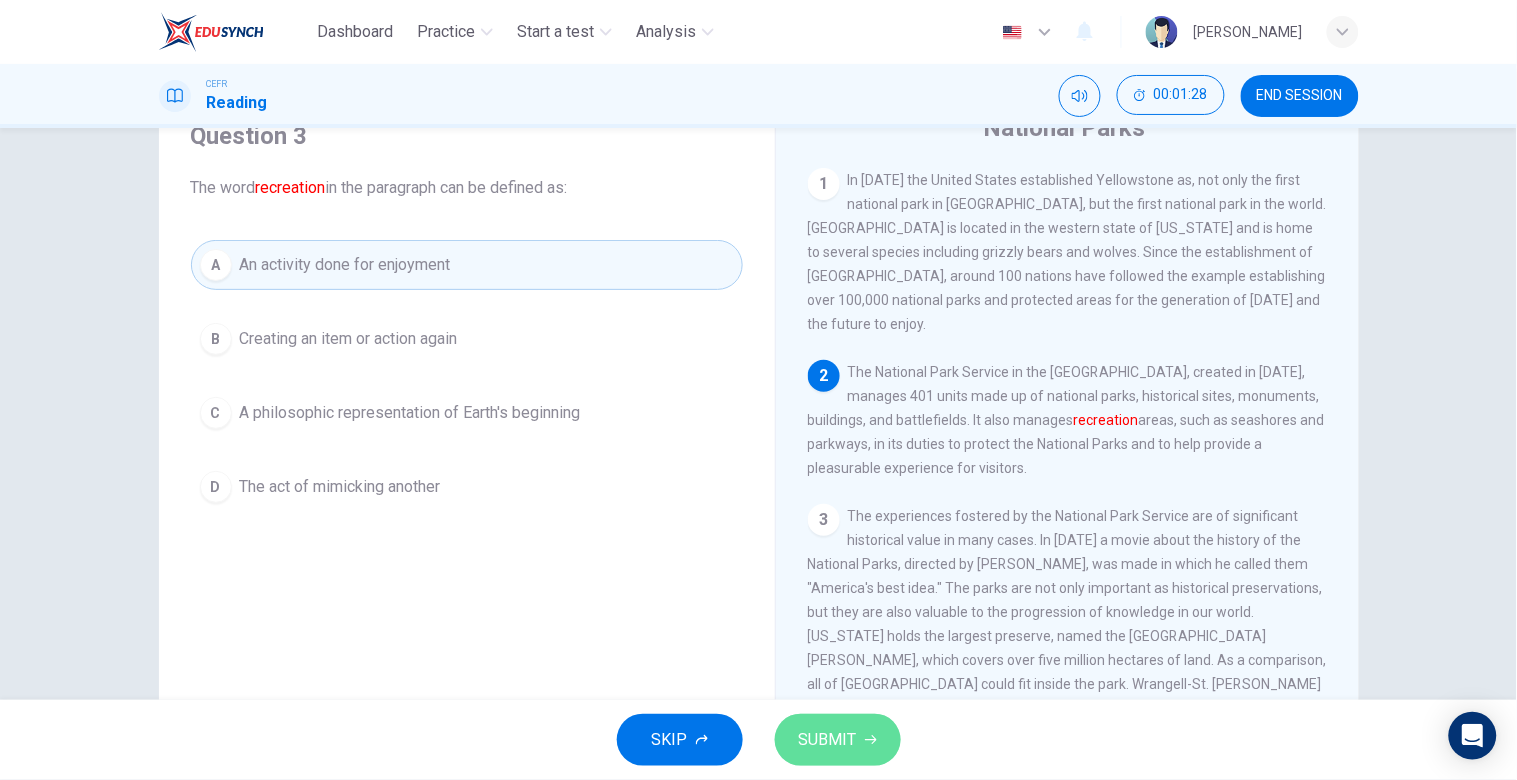 click on "SUBMIT" at bounding box center (838, 740) 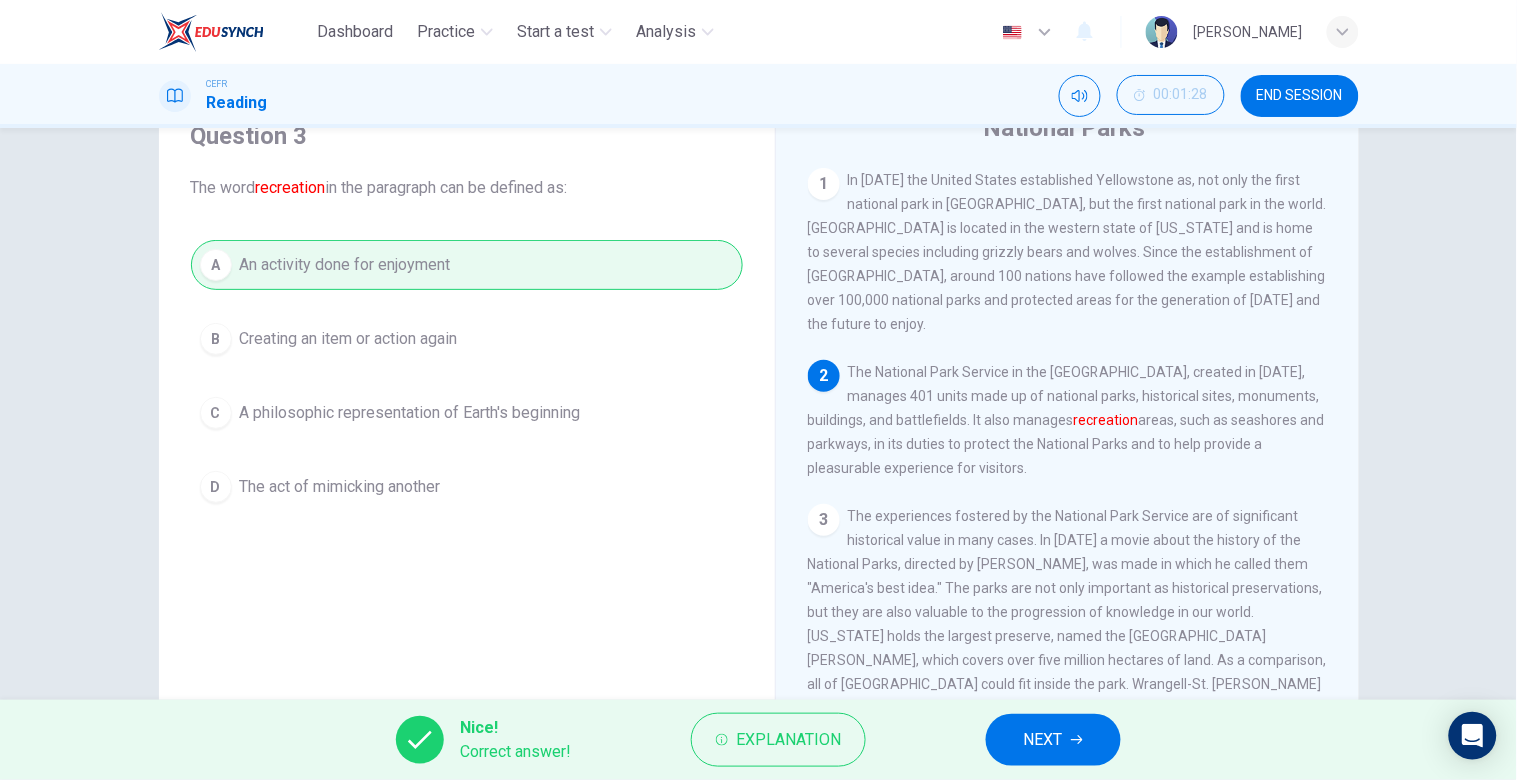 click on "NEXT" at bounding box center (1053, 740) 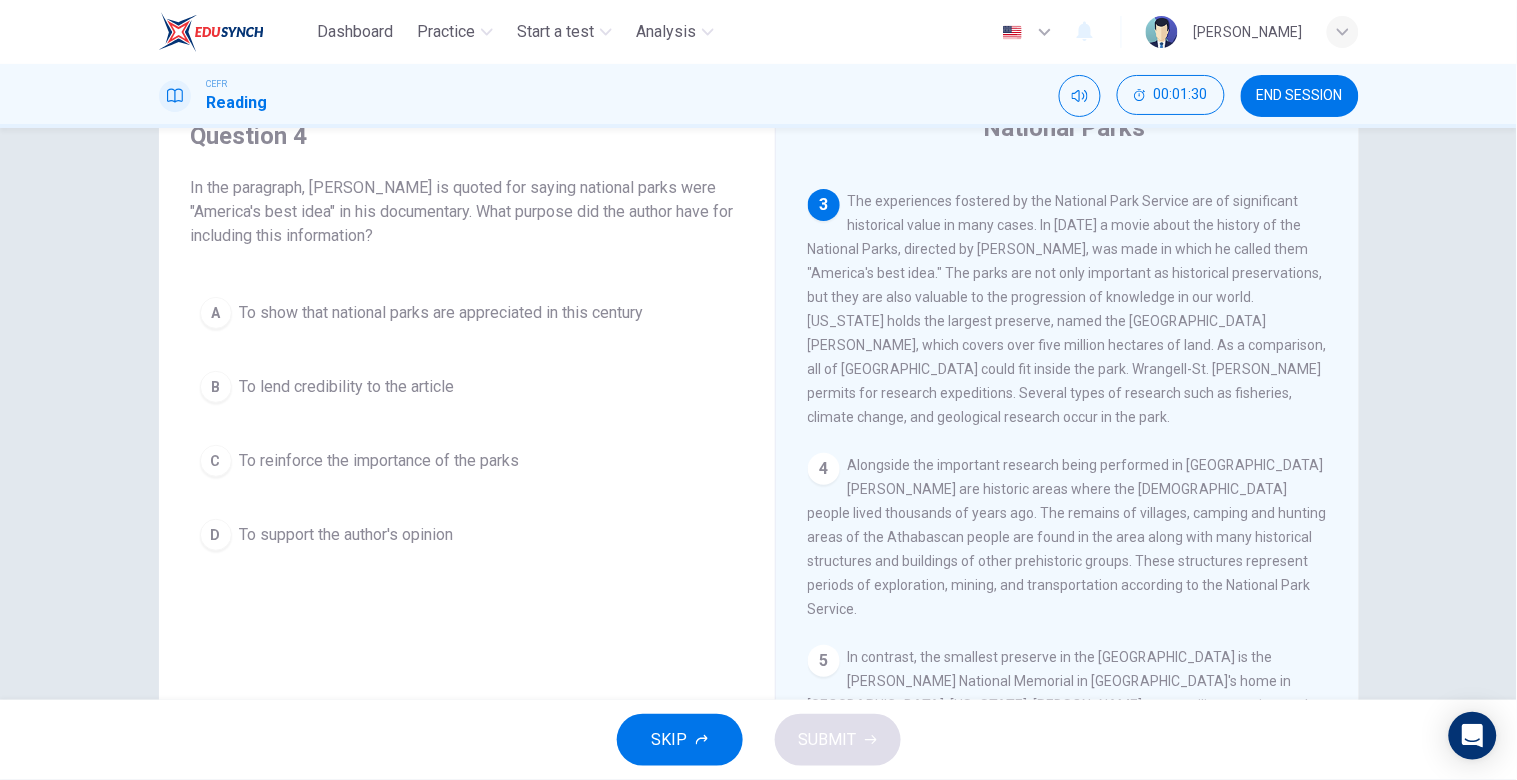 scroll, scrollTop: 321, scrollLeft: 0, axis: vertical 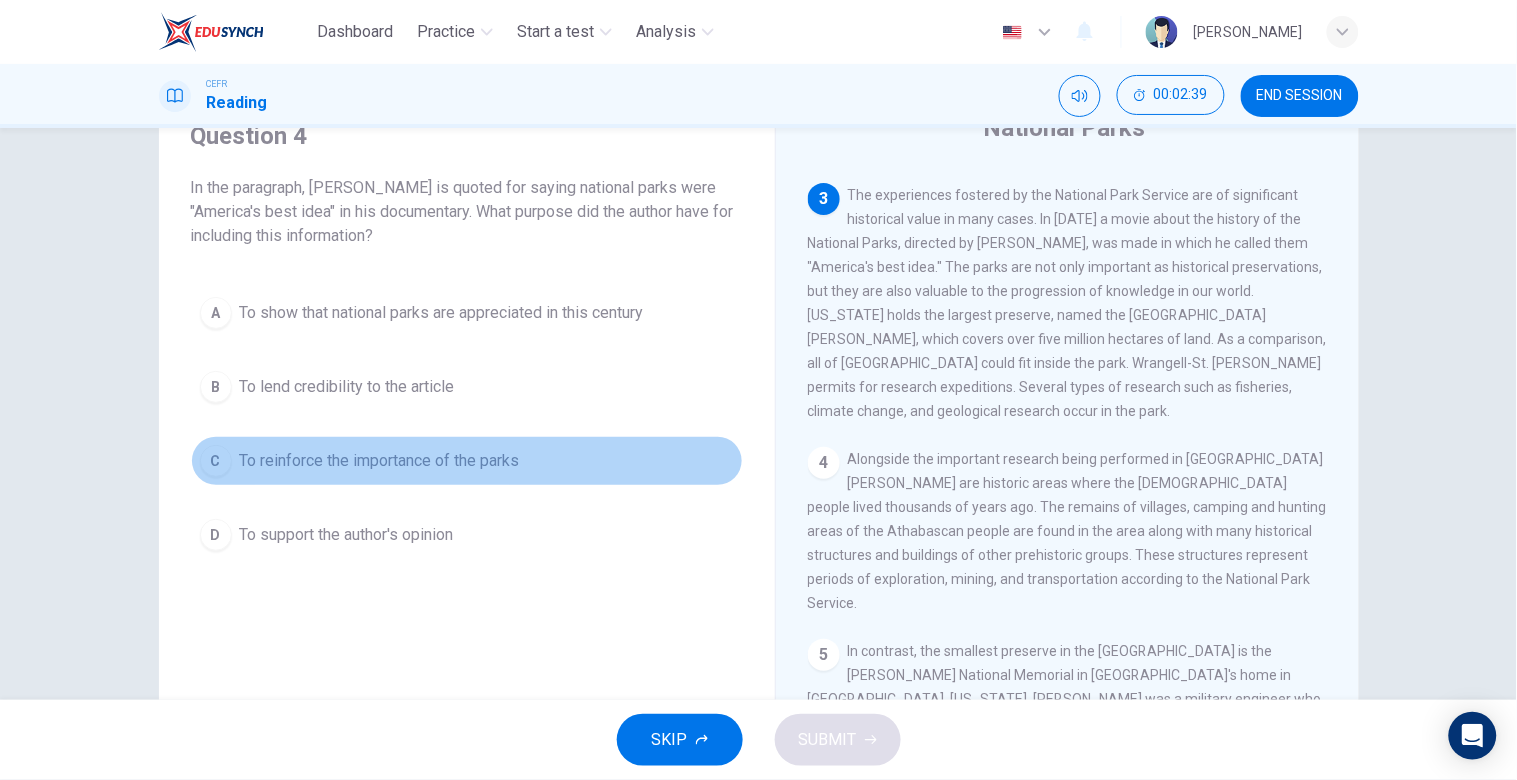 click on "C To reinforce the importance of the parks" at bounding box center [467, 461] 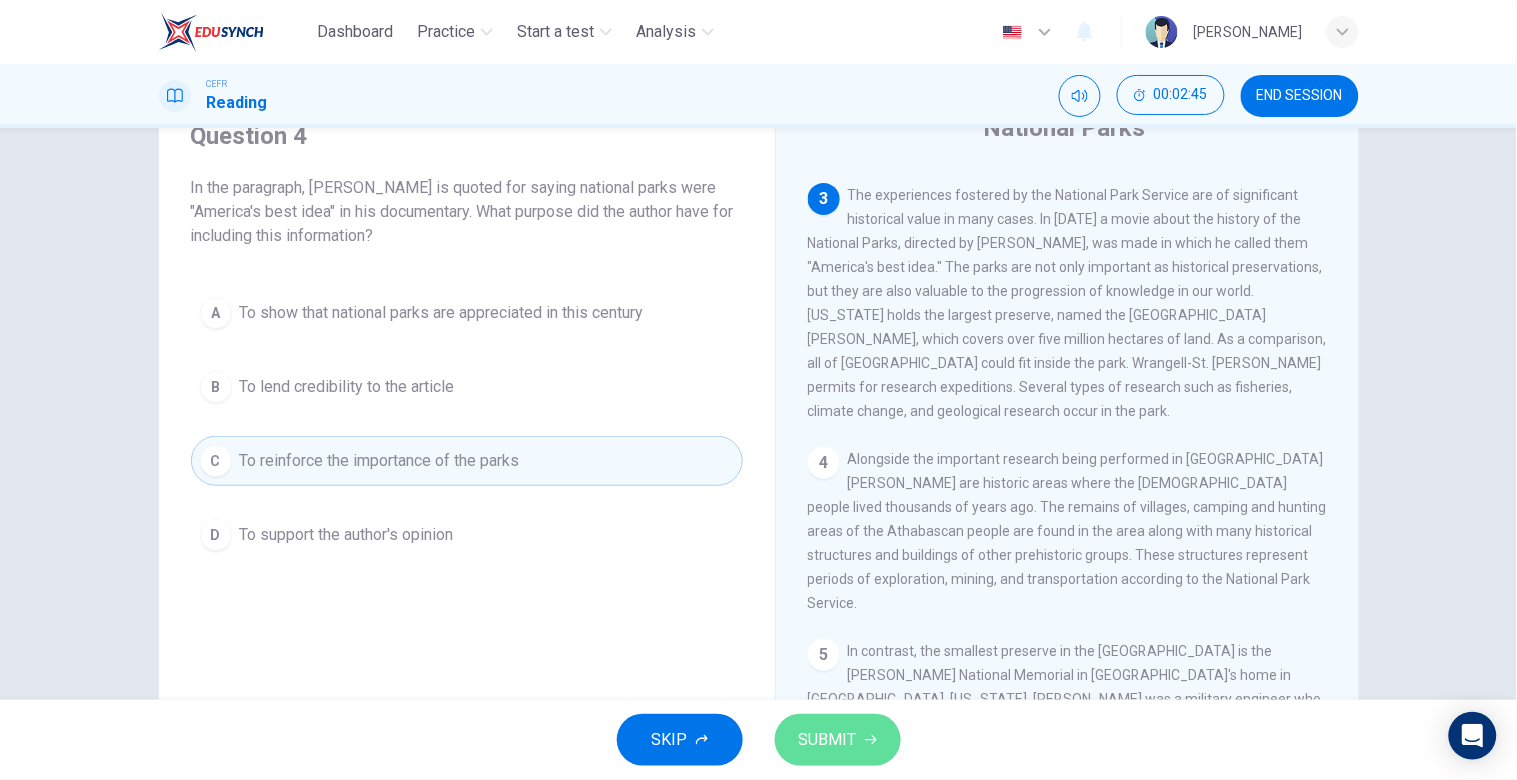 click on "SUBMIT" at bounding box center (828, 740) 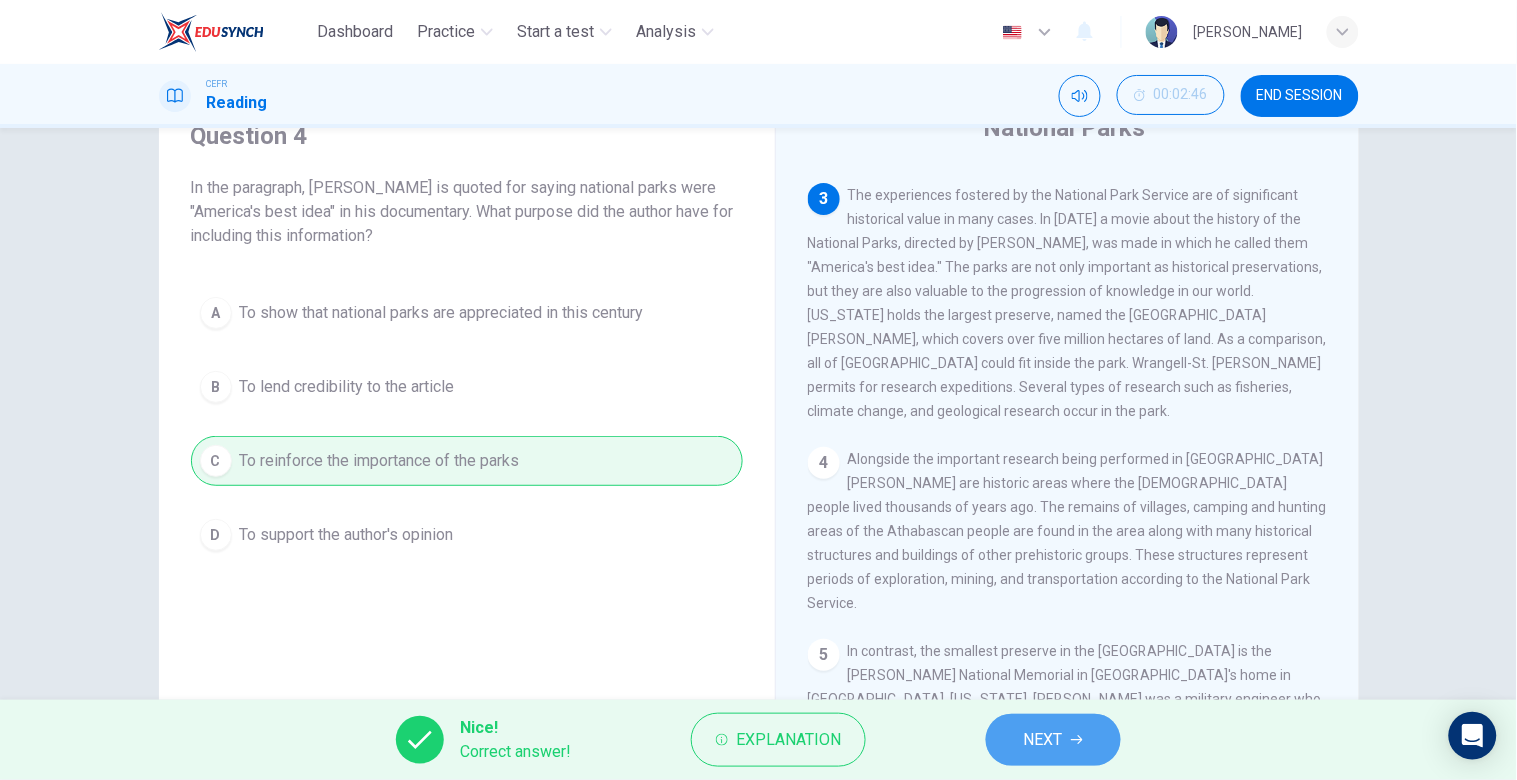 click on "NEXT" at bounding box center [1053, 740] 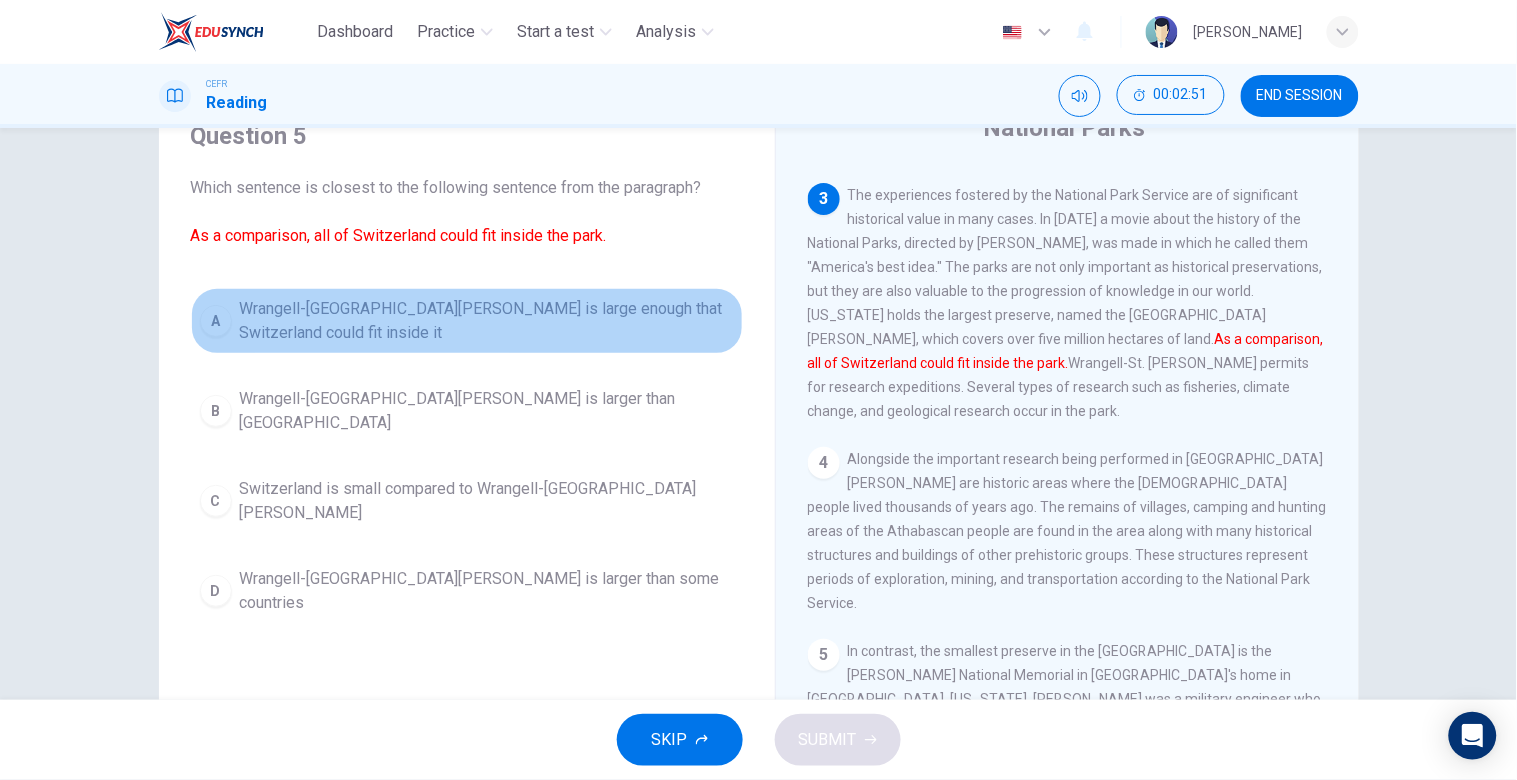 click on "Wrangell-St. Elias National Park is large enough that Switzerland could fit inside it" at bounding box center [487, 321] 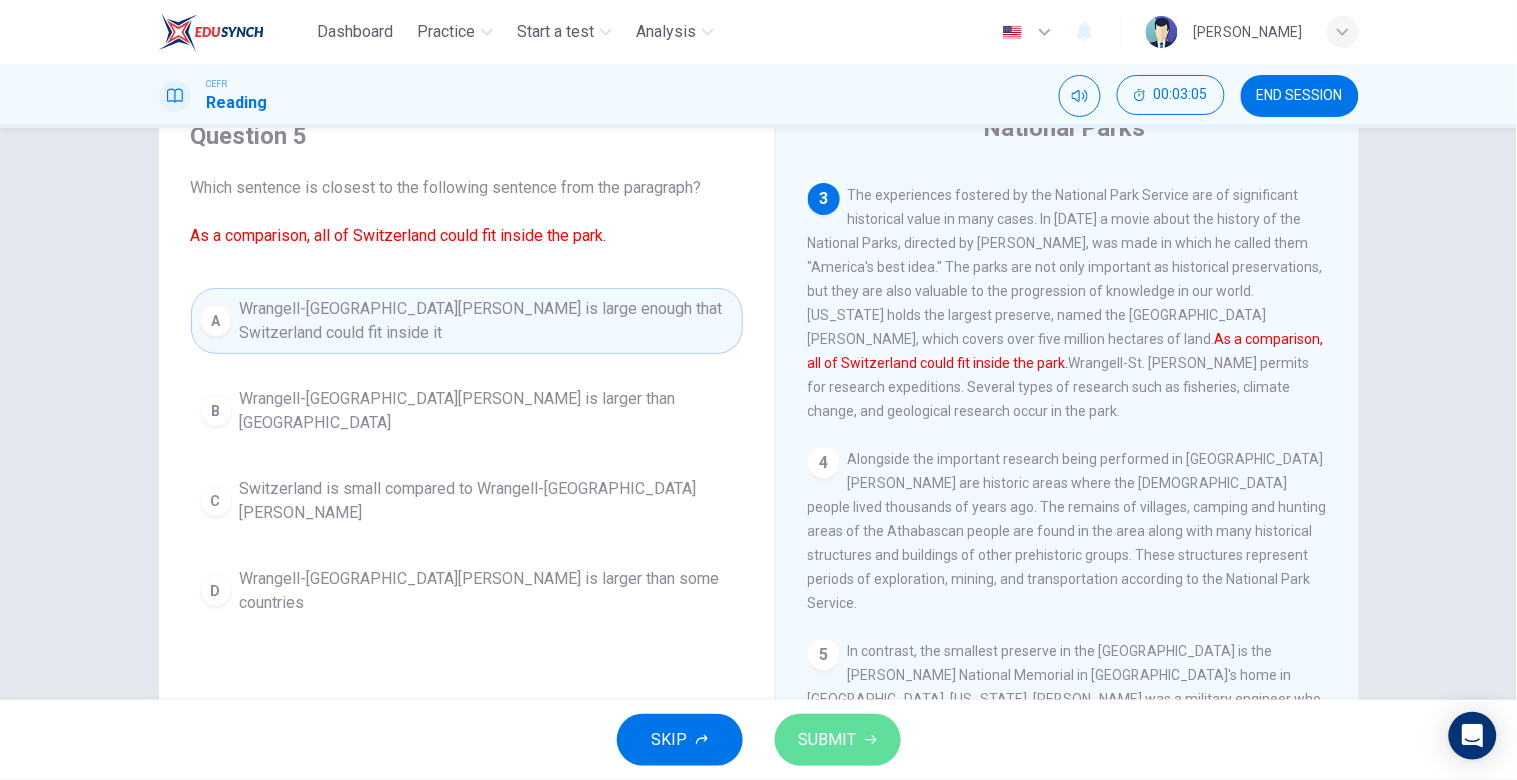 click on "SUBMIT" at bounding box center [828, 740] 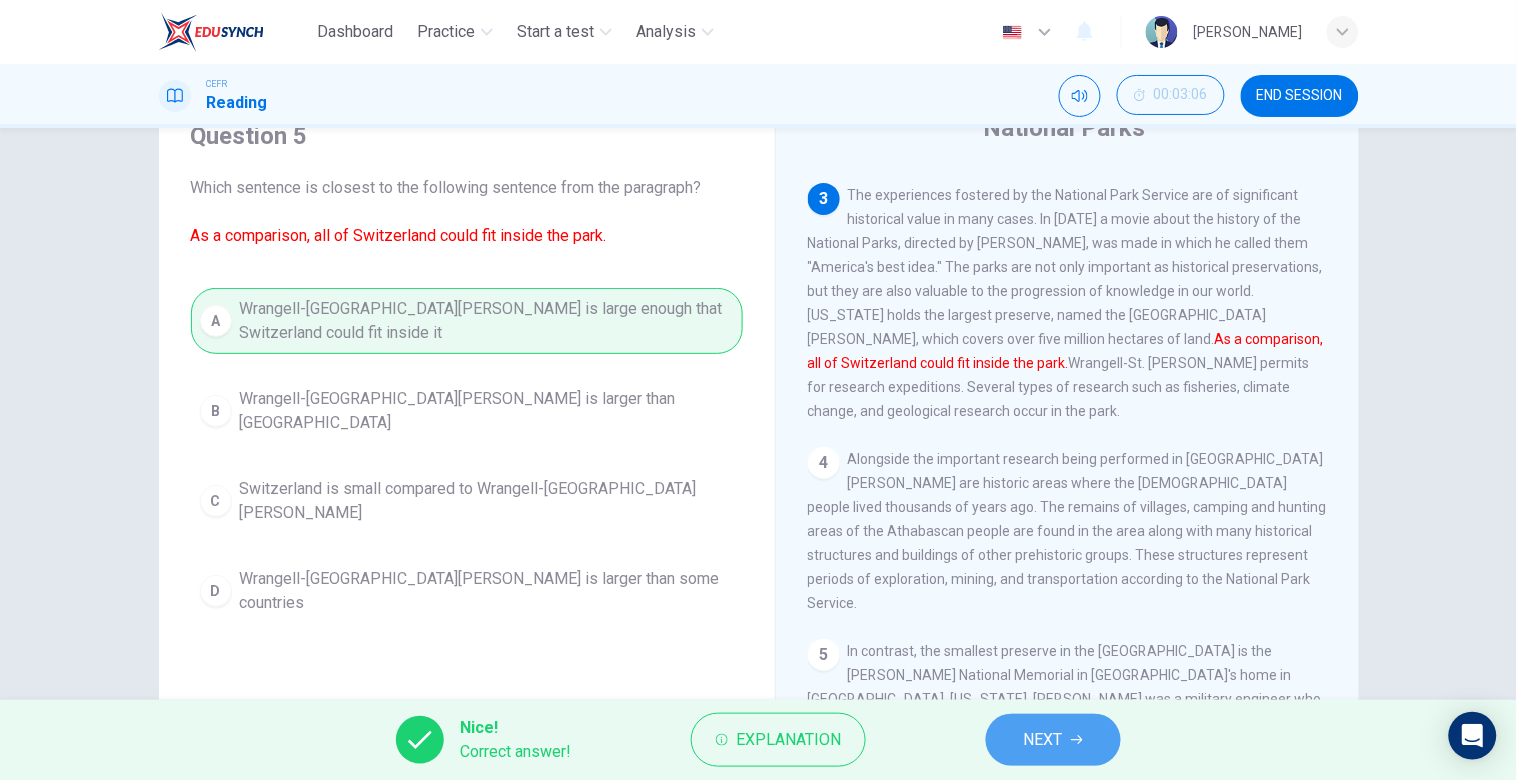 click on "NEXT" at bounding box center (1043, 740) 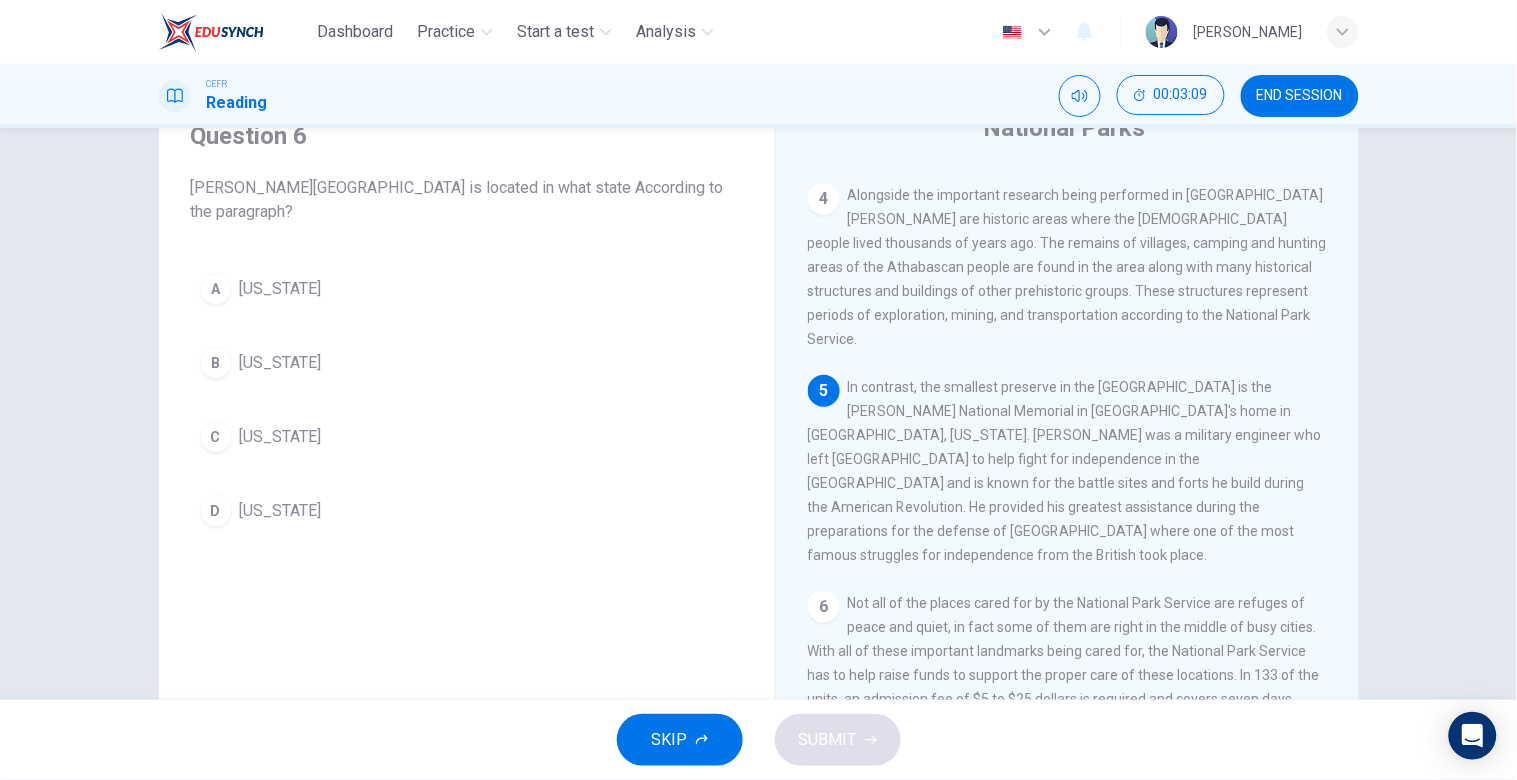 scroll, scrollTop: 590, scrollLeft: 0, axis: vertical 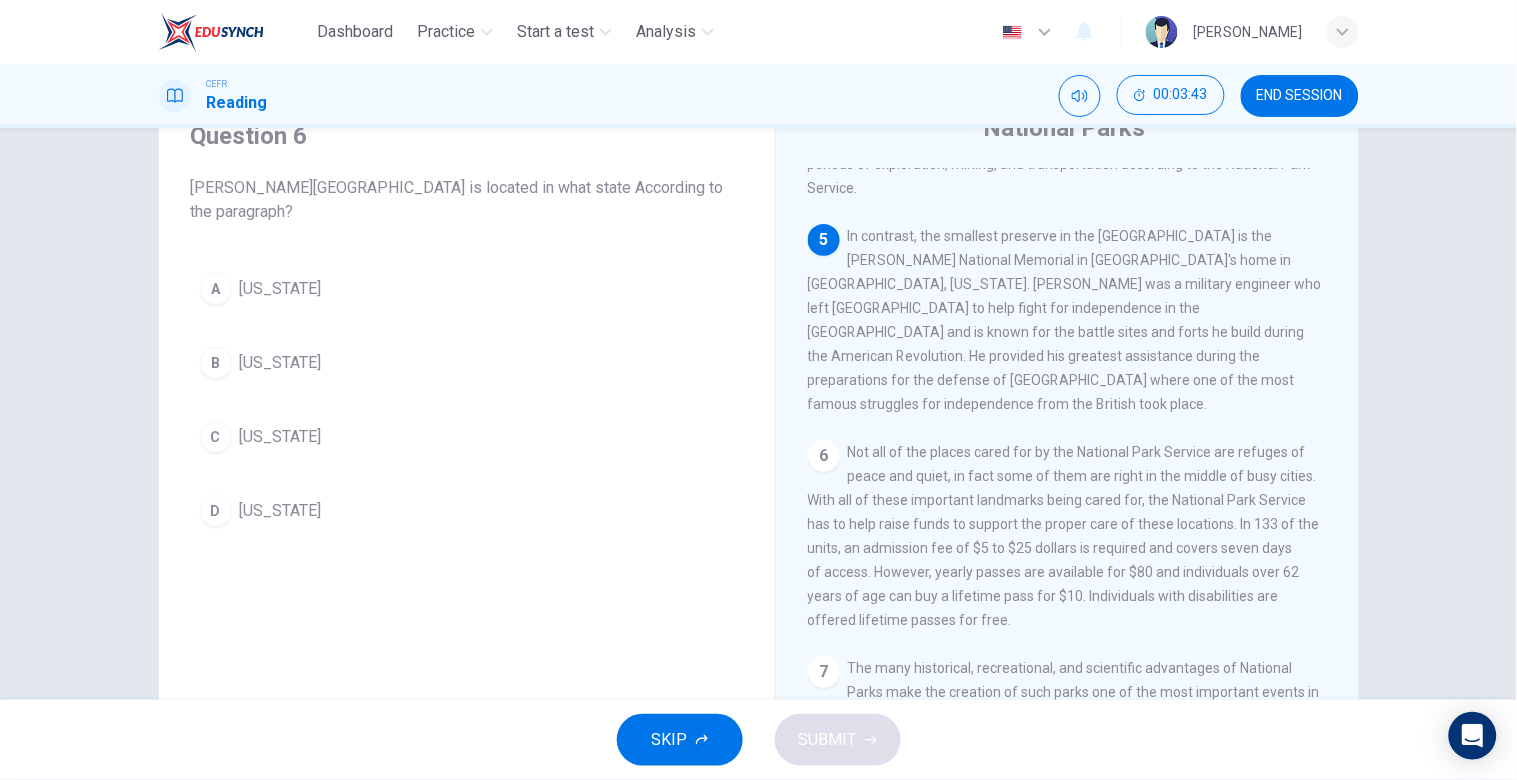 click on "A Pennsylvania" at bounding box center [467, 289] 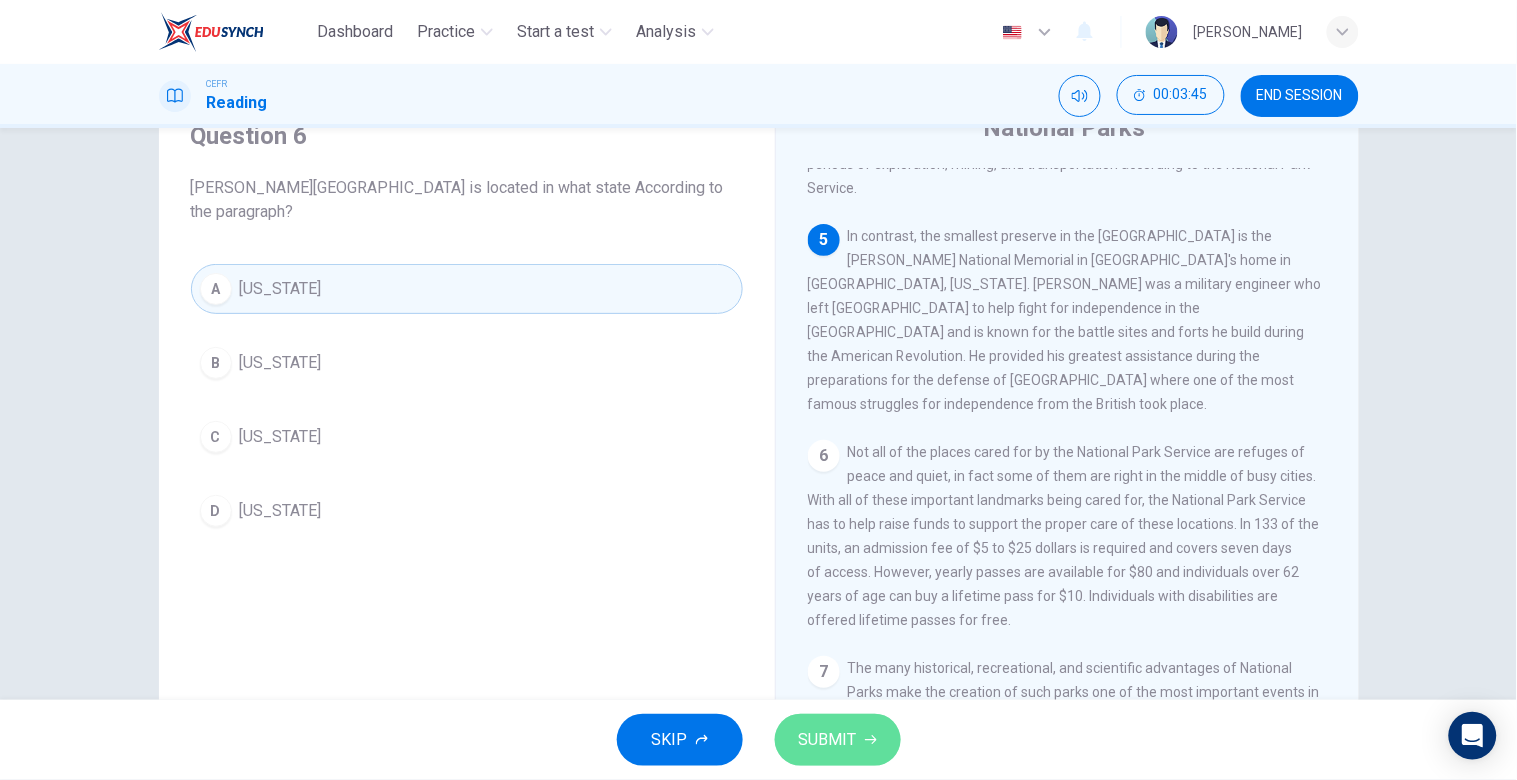 click 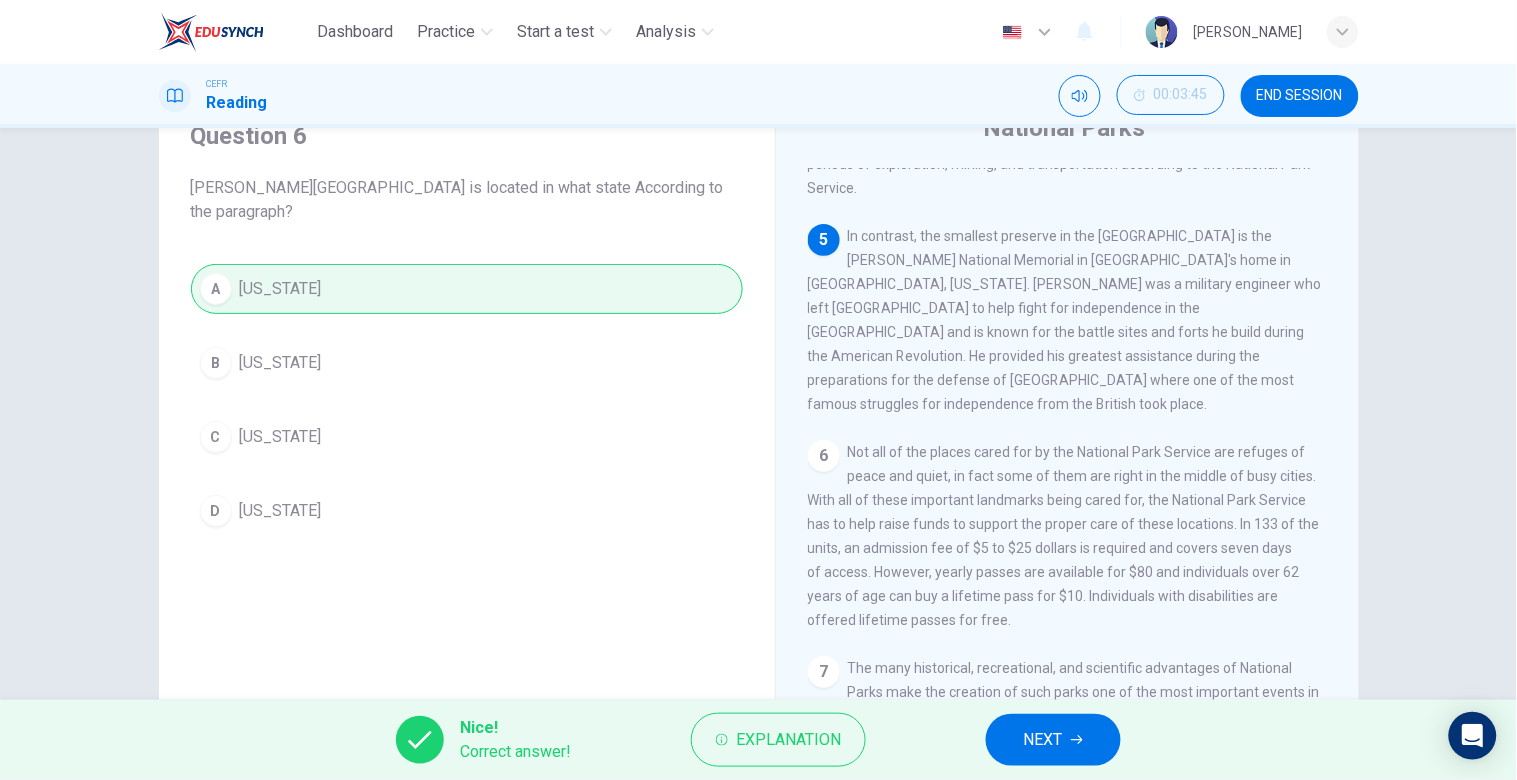 click on "NEXT" at bounding box center (1053, 740) 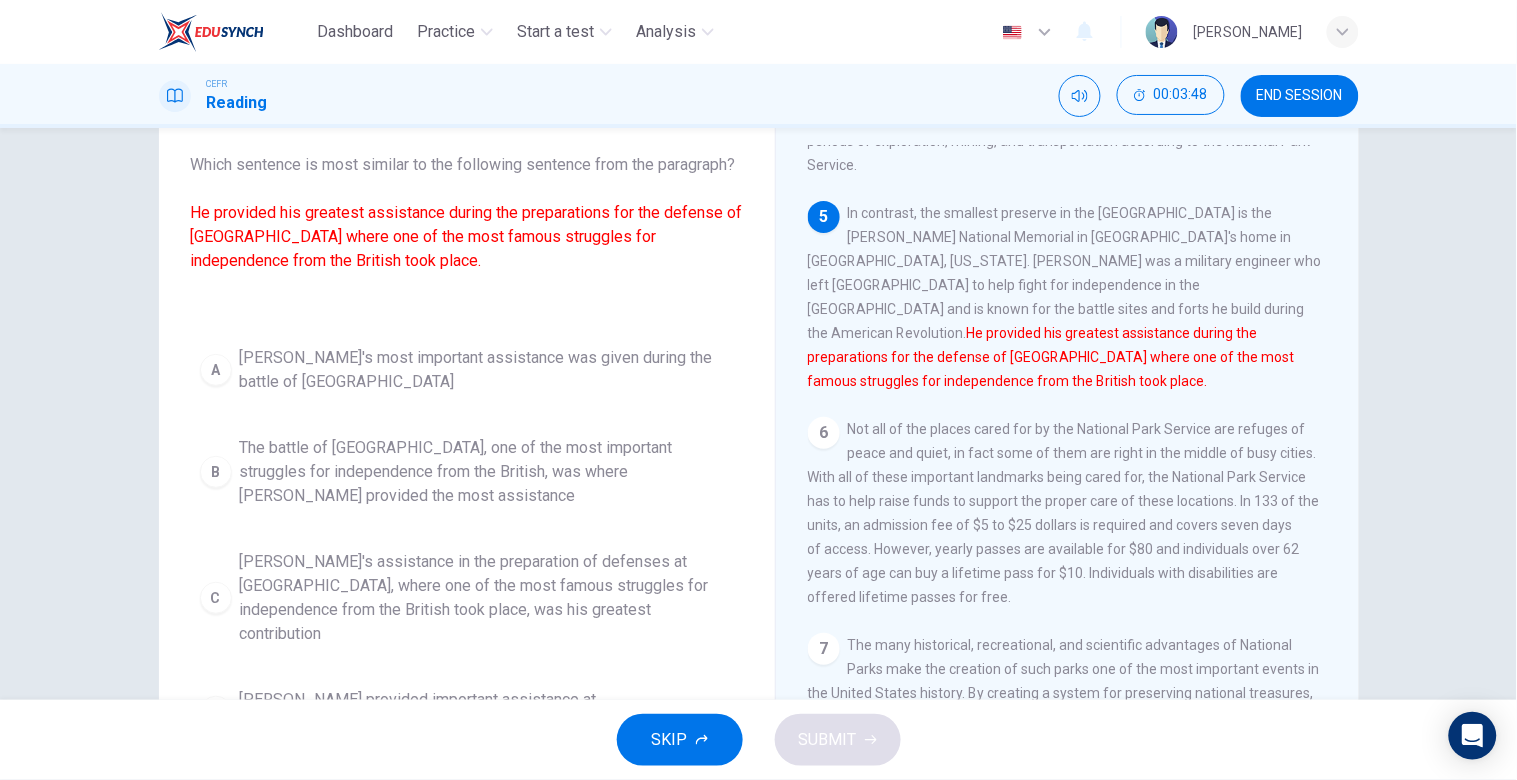 scroll, scrollTop: 112, scrollLeft: 0, axis: vertical 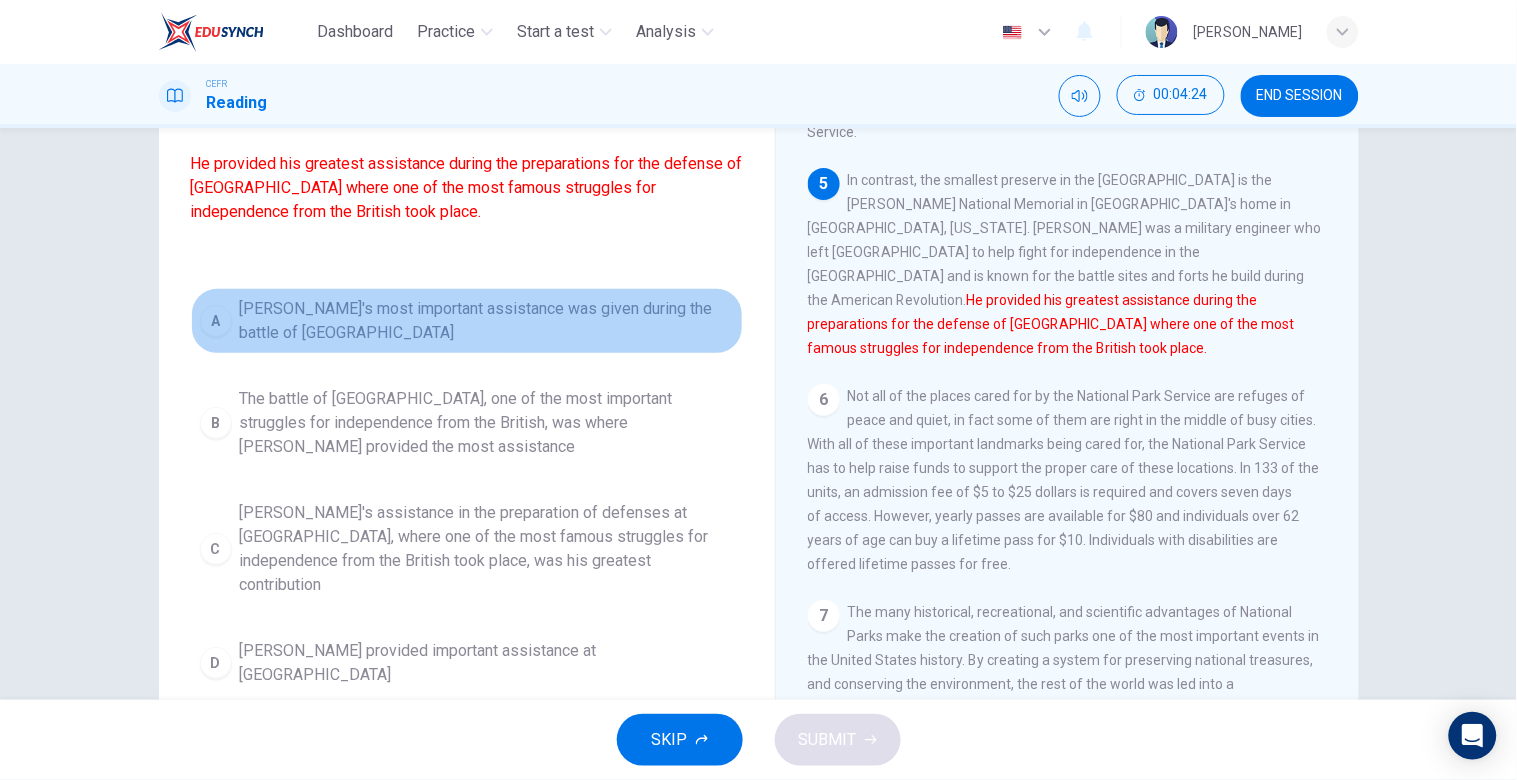 click on "Kosciuszko's most important assistance was given during the battle of Saratoga" at bounding box center [487, 321] 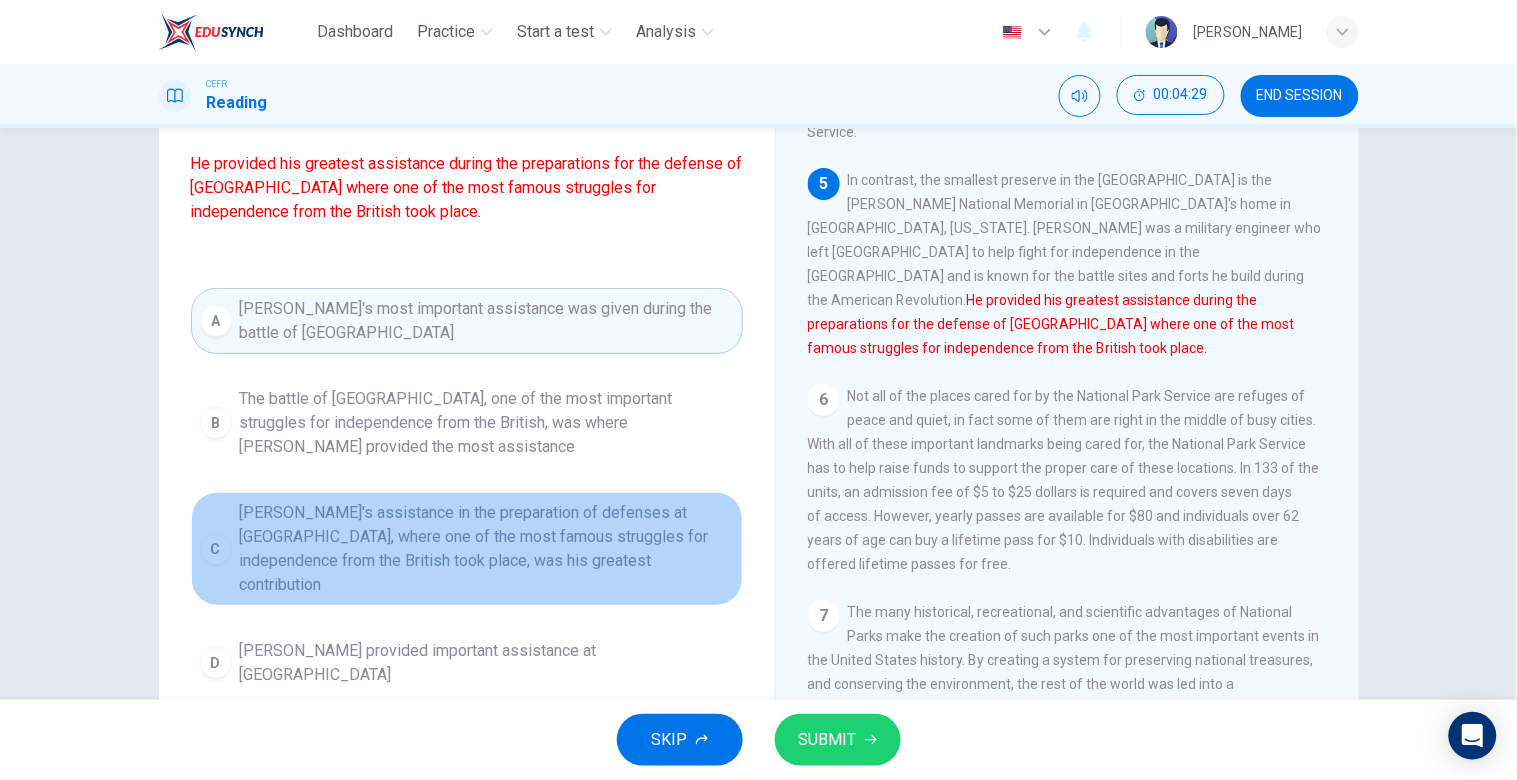 click on "Kosciuszko's assistance in the preparation of defenses at Saratoga, where one of the most famous struggles for independence from the British took place, was his greatest contribution" at bounding box center (487, 549) 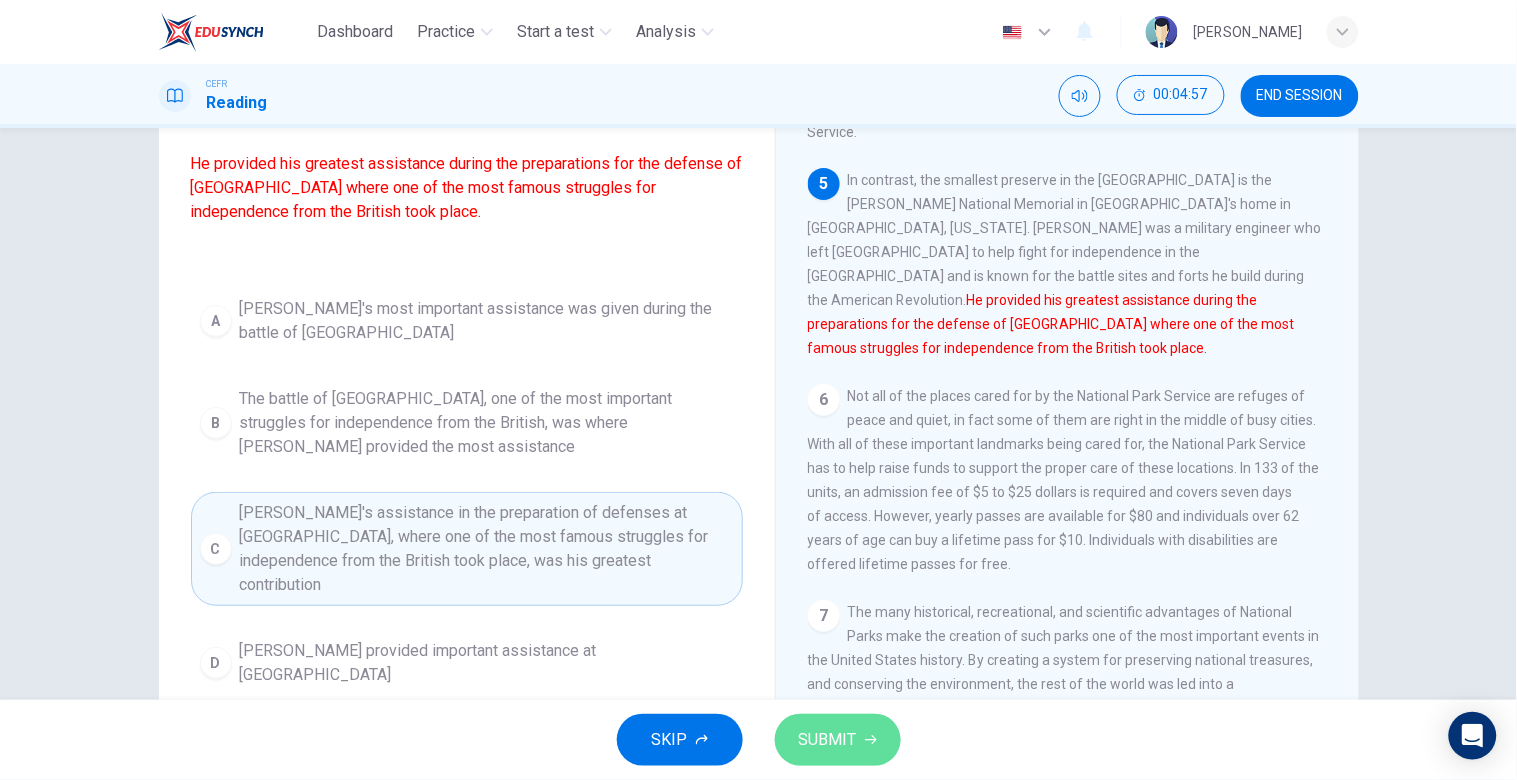 click on "SUBMIT" at bounding box center (828, 740) 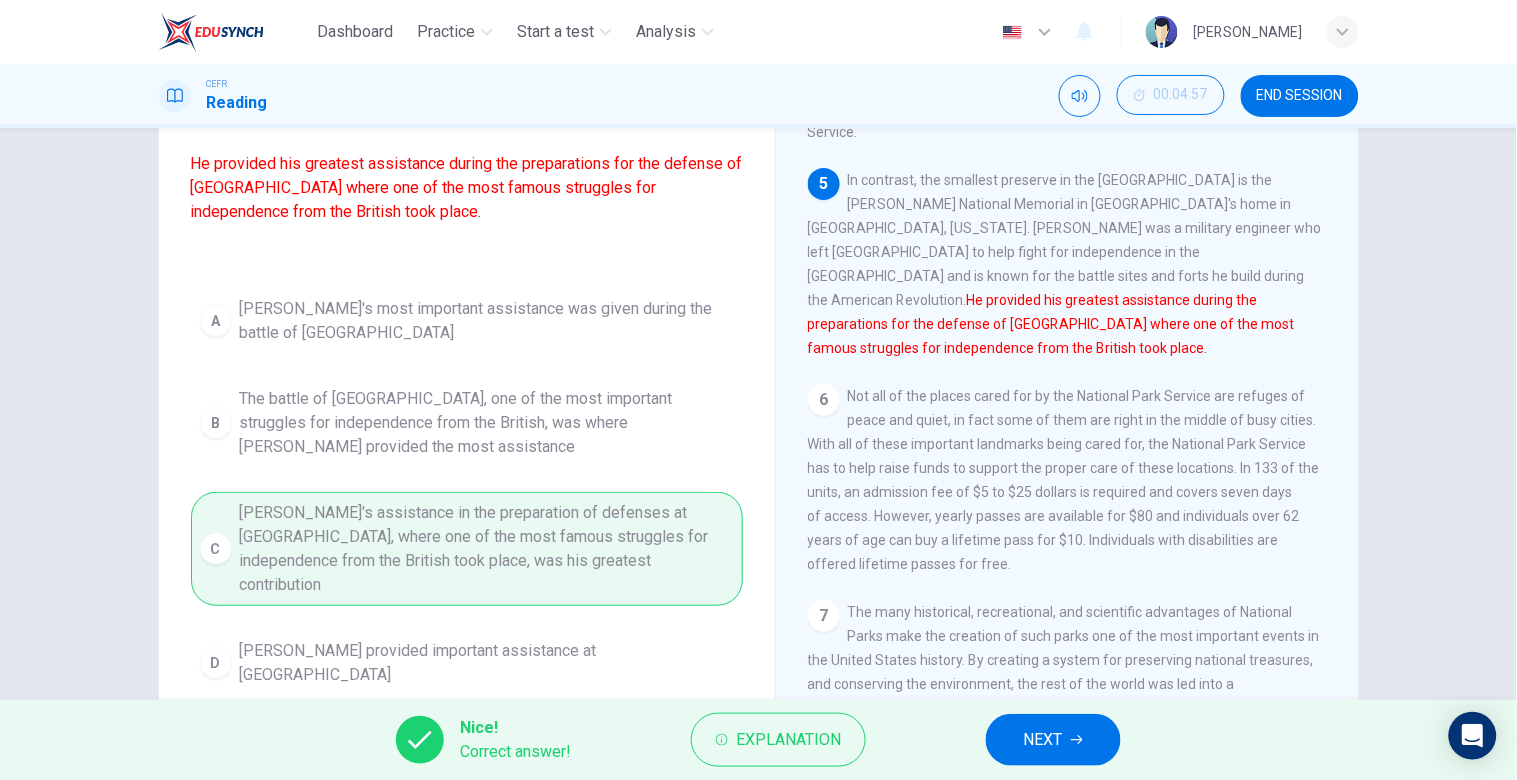 click on "NEXT" at bounding box center [1053, 740] 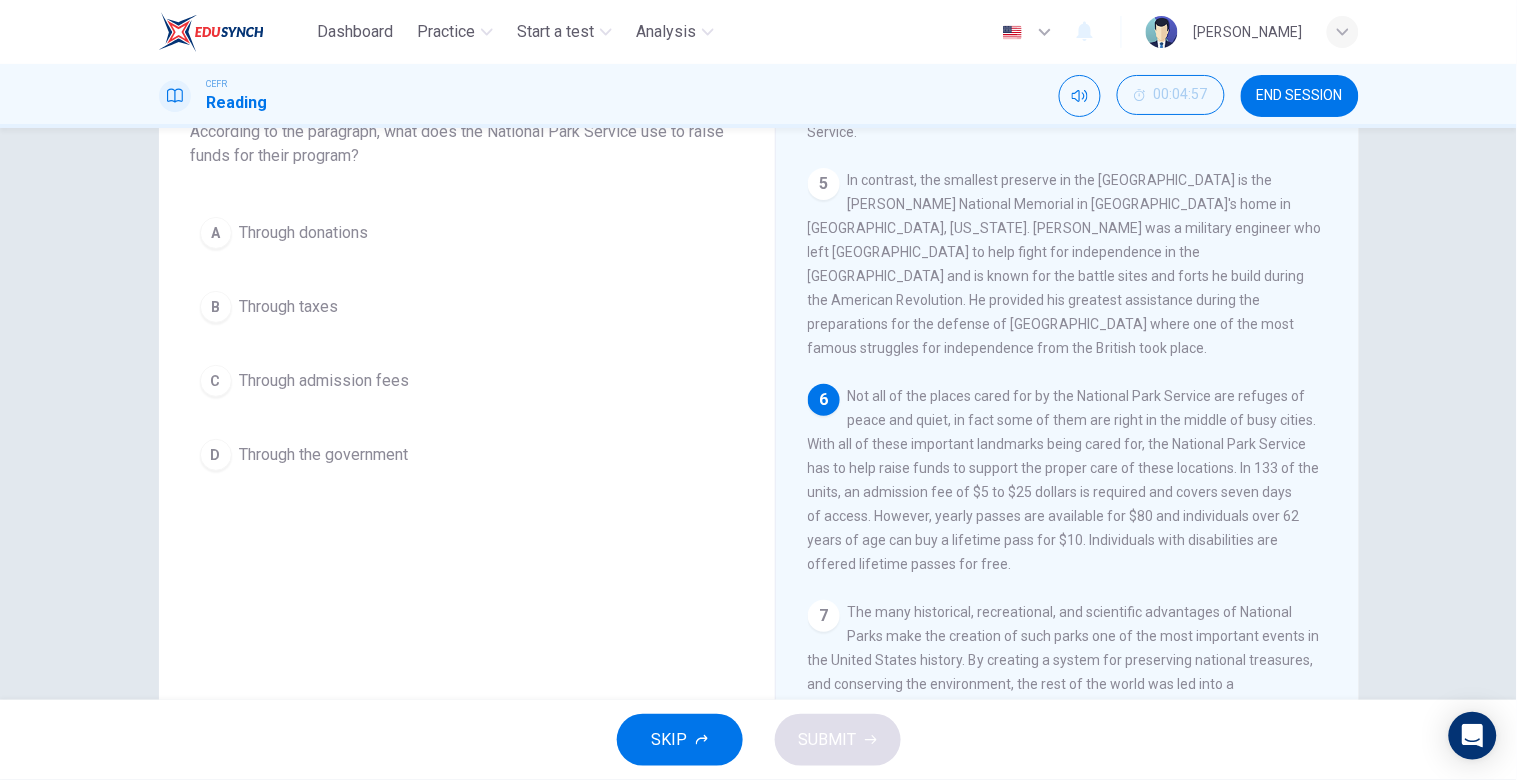 scroll, scrollTop: 0, scrollLeft: 0, axis: both 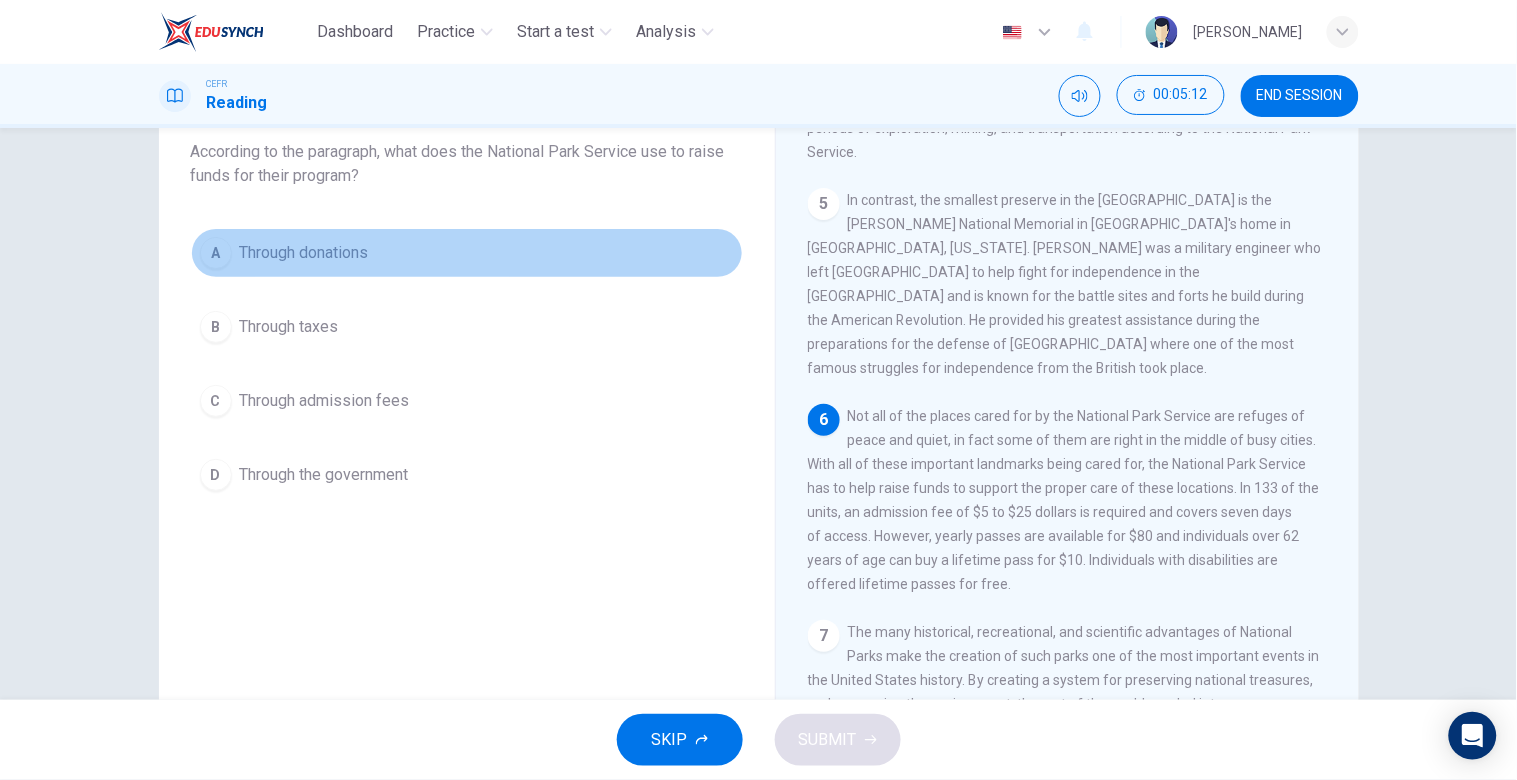 click on "A Through donations" at bounding box center (467, 253) 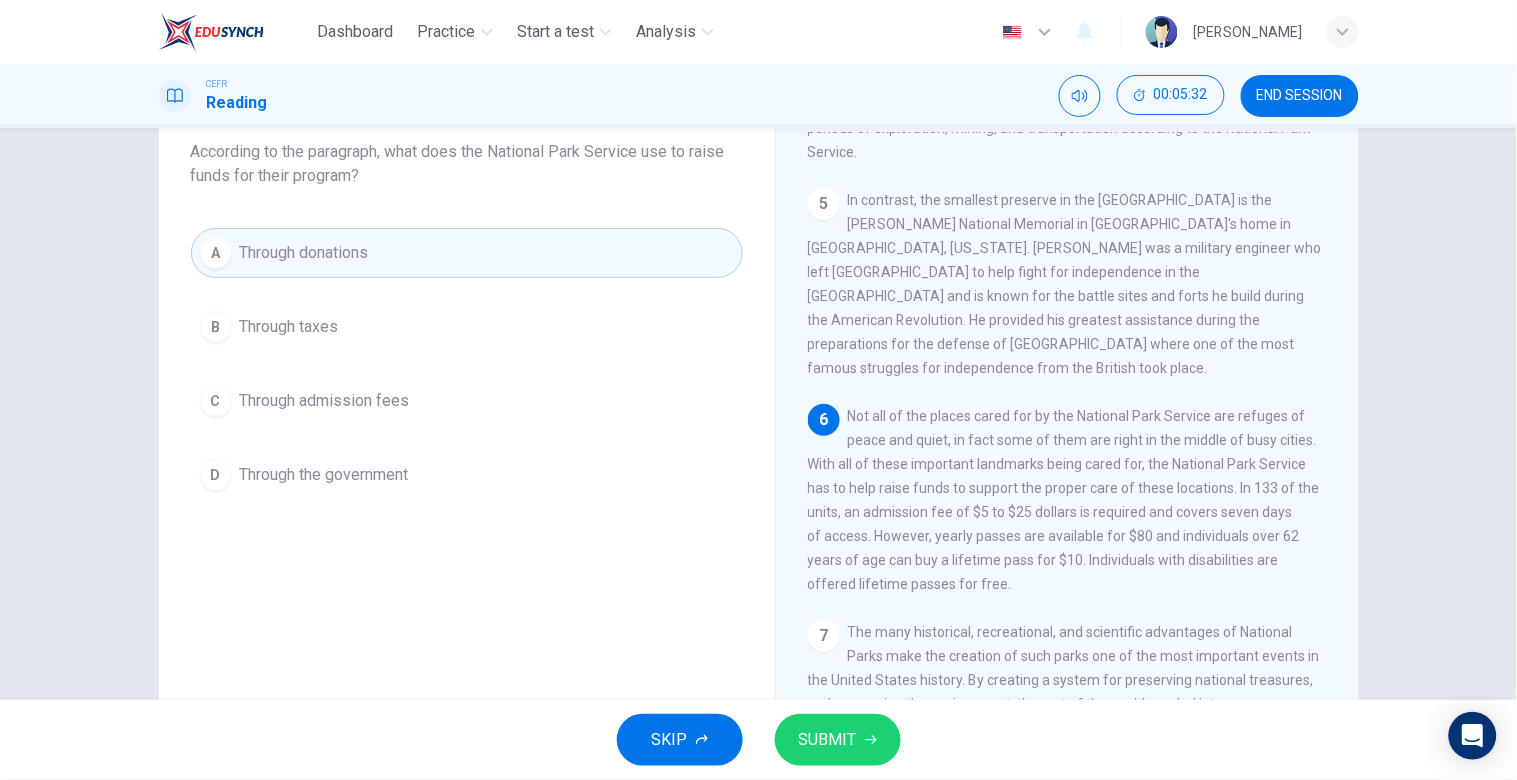 click on "C Through admission fees" at bounding box center (467, 401) 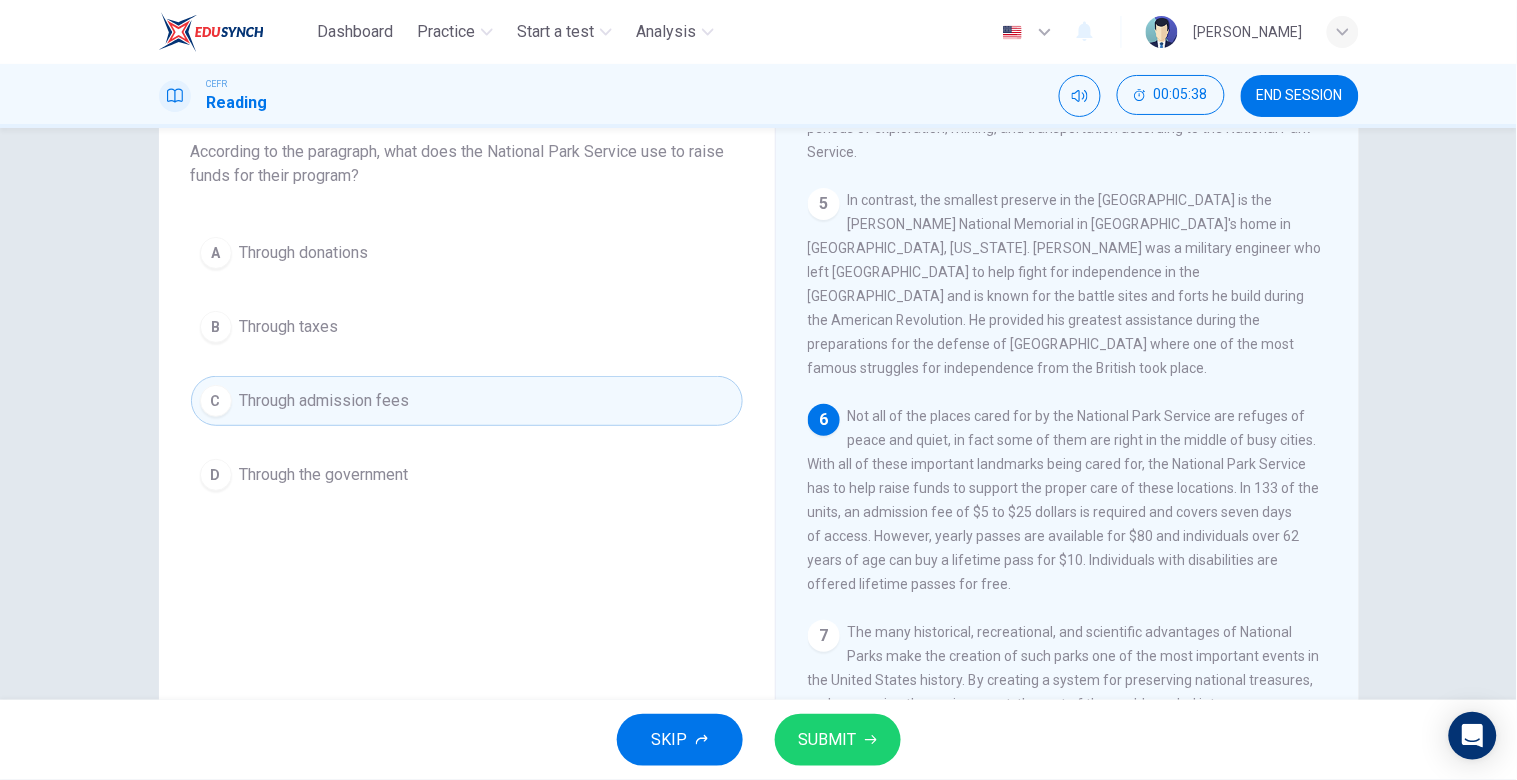 click 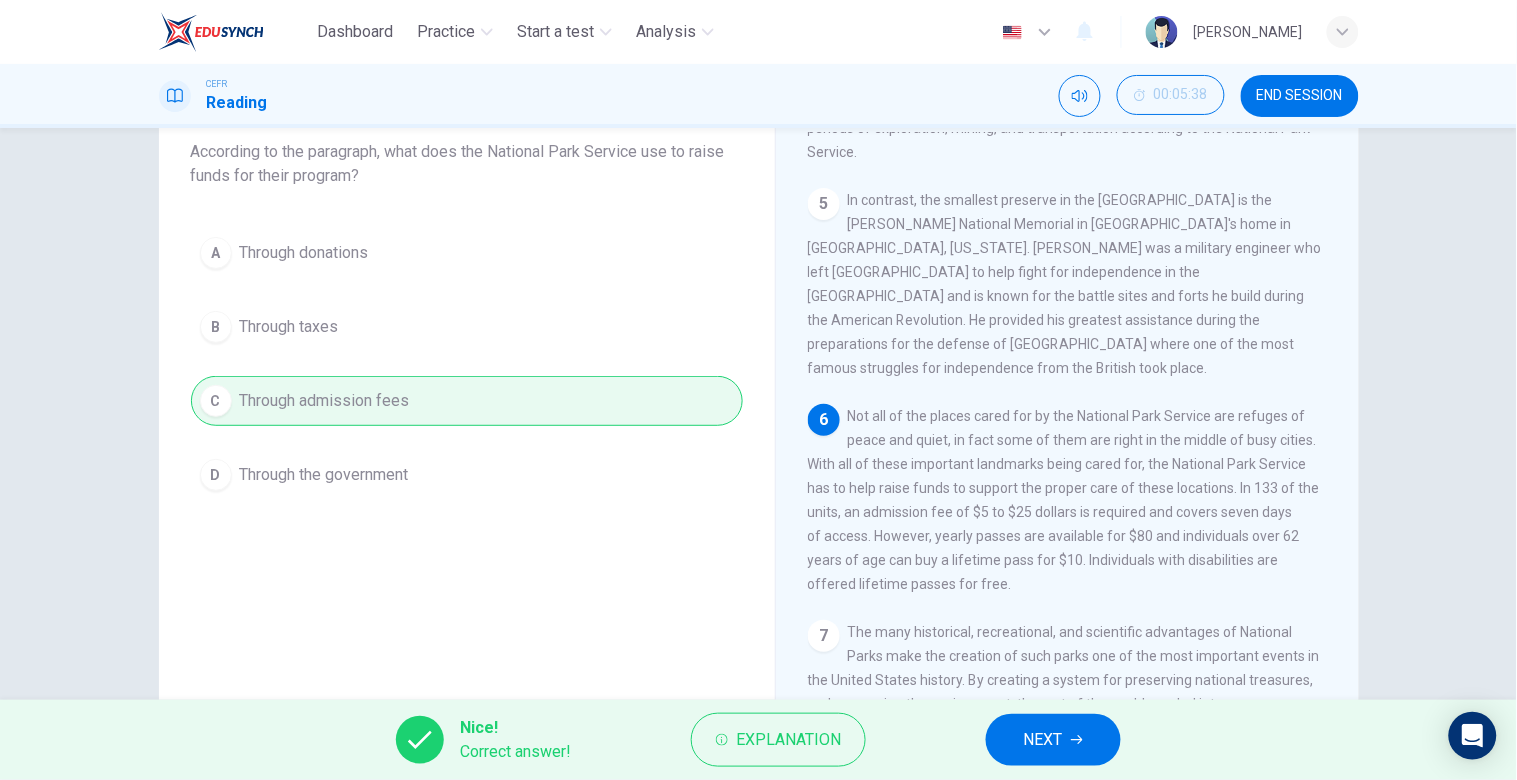 click on "NEXT" at bounding box center [1053, 740] 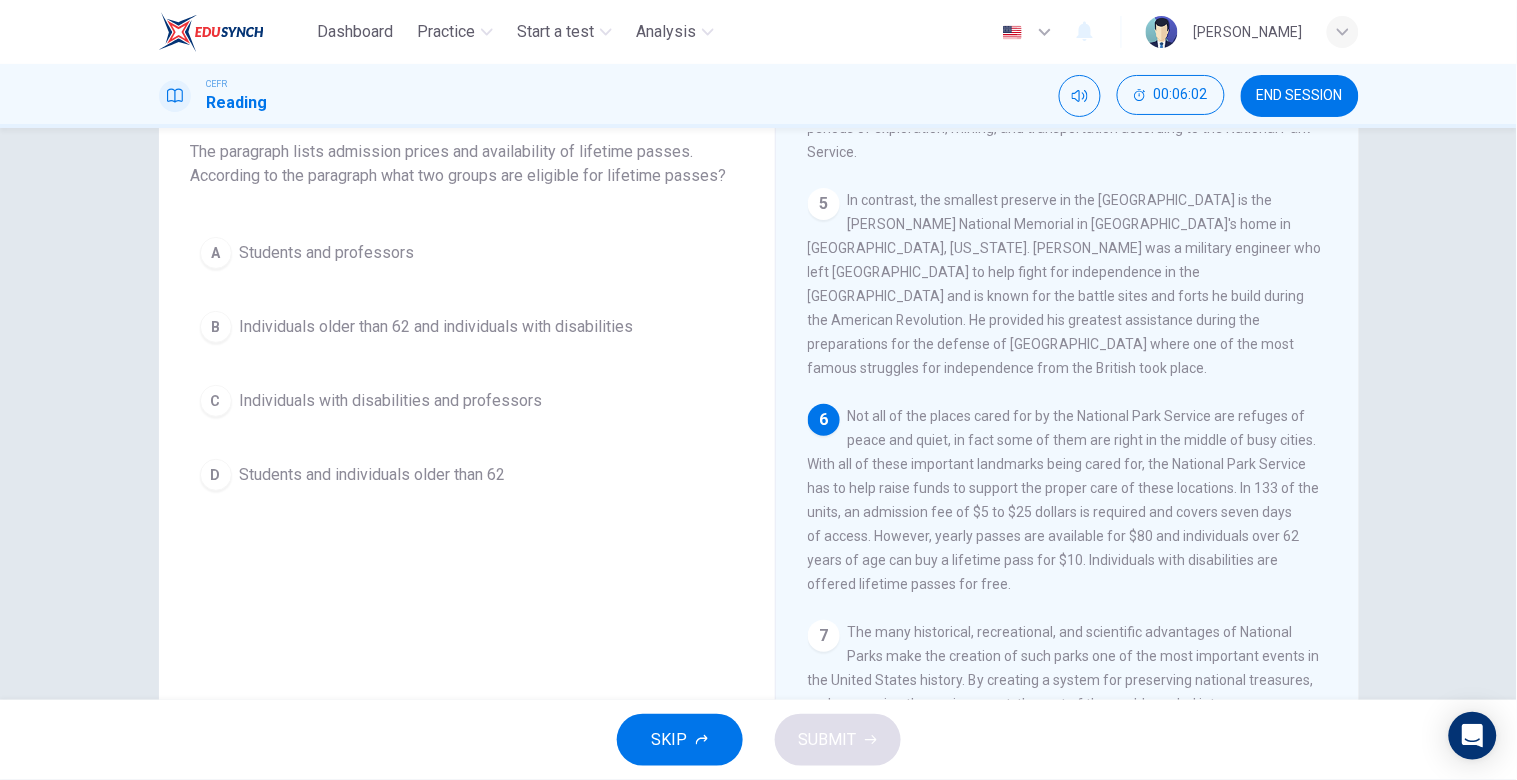 click on "Not all of the places cared for by the National Park Service are refuges of peace and quiet, in fact some of them are right in the middle of busy cities. With all of these important landmarks being cared for, the National Park Service has to help raise funds to support the proper care of these locations. In 133 of the units, an admission fee of $5 to $25 dollars is required and covers seven days of access. However, yearly passes are available for $80 and individuals over 62 years of age can buy a lifetime pass for $10. Individuals with disabilities are offered lifetime passes for free." at bounding box center [1064, 500] 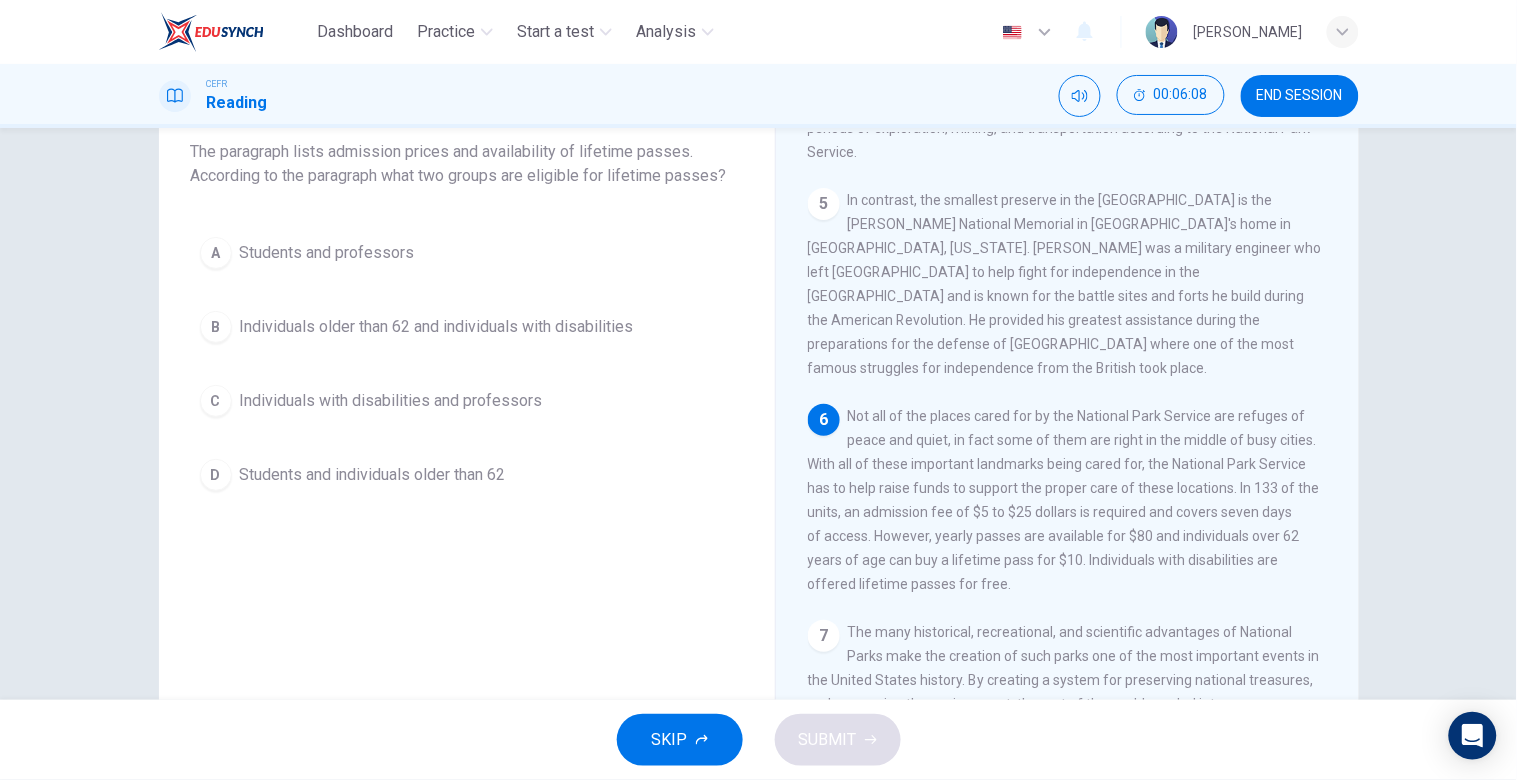 click on "Individuals older than 62 and individuals with disabilities" at bounding box center [437, 327] 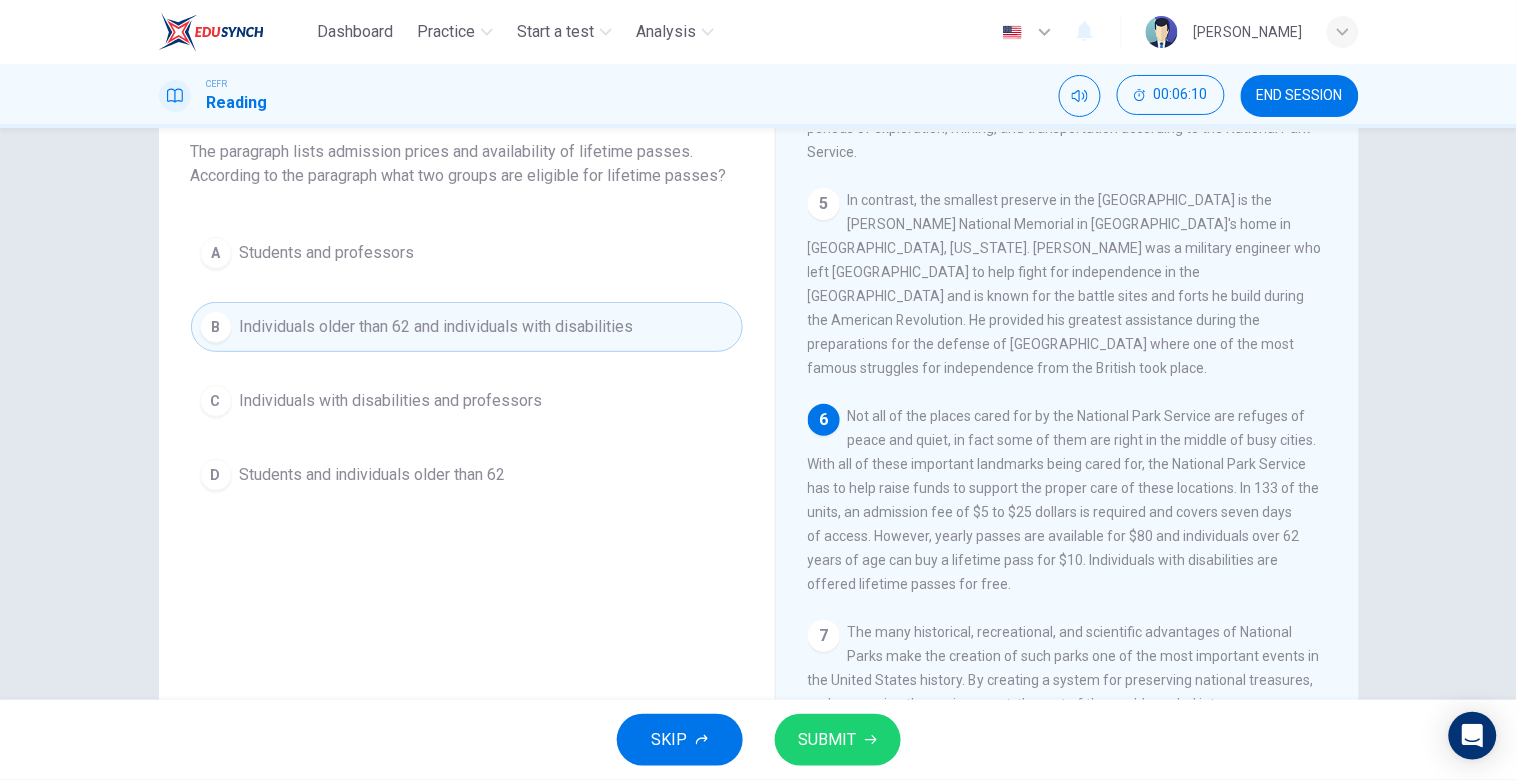 click on "SUBMIT" at bounding box center [828, 740] 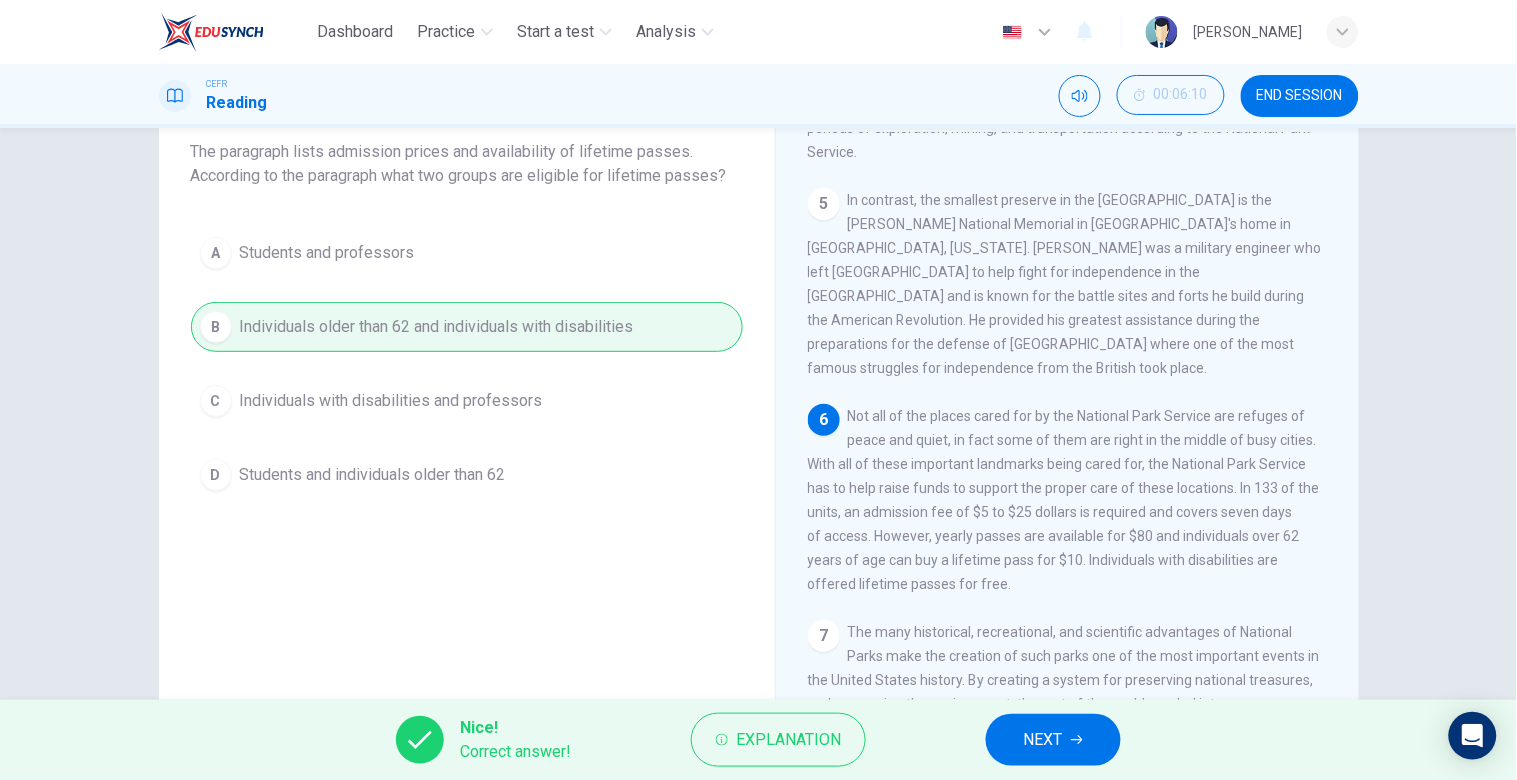 click on "NEXT" at bounding box center (1053, 740) 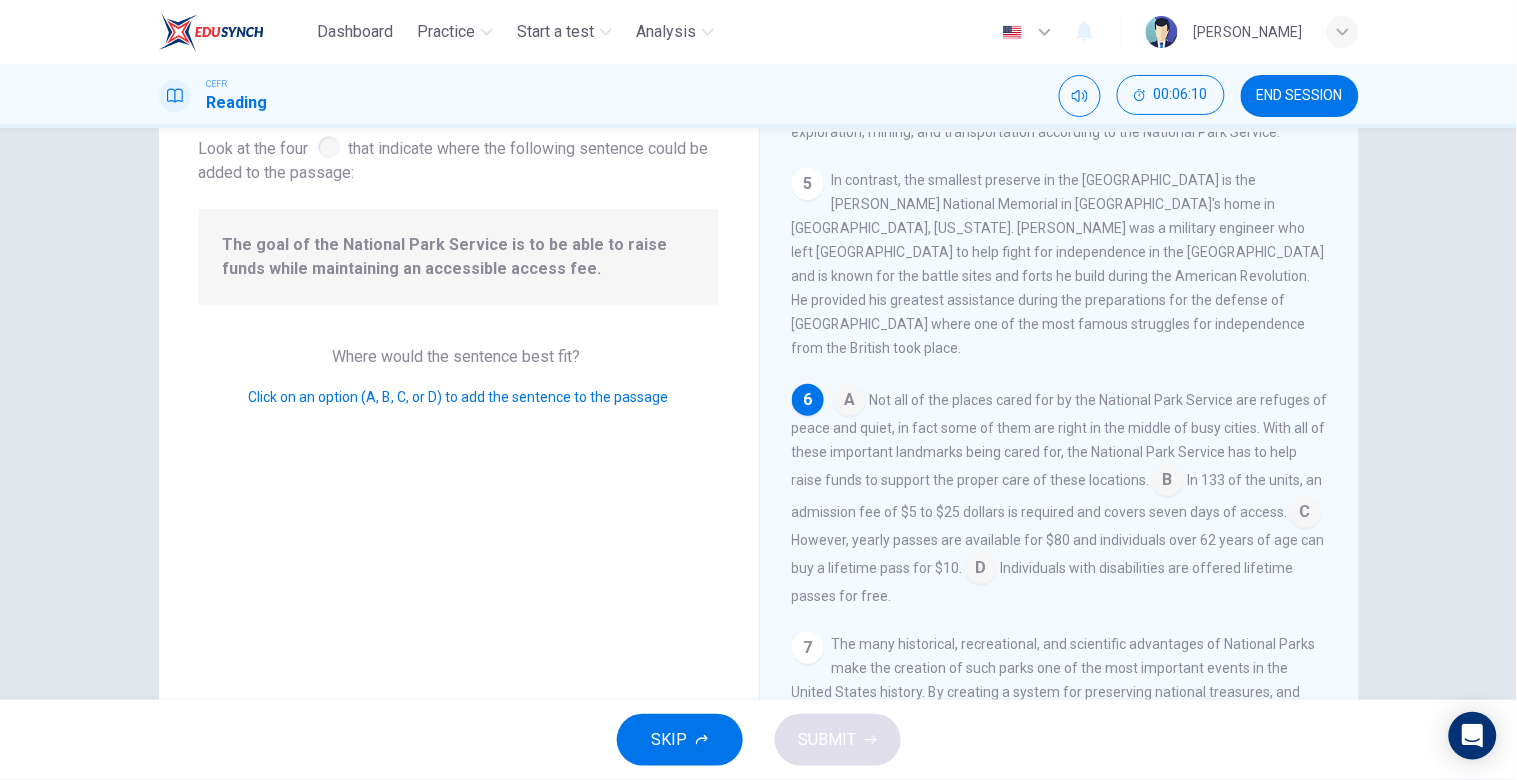 scroll, scrollTop: 752, scrollLeft: 0, axis: vertical 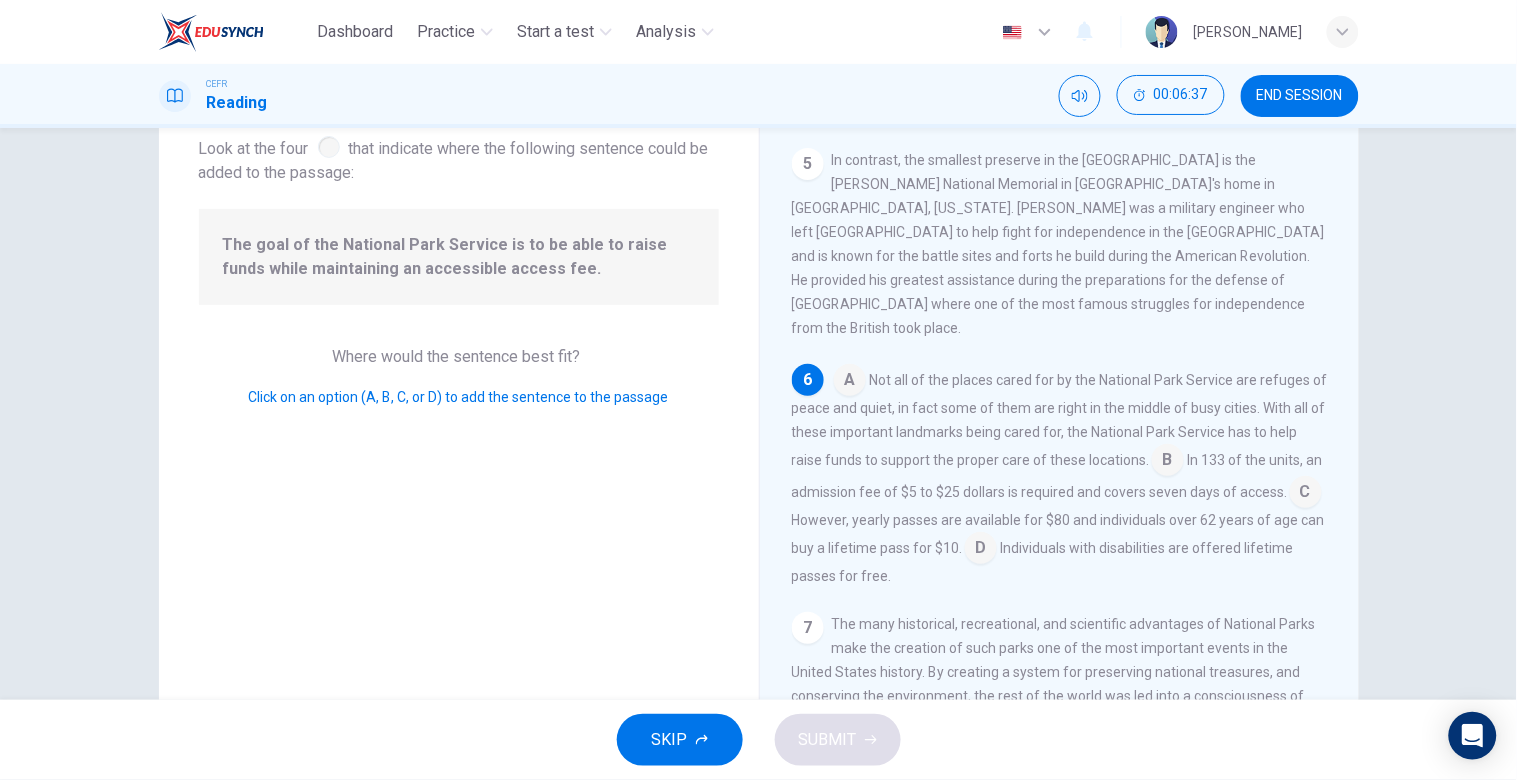 click at bounding box center (1168, 462) 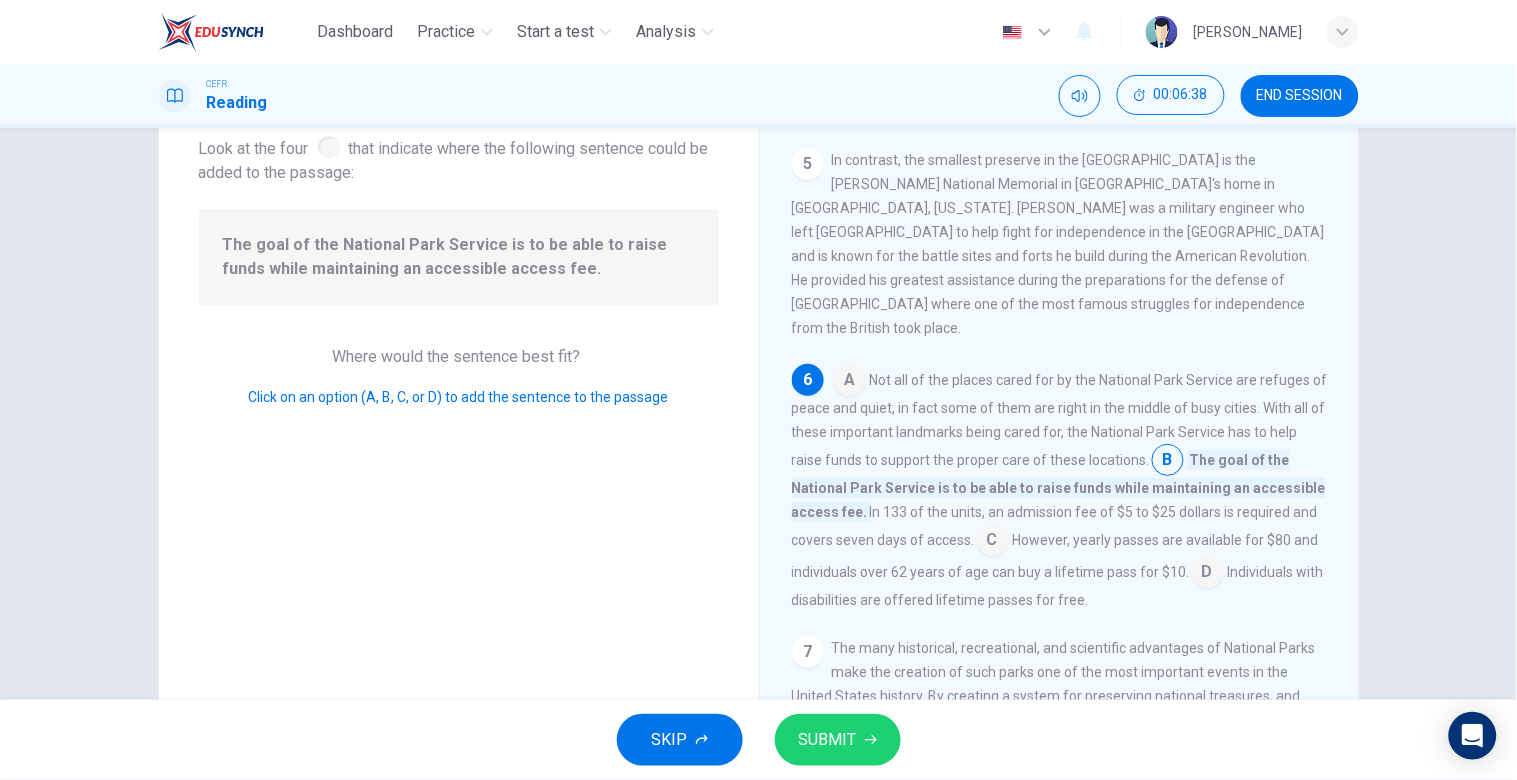 click on "Question 10 Look at the four     that indicate where the following sentence could be added to the passage: The goal of the National Park Service is to be able to raise funds while maintaining an accessible access fee. Where would the sentence best fit?   Click on an option (A, B, C, or D) to add the sentence to the passage National Parks 1 In 1872 the United States established Yellowstone as, not only the first national park in America, but the first national park in the world. Yellowstone is located in the western state of Wyoming and is home to several species including grizzly bears and wolves. Since the establishment of Yellowstone, around 100 nations have followed the example establishing over 100,000 national parks and protected areas for the generation of today and the future to enjoy. 2 3 4 5 6 A B The goal of the National Park Service is to be able to raise funds while maintaining an accessible access fee. C D  Individuals with disabilities are offered lifetime passes for free.  7" at bounding box center (759, 391) 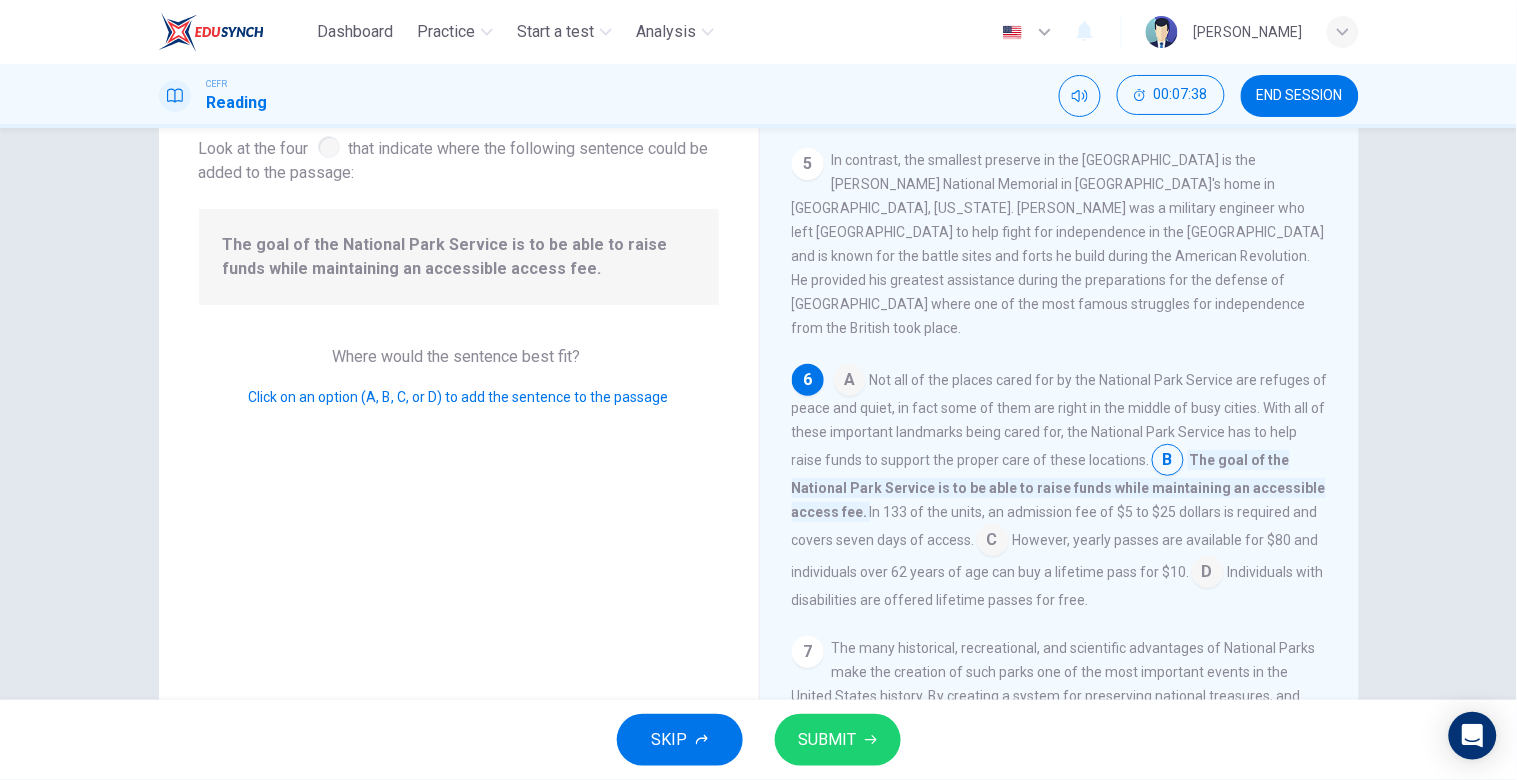 click at bounding box center [850, 382] 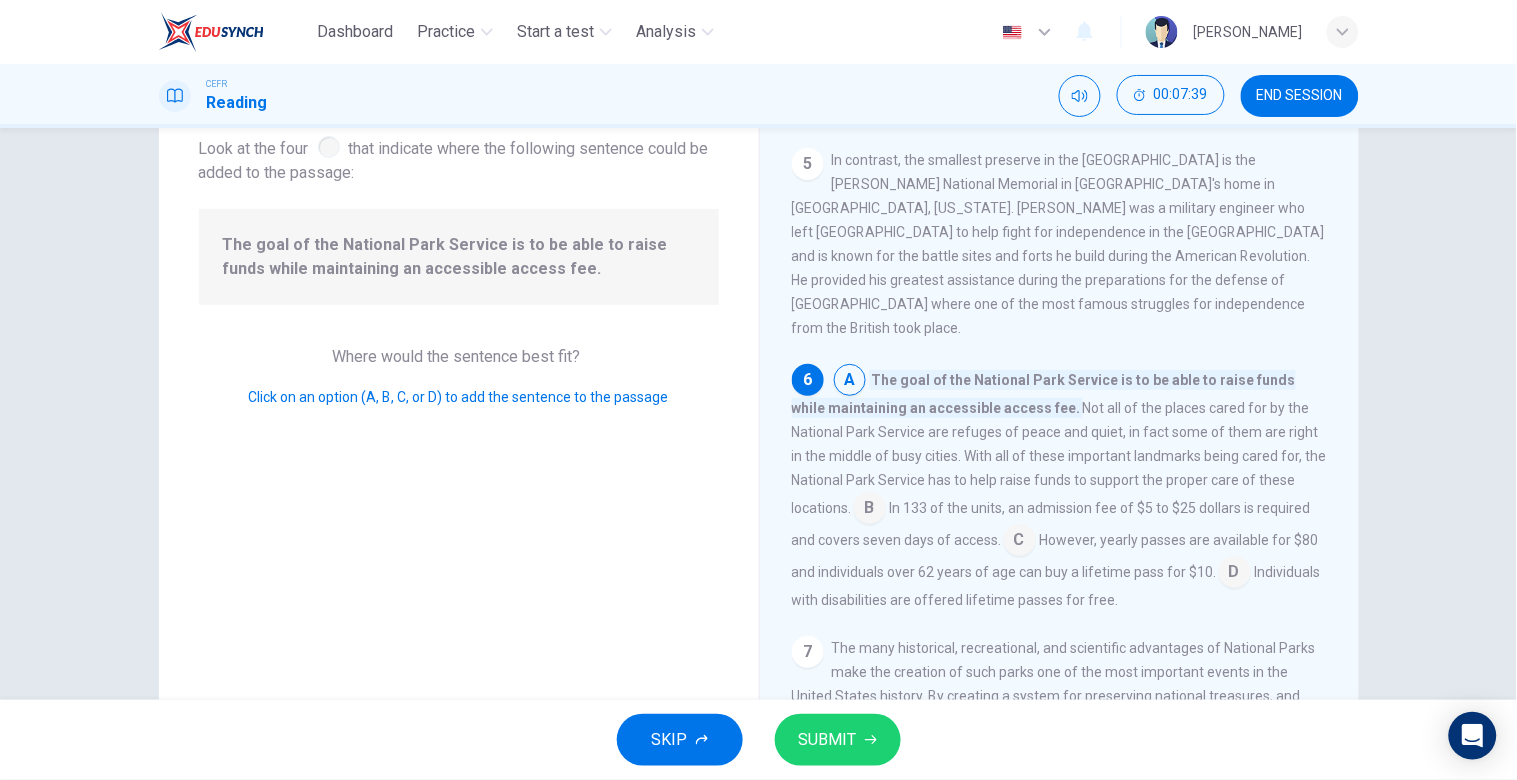 click on "Question 10 Look at the four     that indicate where the following sentence could be added to the passage: The goal of the National Park Service is to be able to raise funds while maintaining an accessible access fee. Where would the sentence best fit?   Click on an option (A, B, C, or D) to add the sentence to the passage" at bounding box center [459, 391] 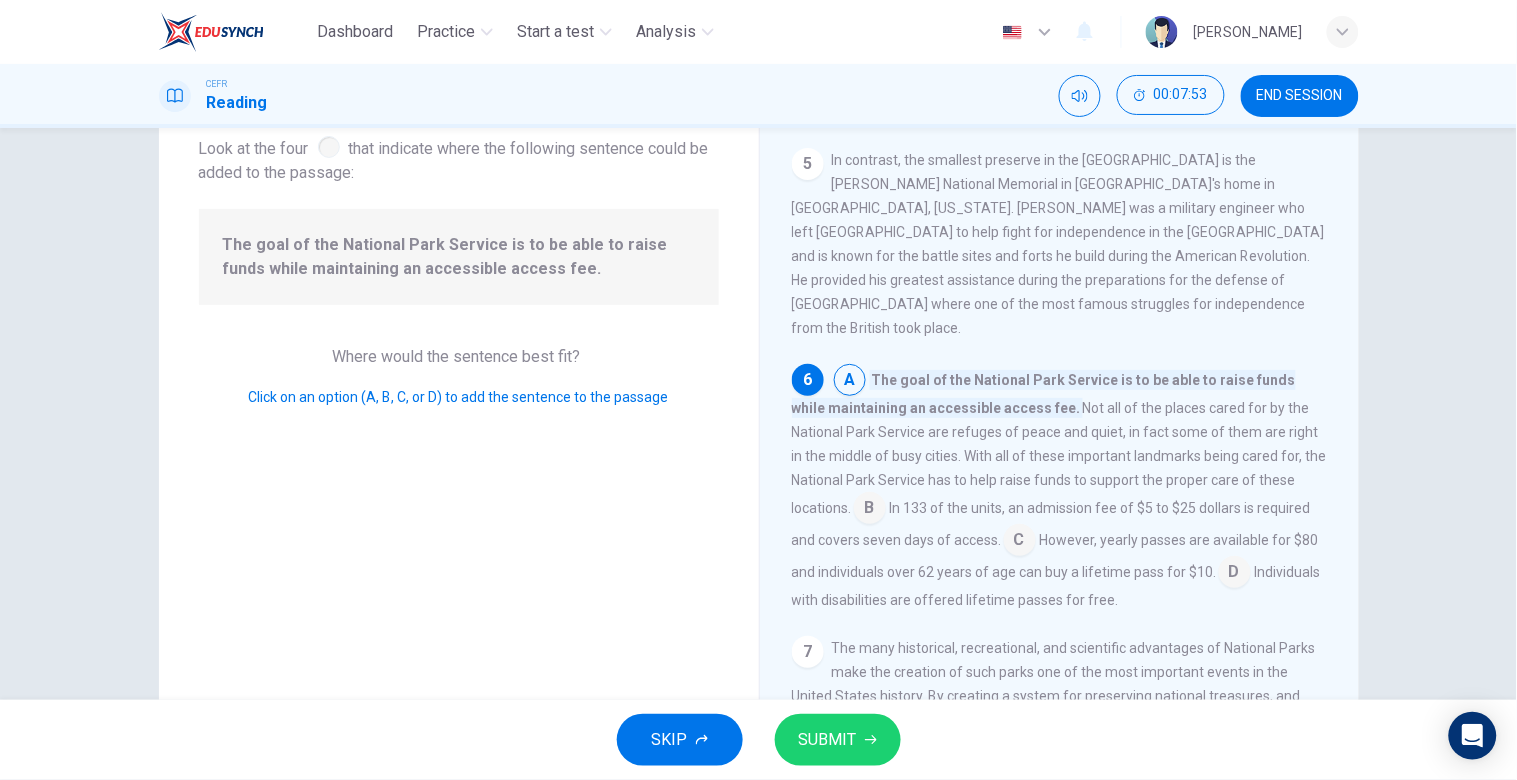 click at bounding box center (870, 510) 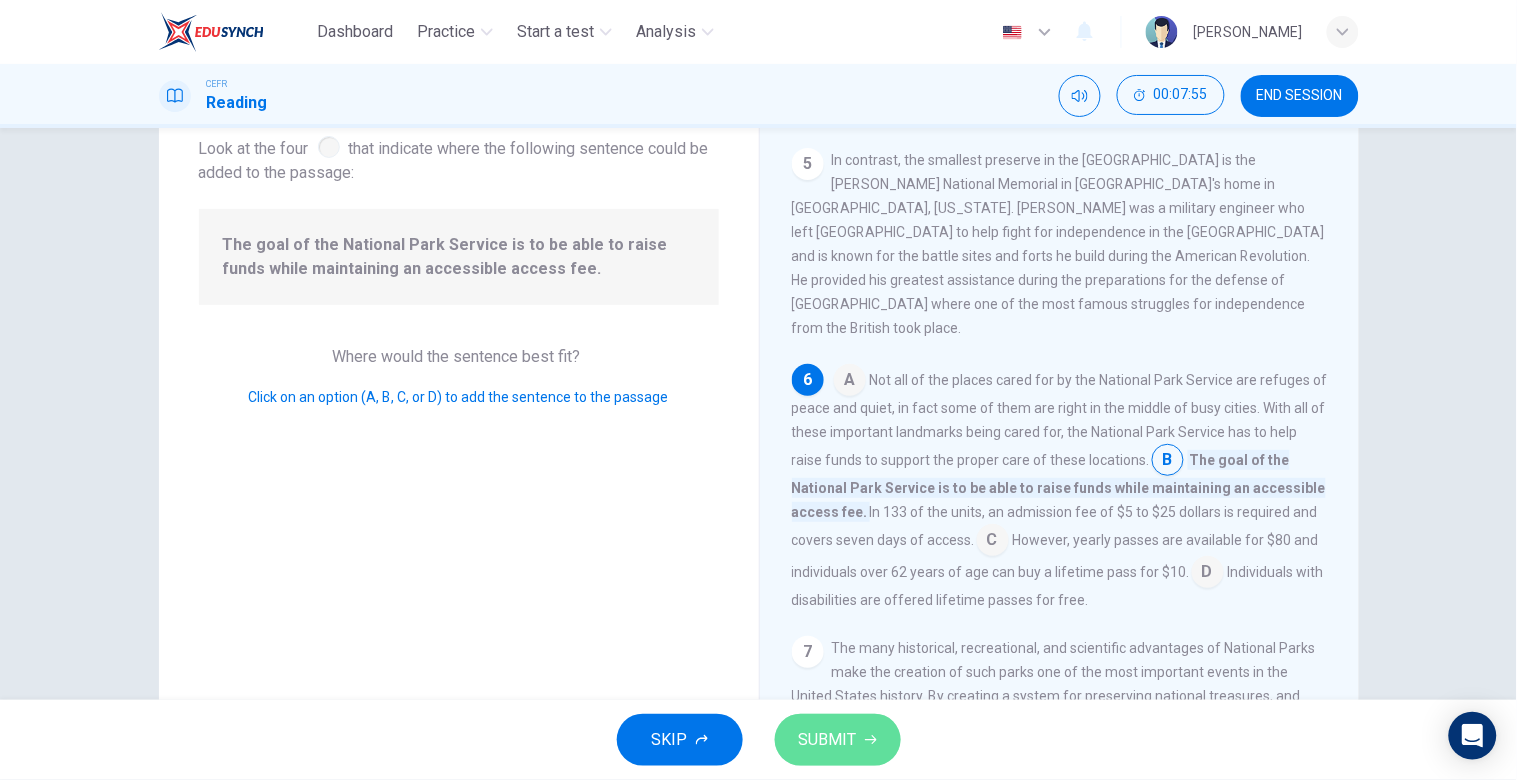 click 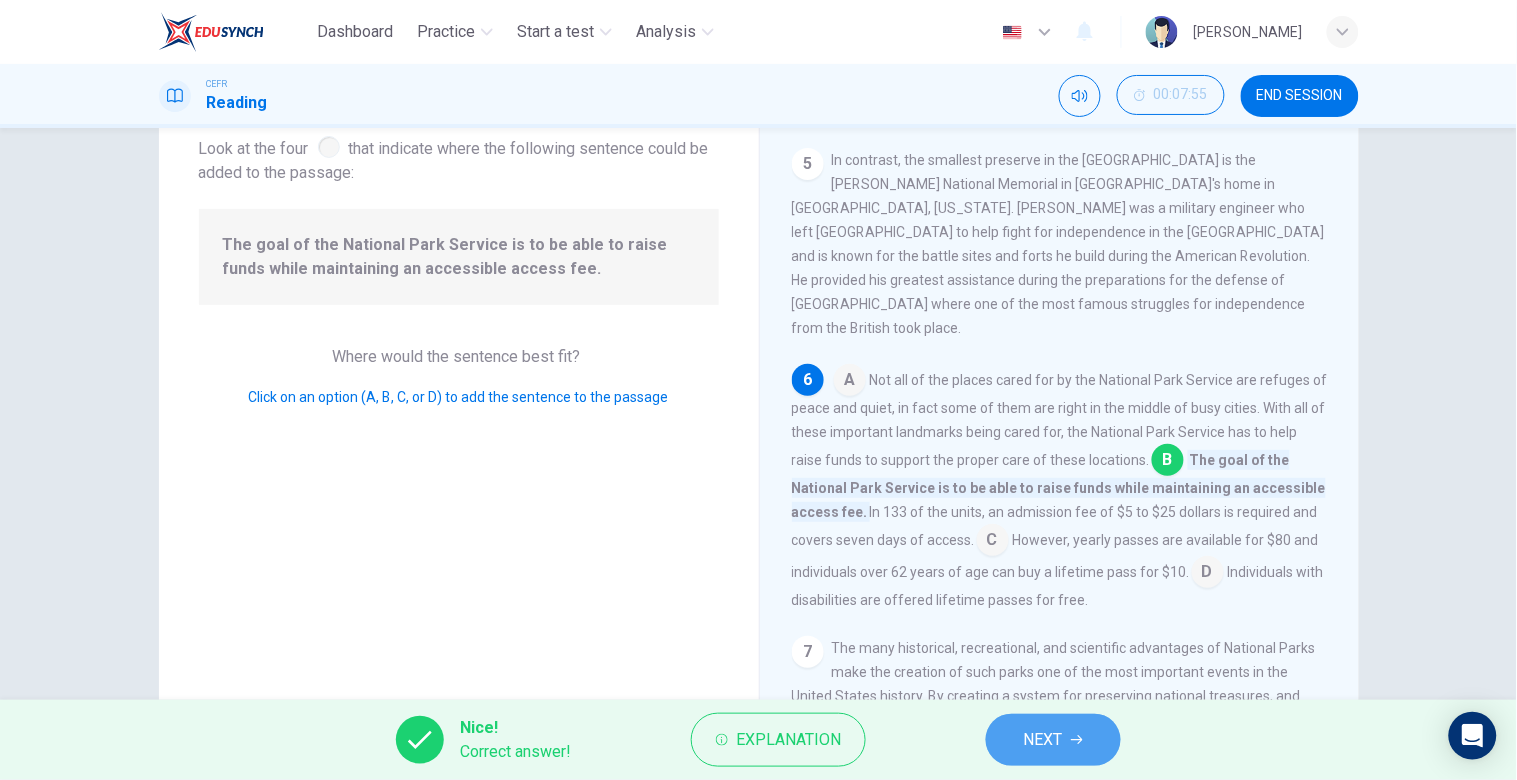 click on "NEXT" at bounding box center [1053, 740] 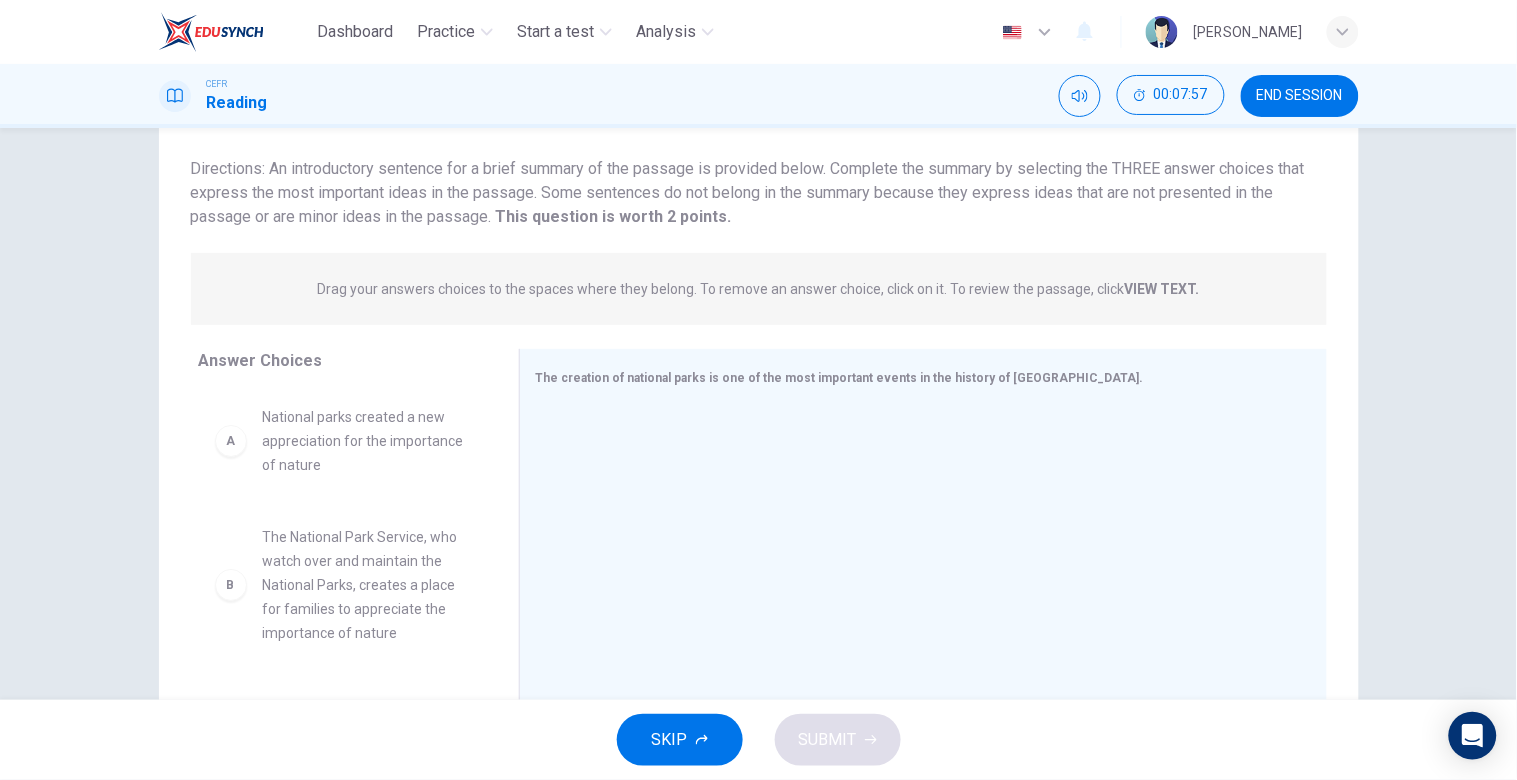 scroll, scrollTop: 203, scrollLeft: 0, axis: vertical 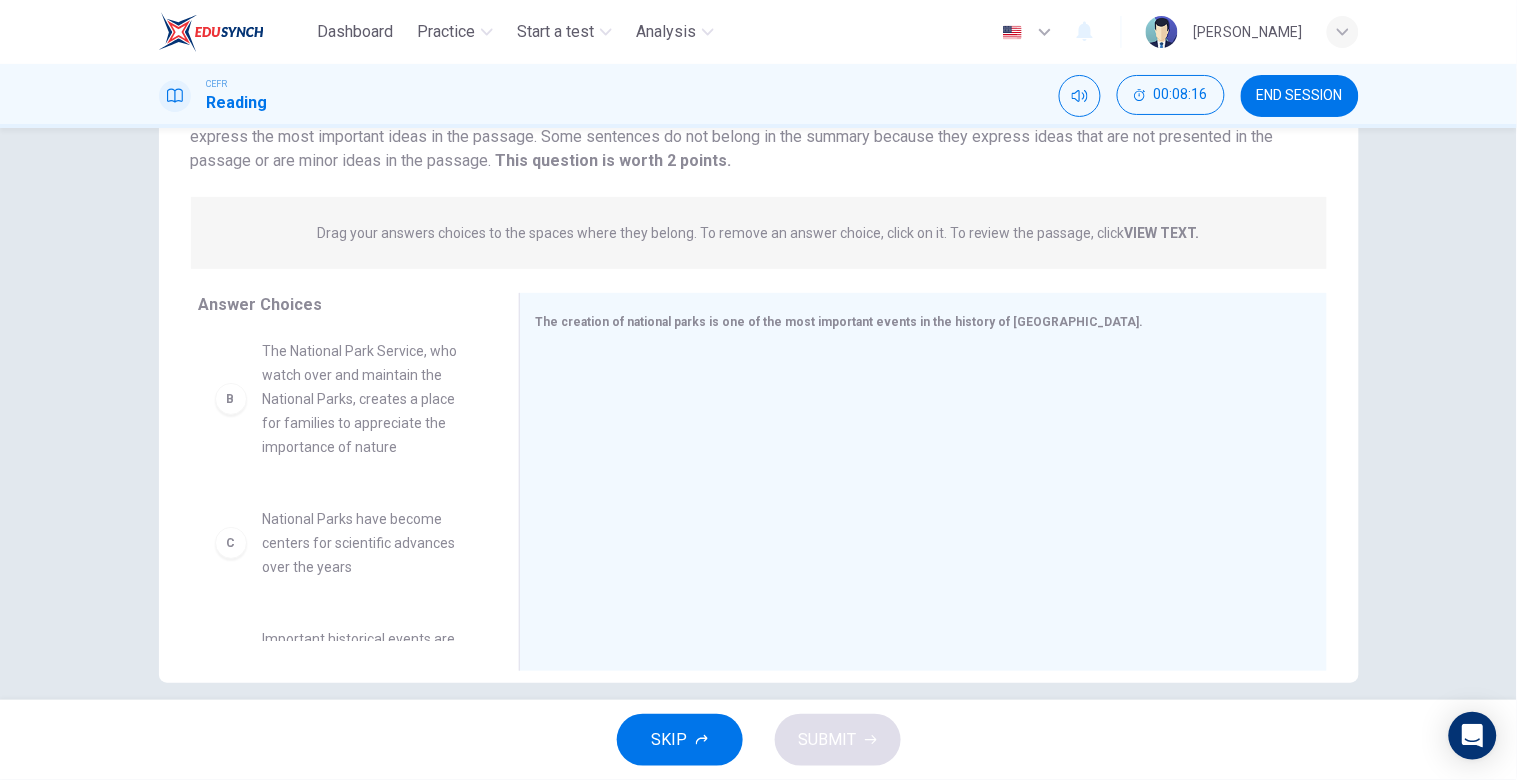 click on "A National parks created a new appreciation for the importance of nature B The National Park Service, who watch over and maintain the National Parks, creates a place for families to appreciate the importance of nature C National Parks have become centers for scientific advances over the years D Important historical events are maintained by the same service as the National Parks and immortalize events of the United States history E National Parks, and monuments, are found in all parts of the country F The creation of Yellowstone was the beginning of a global self realization in regards to ecological responsibility" at bounding box center [351, 487] 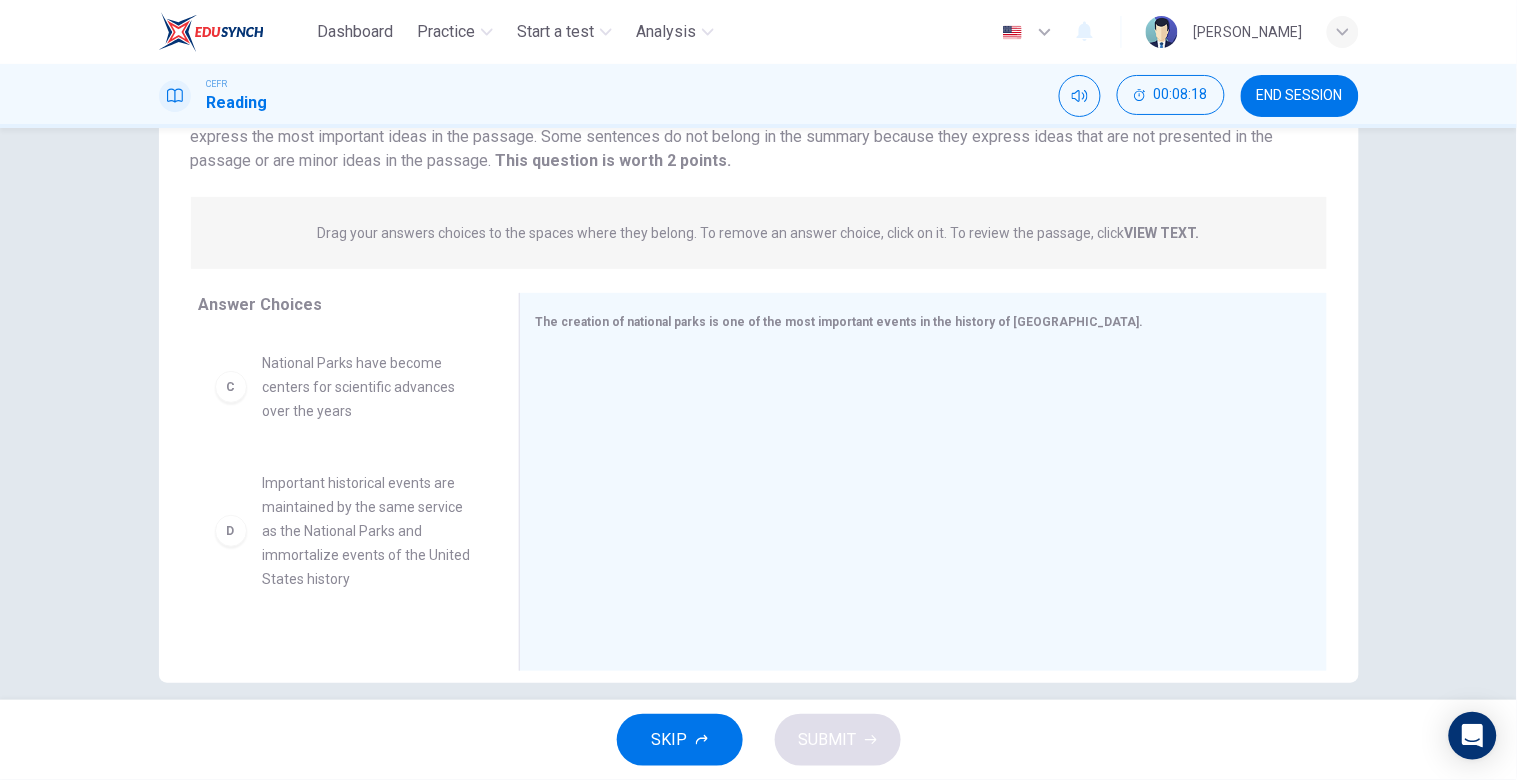 scroll, scrollTop: 271, scrollLeft: 0, axis: vertical 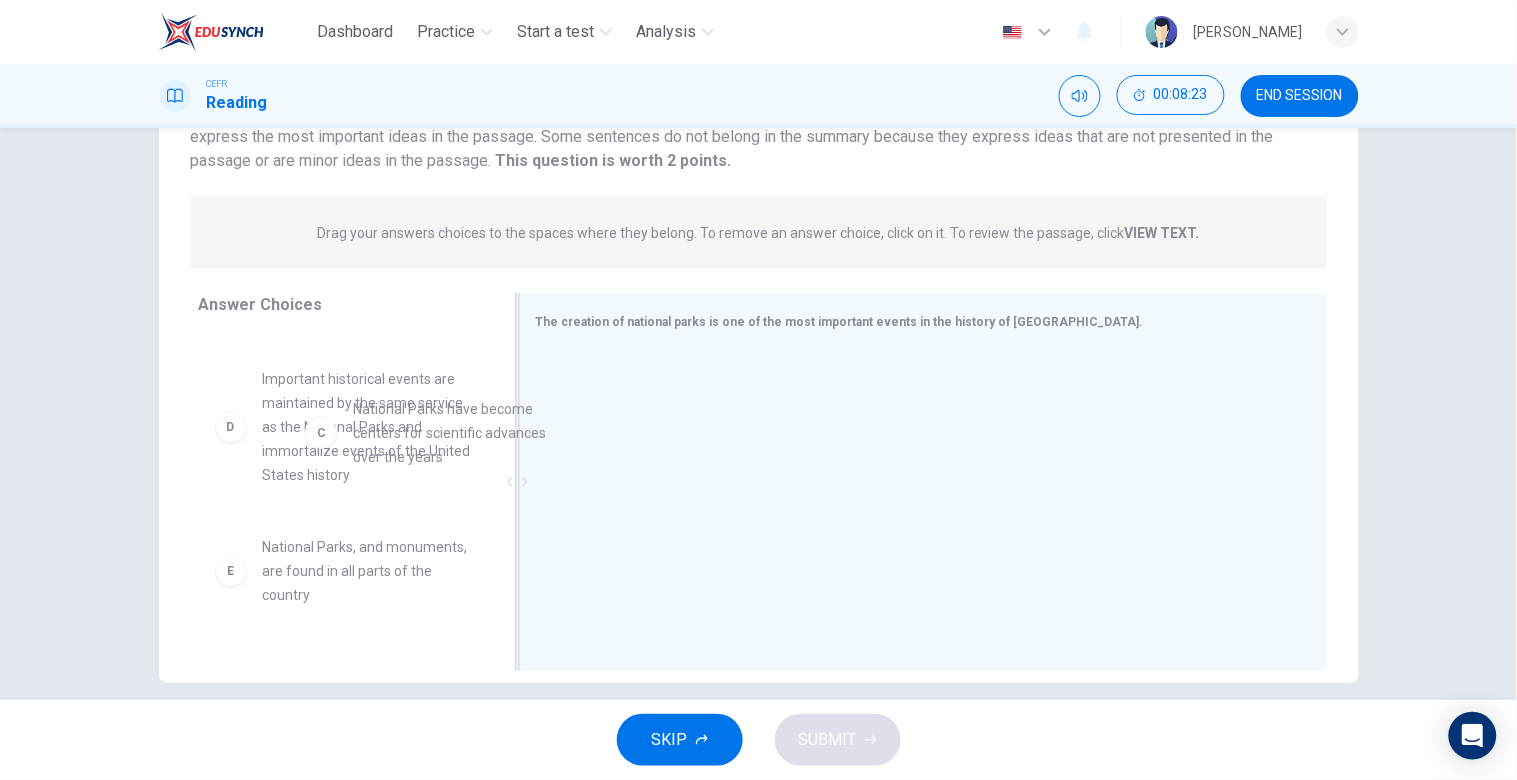 drag, startPoint x: 377, startPoint y: 410, endPoint x: 843, endPoint y: 400, distance: 466.10727 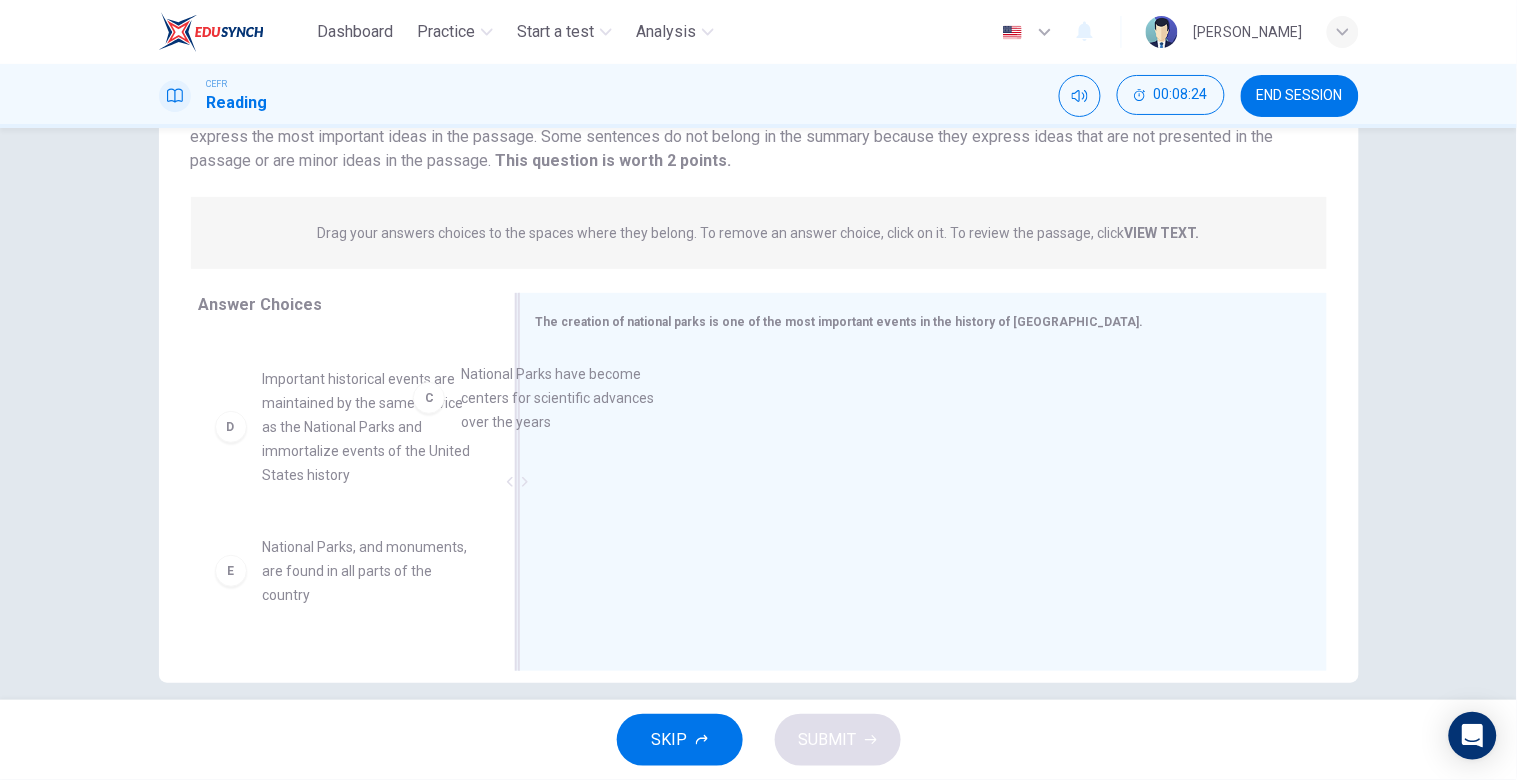 scroll, scrollTop: 266, scrollLeft: 0, axis: vertical 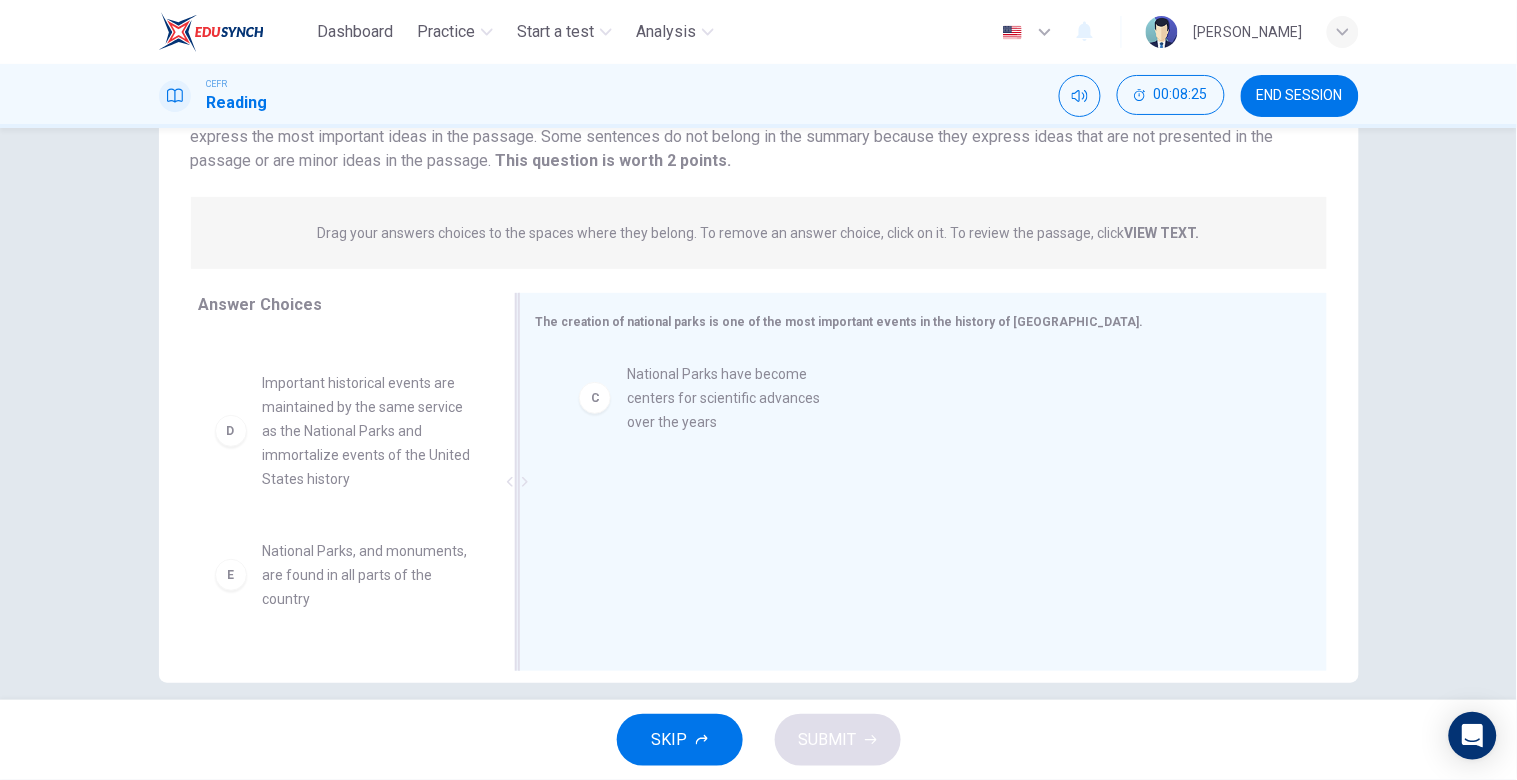 drag, startPoint x: 350, startPoint y: 414, endPoint x: 728, endPoint y: 410, distance: 378.02115 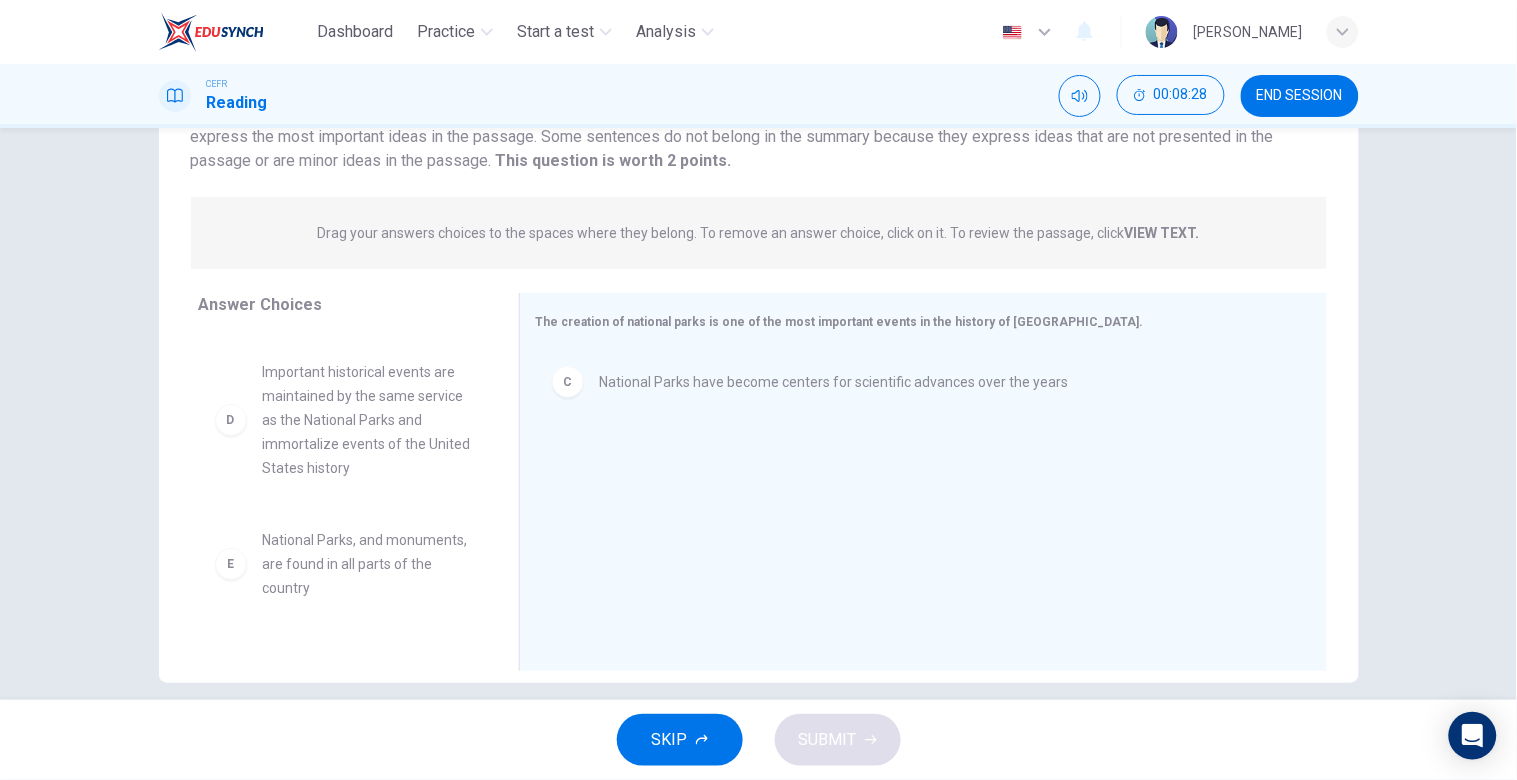scroll, scrollTop: 283, scrollLeft: 0, axis: vertical 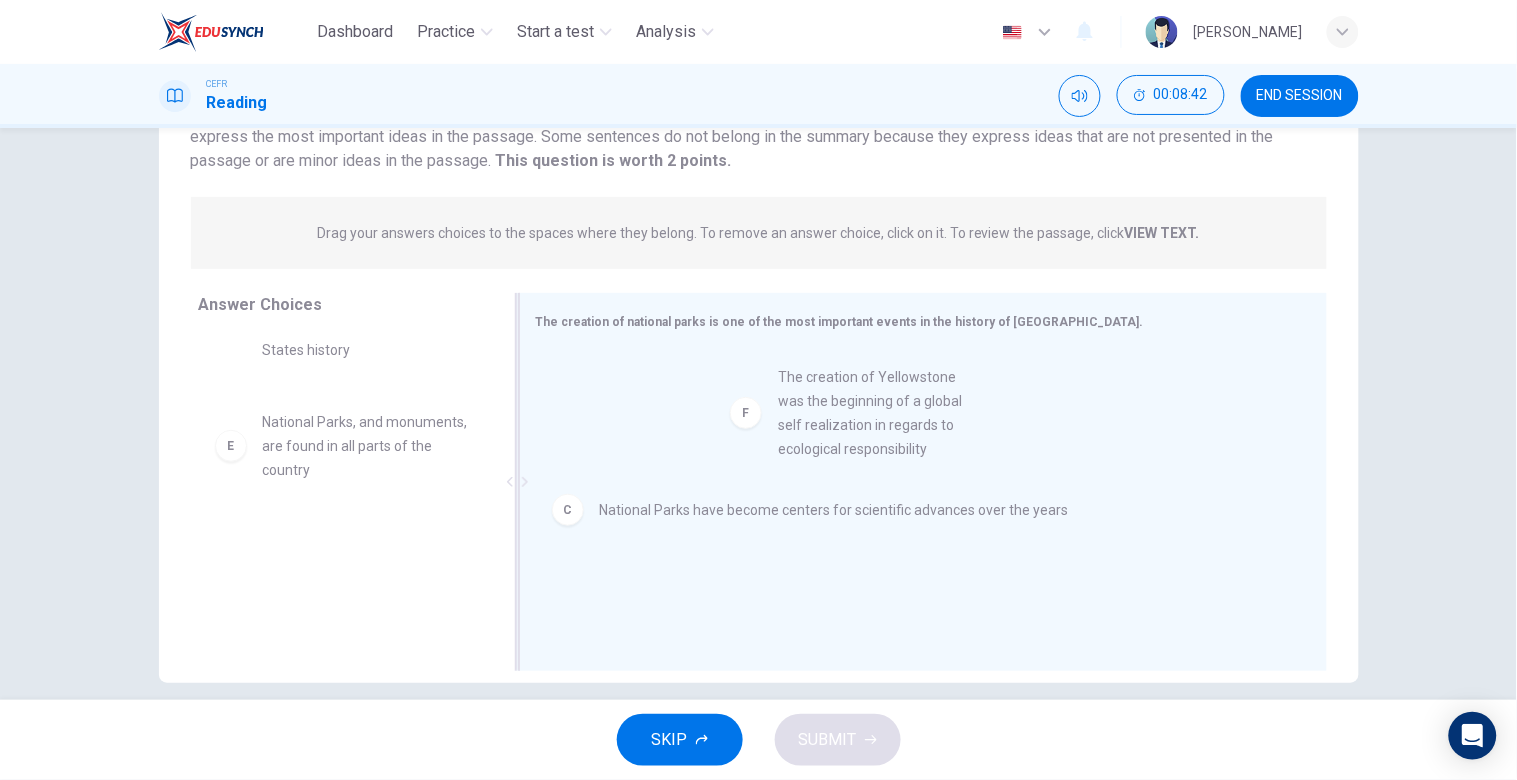 drag, startPoint x: 365, startPoint y: 580, endPoint x: 898, endPoint y: 416, distance: 557.6603 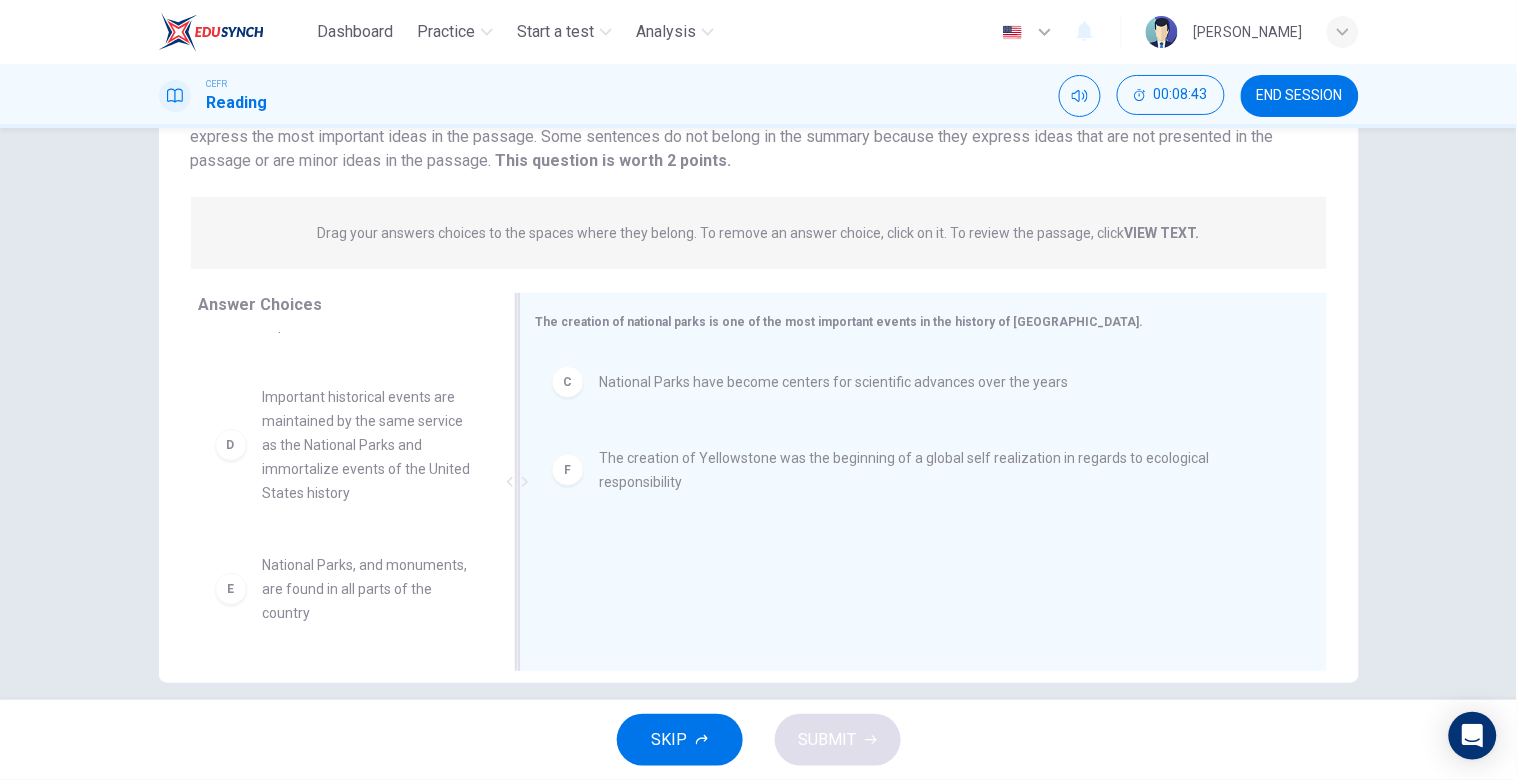 scroll, scrollTop: 252, scrollLeft: 0, axis: vertical 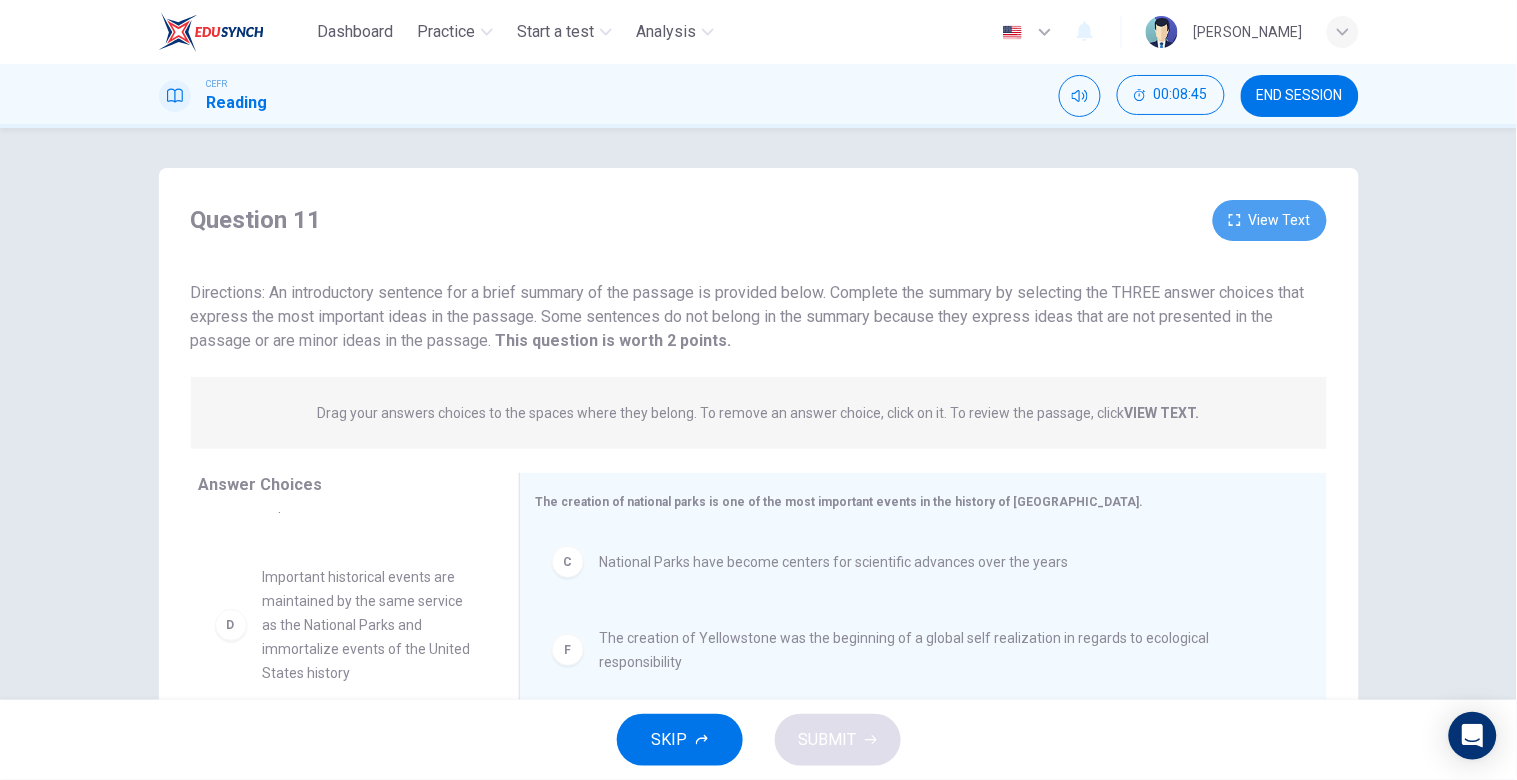 click on "View Text" at bounding box center [1270, 220] 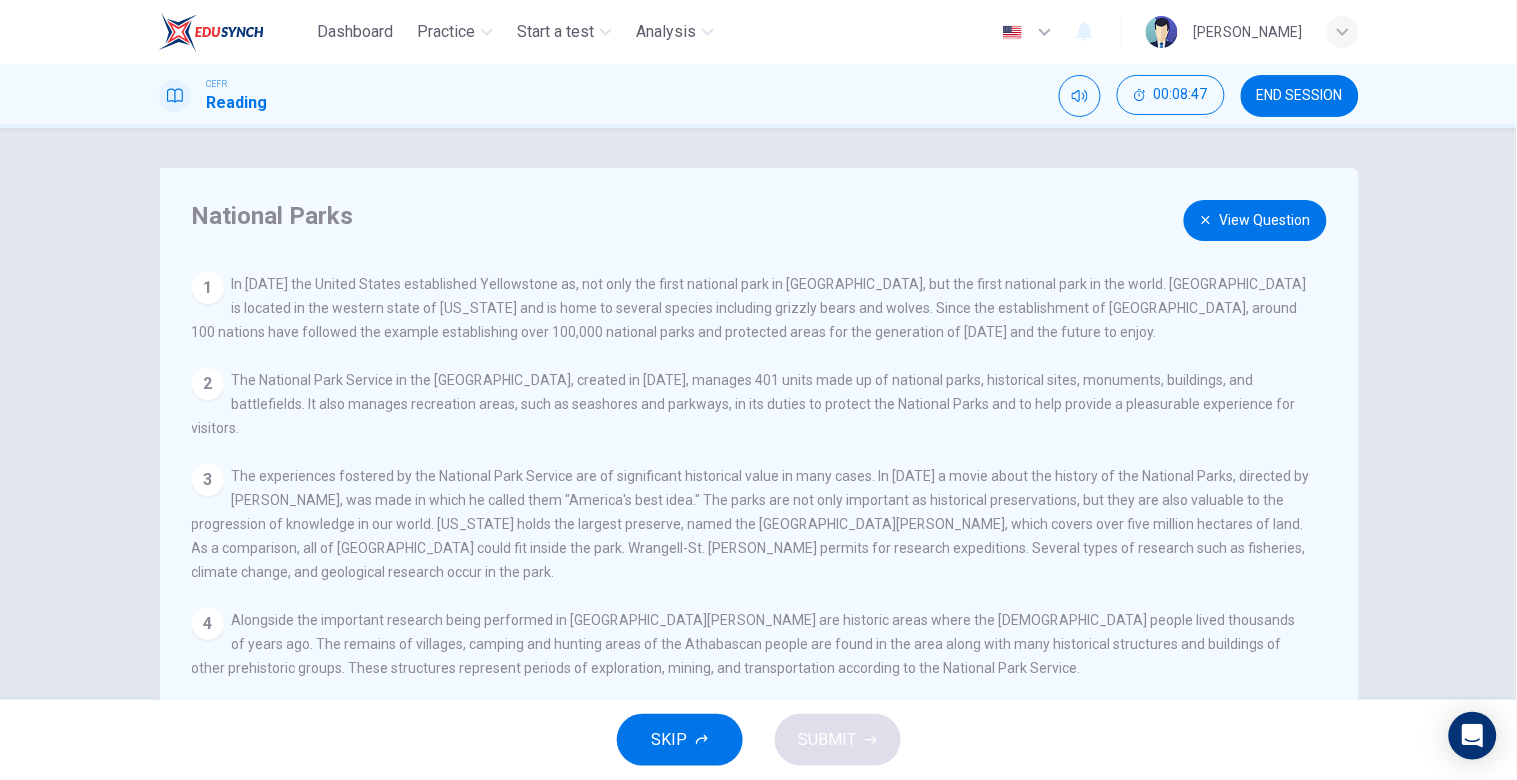 click on "National Parks View Question 1 In 1872 the United States established Yellowstone as, not only the first national park in America, but the first national park in the world. Yellowstone is located in the western state of Wyoming and is home to several species including grizzly bears and wolves. Since the establishment of Yellowstone, around 100 nations have followed the example establishing over 100,000 national parks and protected areas for the generation of today and the future to enjoy. 2 The National Park Service in the United States, created in 1916, manages 401 units made up of national parks, historical sites, monuments, buildings, and battlefields. It also manages recreation areas, such as seashores and parkways, in its duties to protect the National Parks and to help provide a pleasurable experience for visitors. 3 4 5 6 7 Question 11 View Text   This question is worth 2 points. This question is worth 2 points.  VIEW TEXT. A National parks created a new appreciation for the importance of nature B D E C" at bounding box center [759, 515] 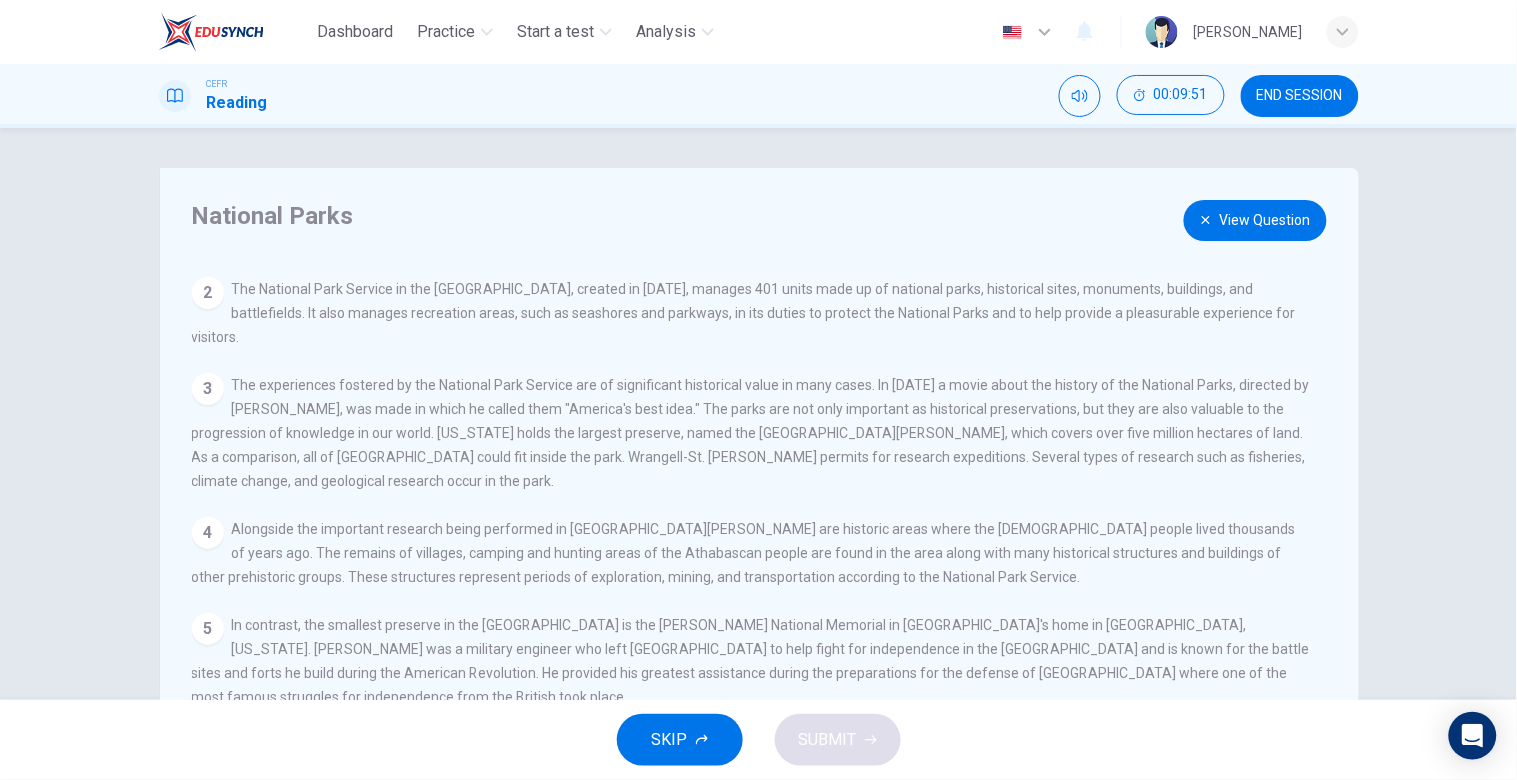 scroll, scrollTop: 144, scrollLeft: 0, axis: vertical 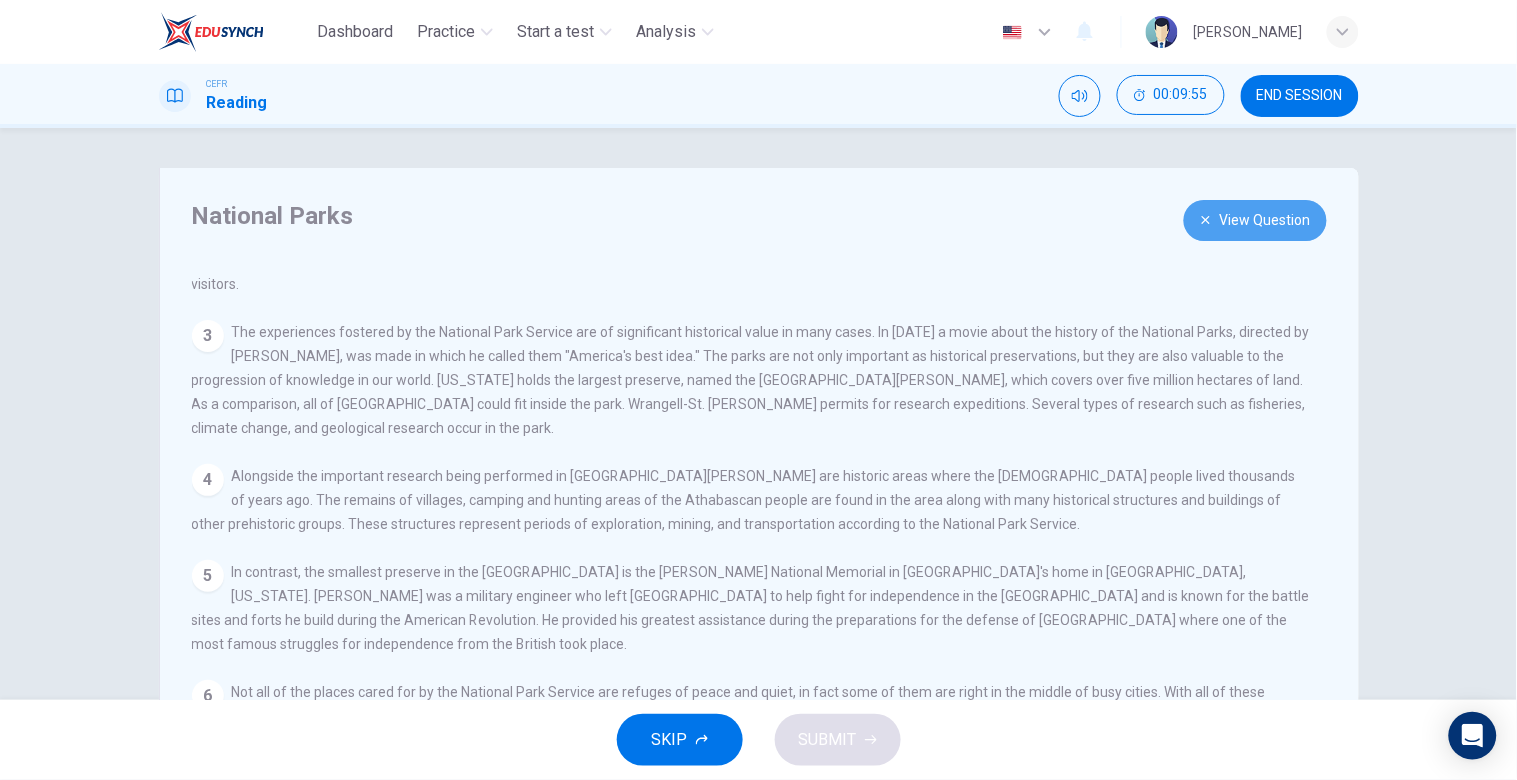 click on "View Question" at bounding box center (1255, 220) 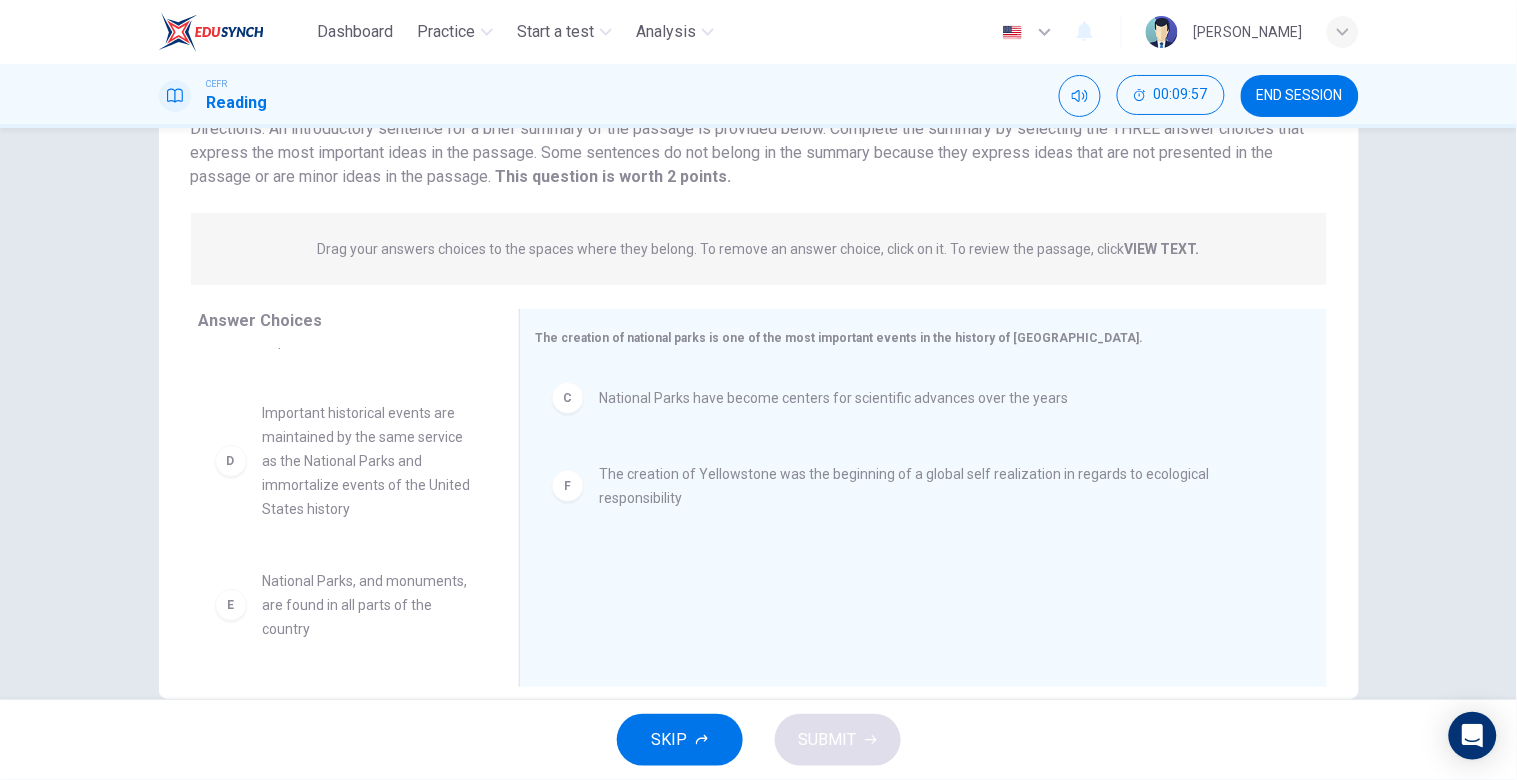 scroll, scrollTop: 168, scrollLeft: 0, axis: vertical 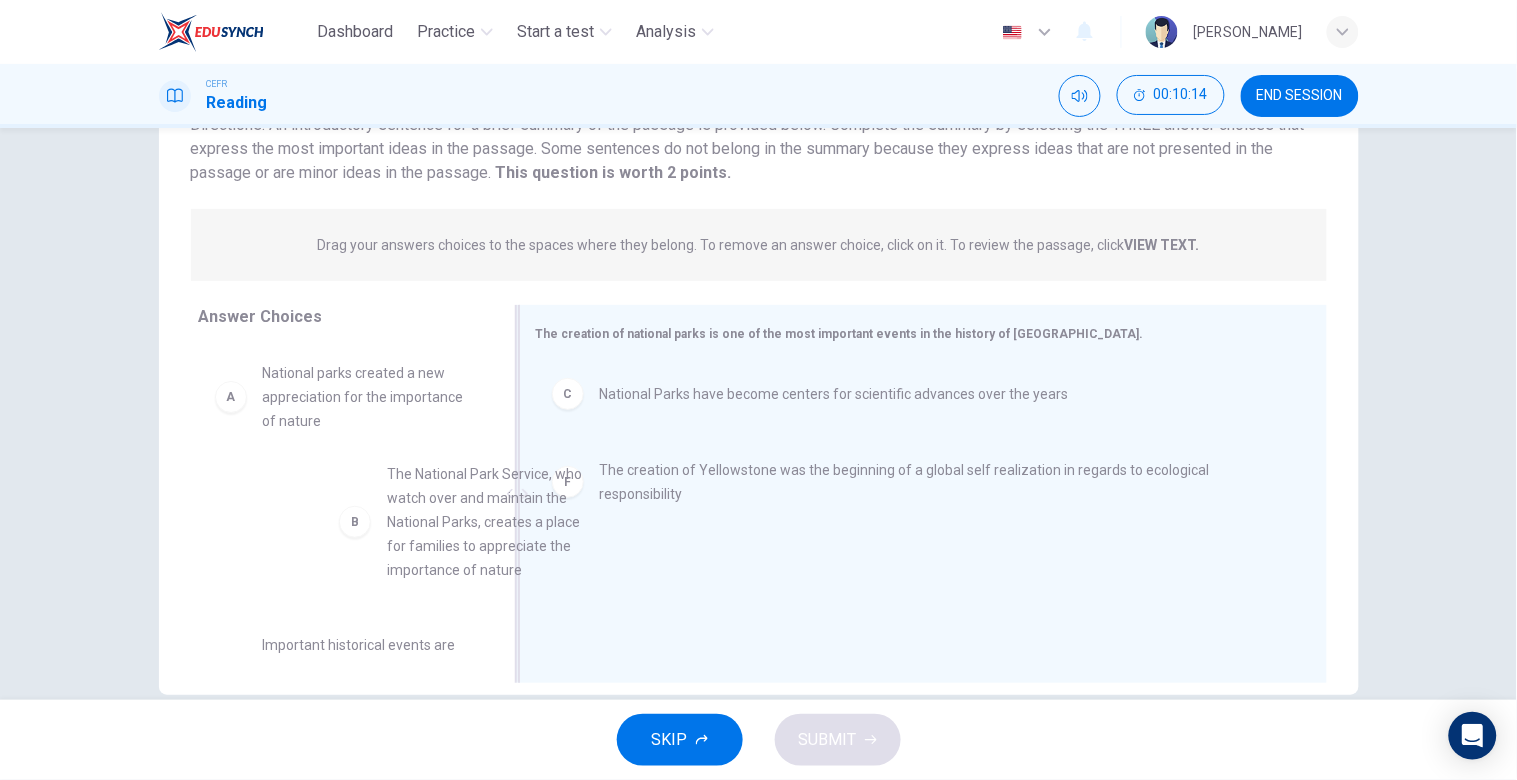 drag, startPoint x: 400, startPoint y: 511, endPoint x: 801, endPoint y: 481, distance: 402.12064 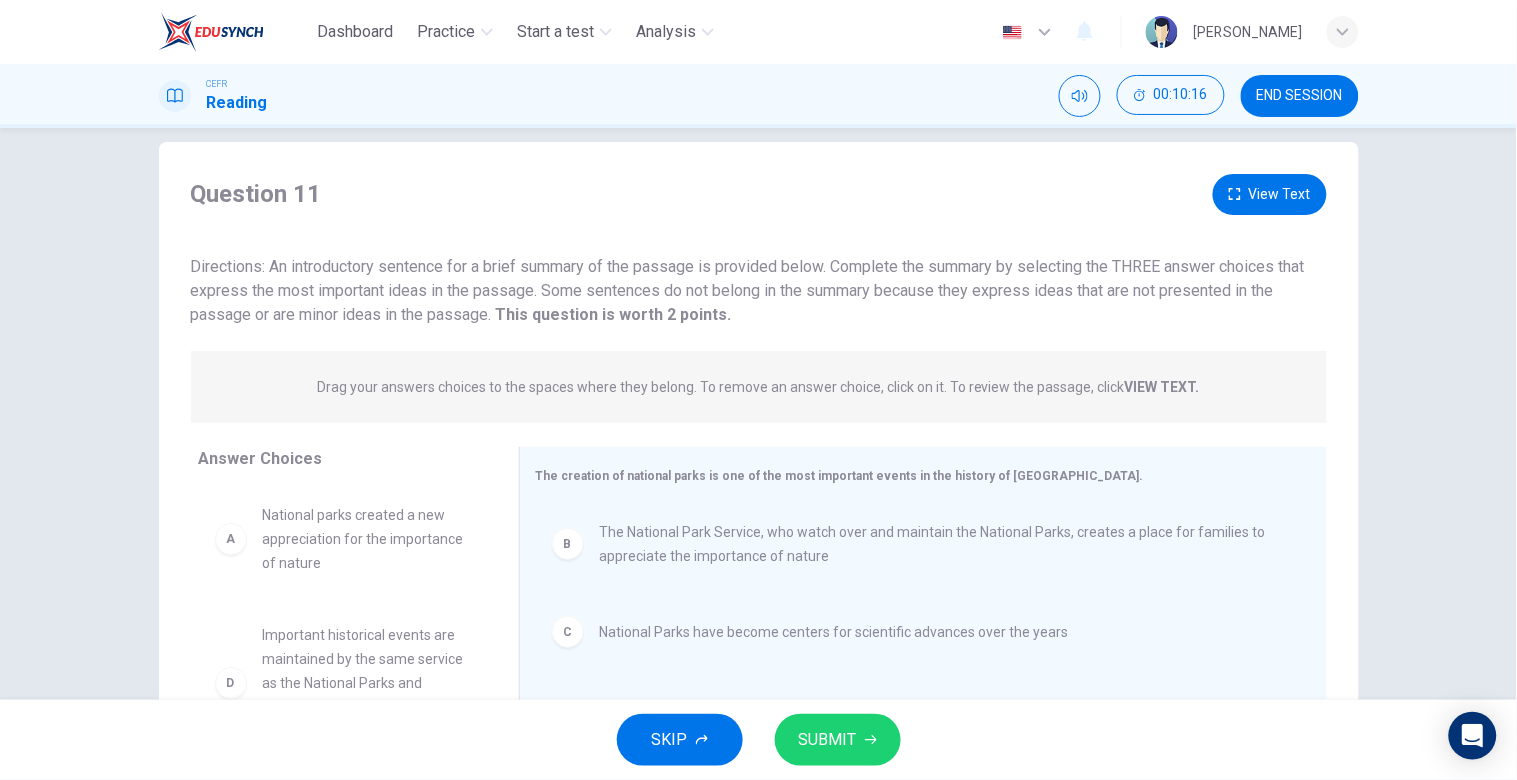 scroll, scrollTop: 0, scrollLeft: 0, axis: both 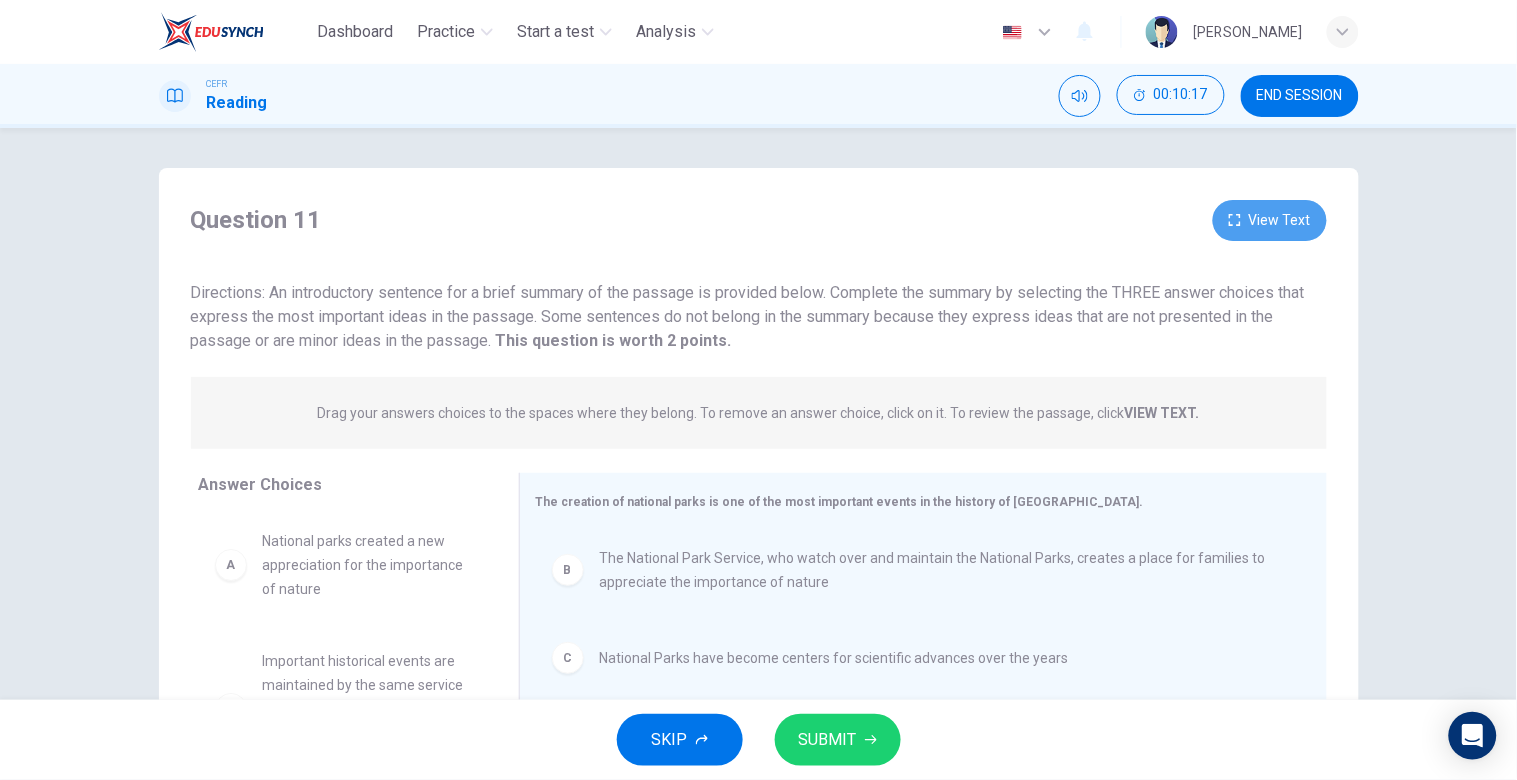 click on "View Text" at bounding box center (1270, 220) 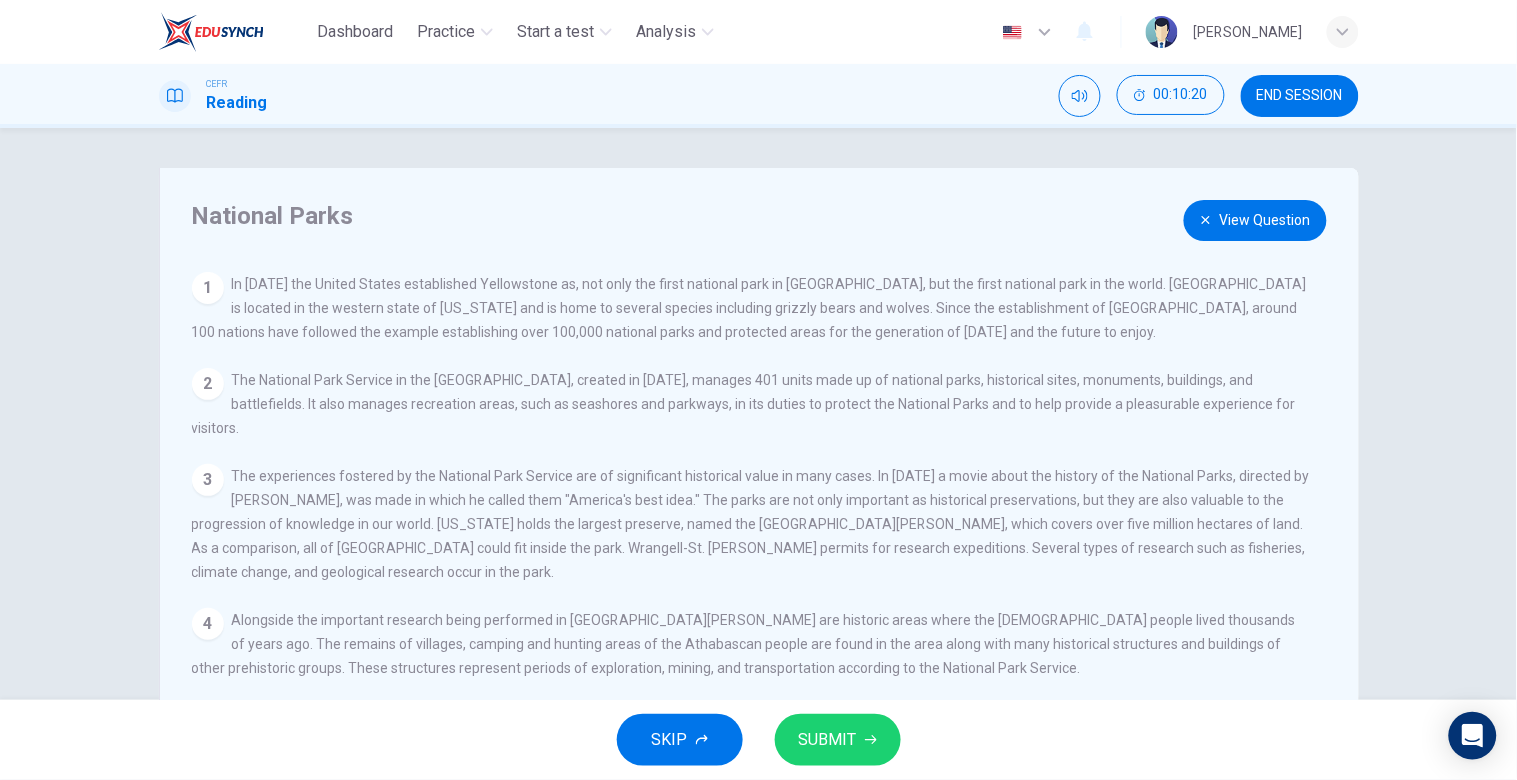 click on "National Parks View Question 1 In 1872 the United States established Yellowstone as, not only the first national park in America, but the first national park in the world. Yellowstone is located in the western state of Wyoming and is home to several species including grizzly bears and wolves. Since the establishment of Yellowstone, around 100 nations have followed the example establishing over 100,000 national parks and protected areas for the generation of today and the future to enjoy. 2 The National Park Service in the United States, created in 1916, manages 401 units made up of national parks, historical sites, monuments, buildings, and battlefields. It also manages recreation areas, such as seashores and parkways, in its duties to protect the National Parks and to help provide a pleasurable experience for visitors. 3 4 5 6 7 Question 11 View Text   This question is worth 2 points. This question is worth 2 points.  VIEW TEXT. A National parks created a new appreciation for the importance of nature D E B C" at bounding box center (758, 414) 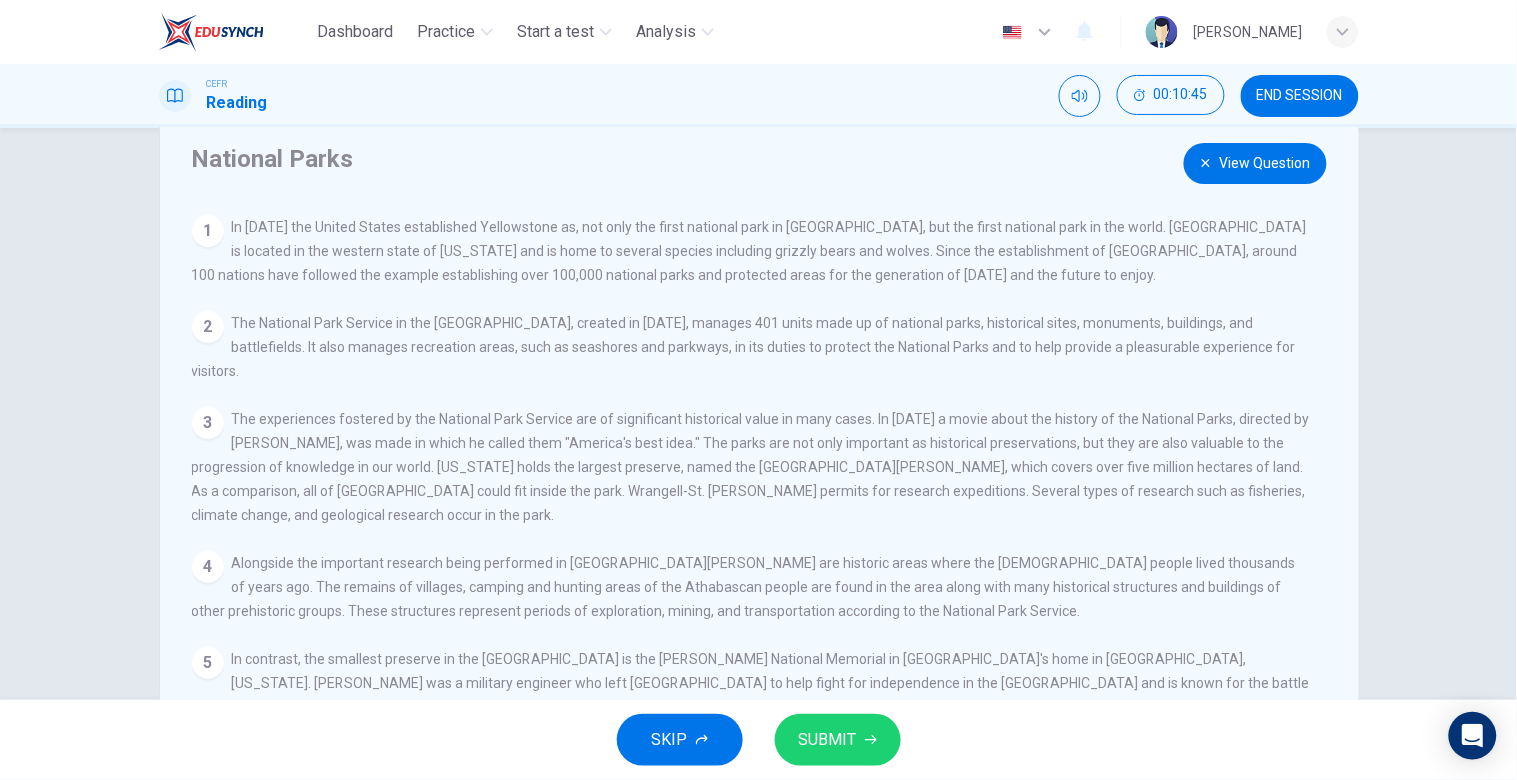 scroll, scrollTop: 60, scrollLeft: 0, axis: vertical 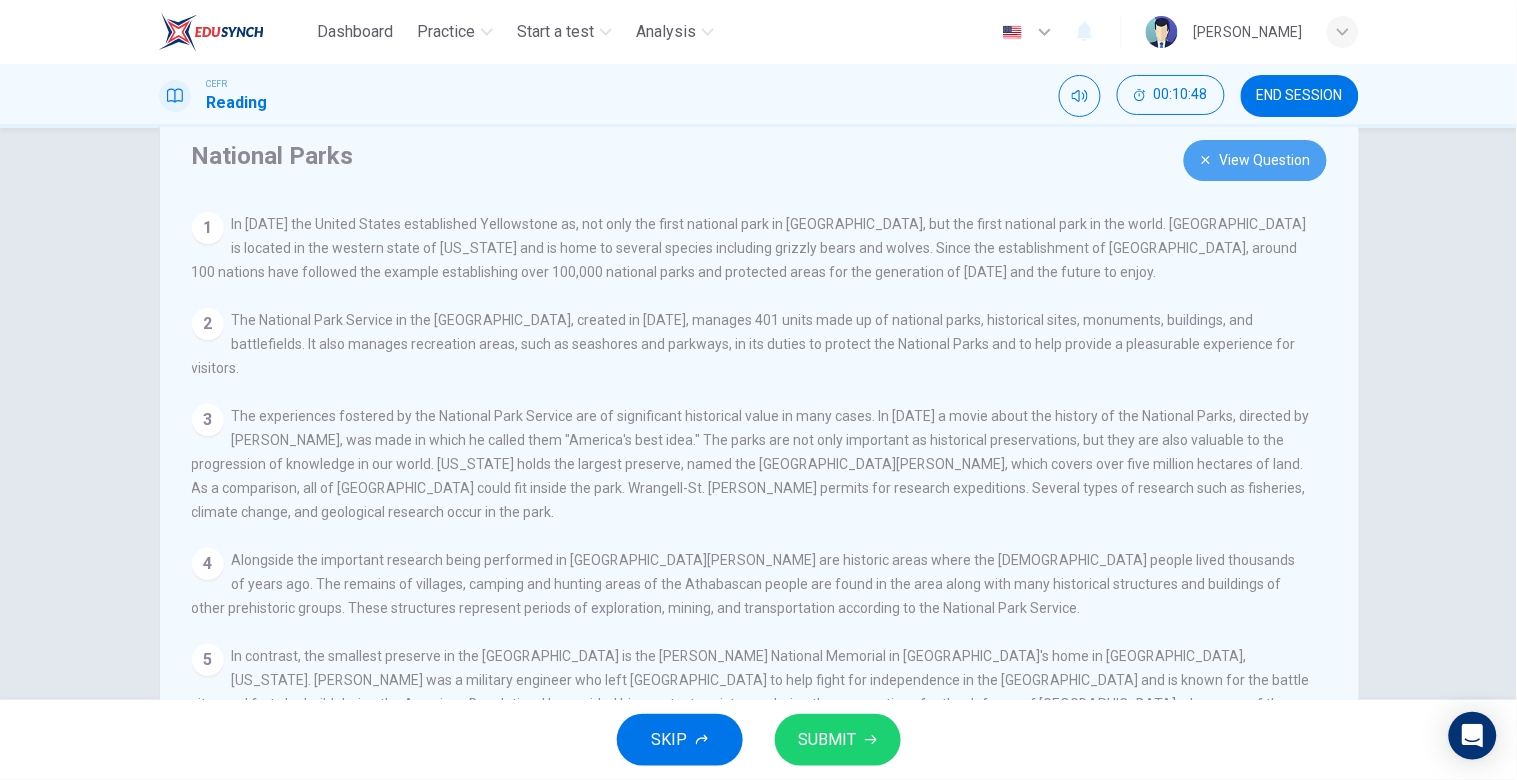click on "View Question" at bounding box center (1255, 160) 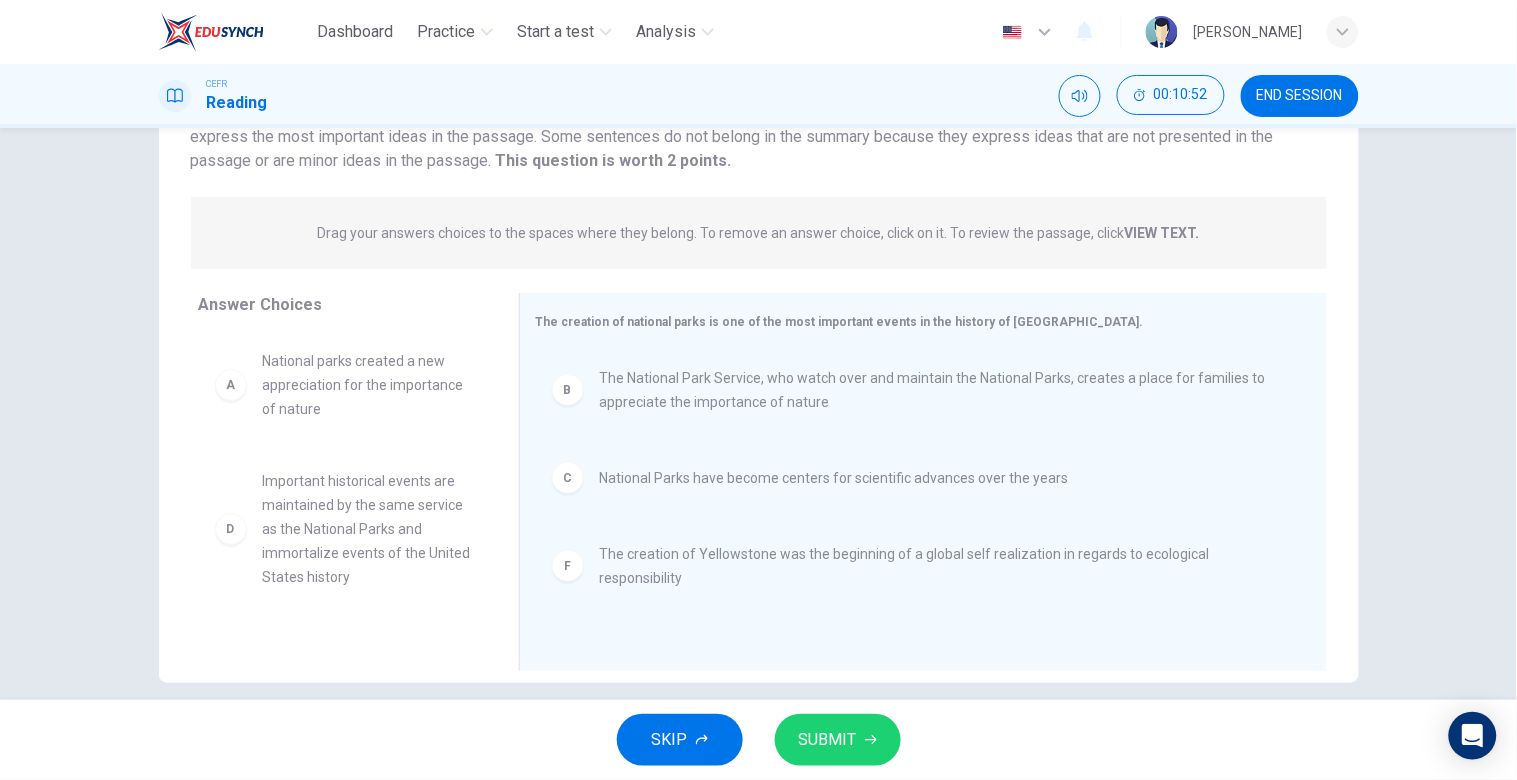 scroll, scrollTop: 181, scrollLeft: 0, axis: vertical 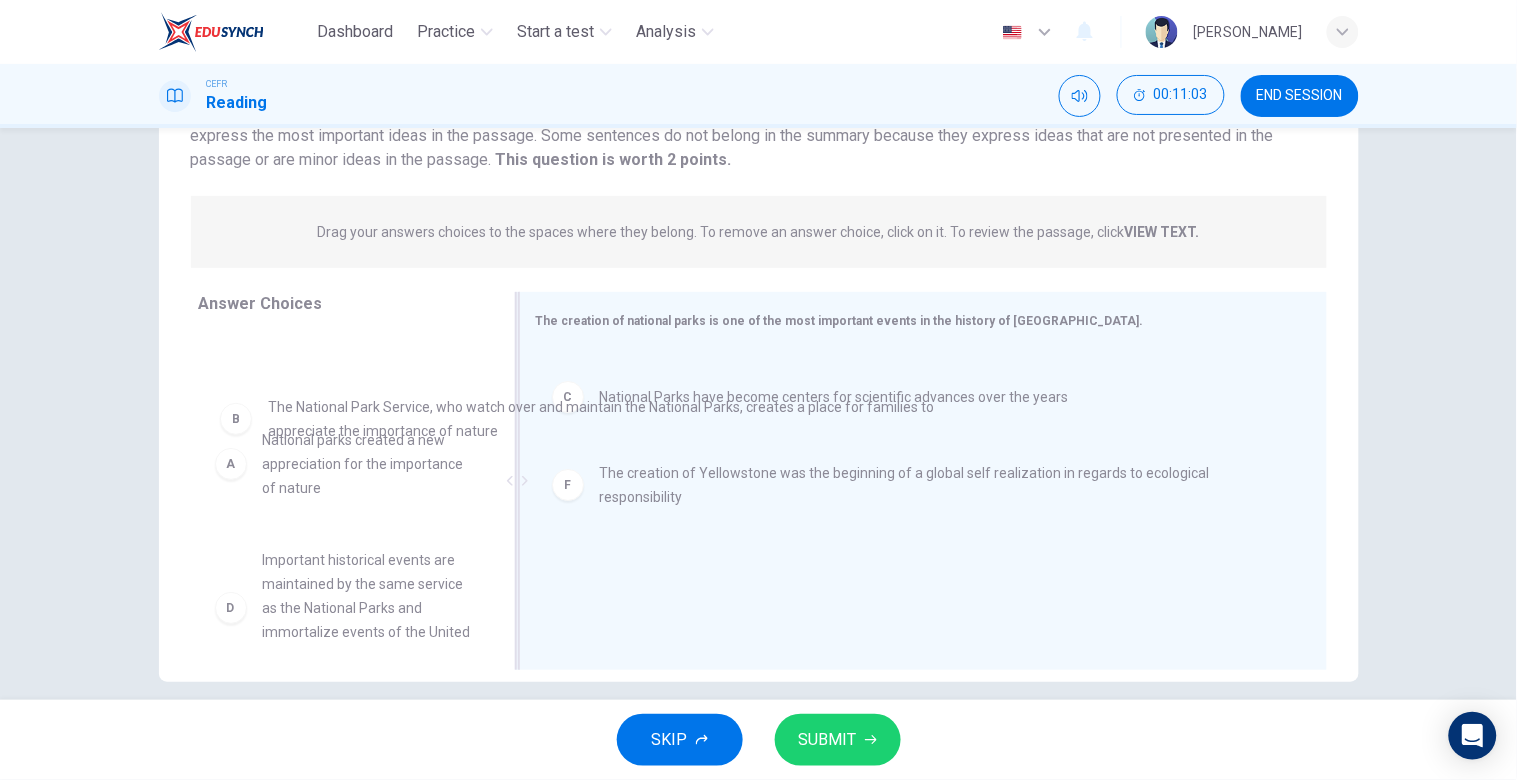 drag, startPoint x: 657, startPoint y: 404, endPoint x: 320, endPoint y: 435, distance: 338.42282 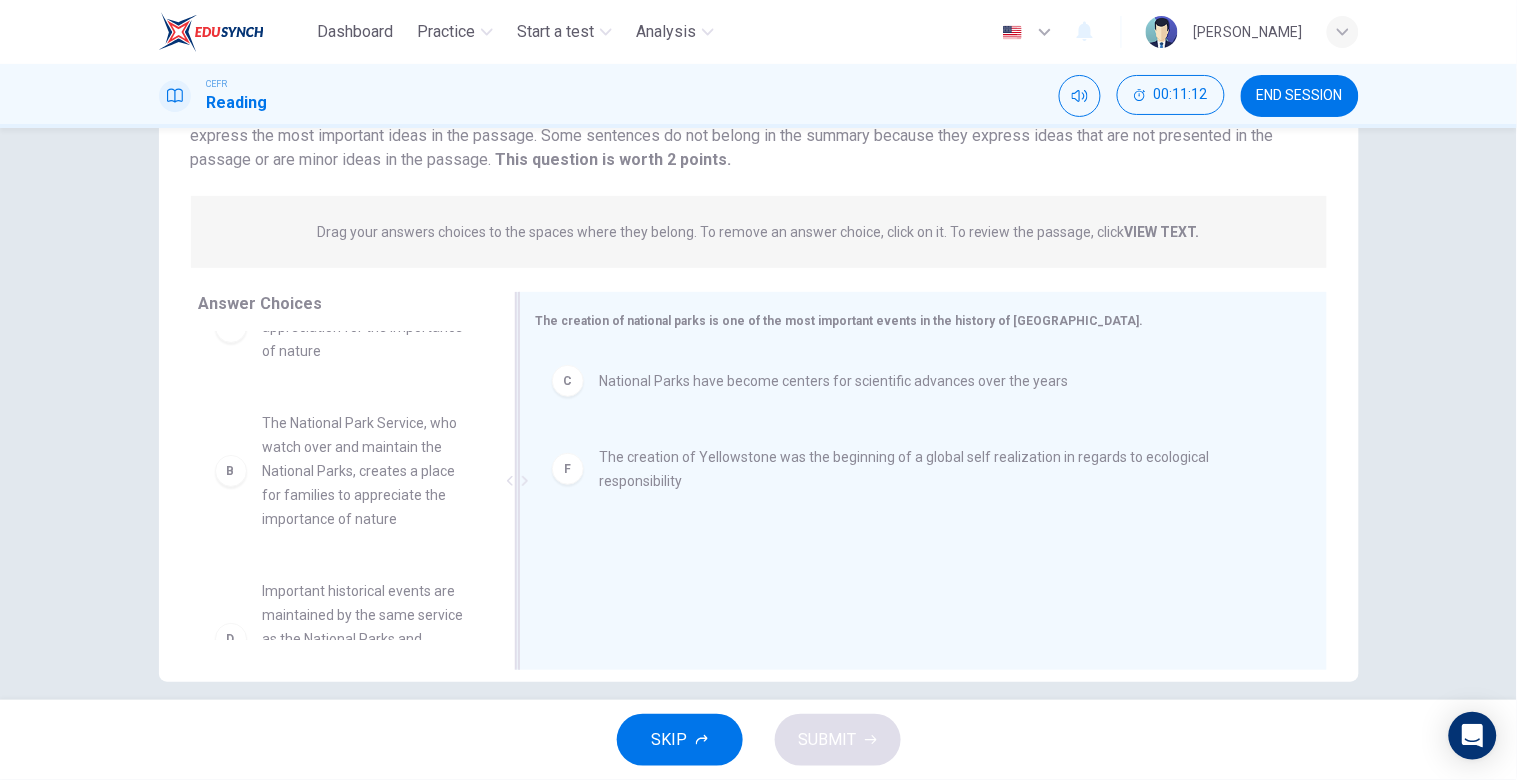 scroll, scrollTop: 80, scrollLeft: 0, axis: vertical 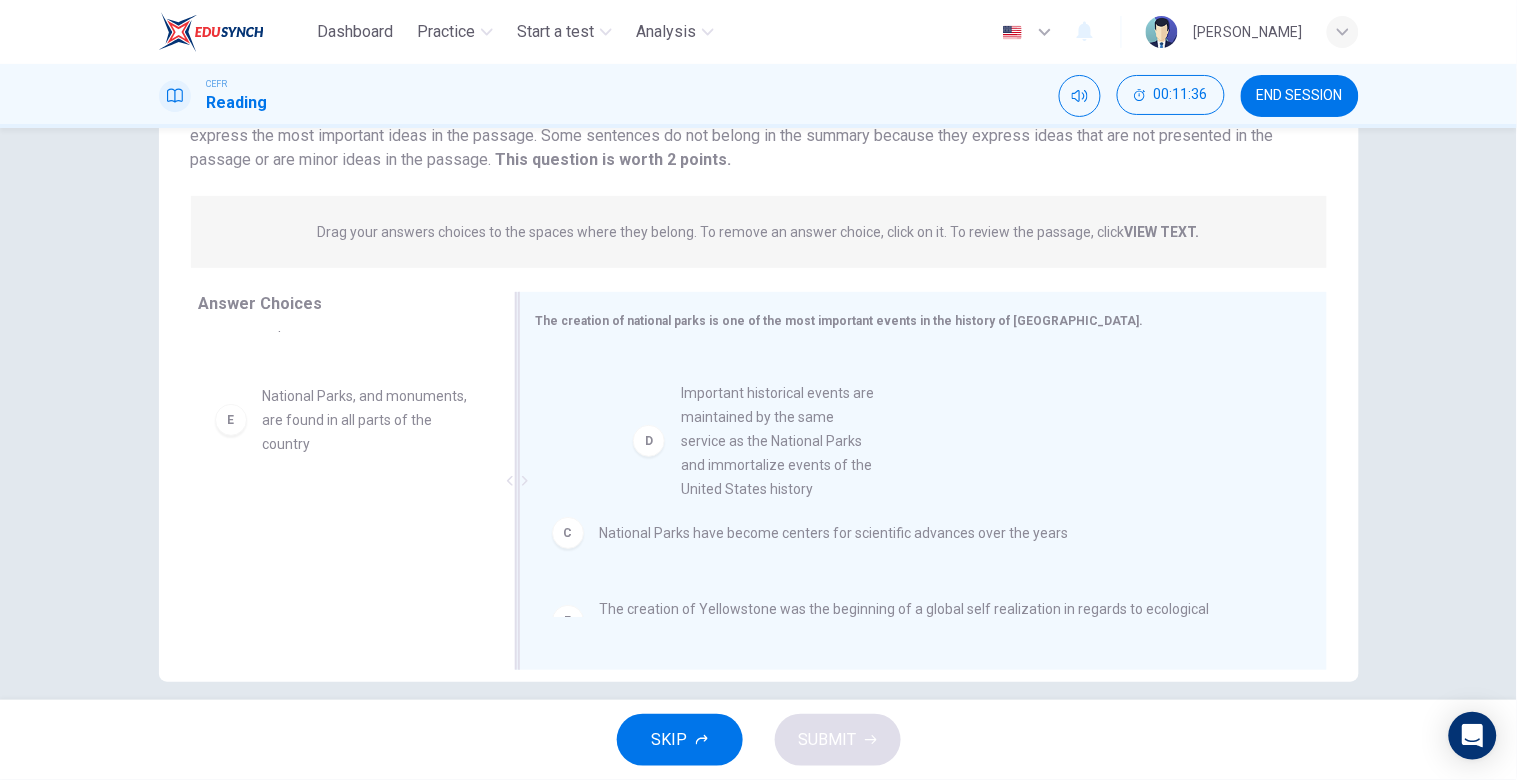 drag, startPoint x: 383, startPoint y: 463, endPoint x: 826, endPoint y: 461, distance: 443.00452 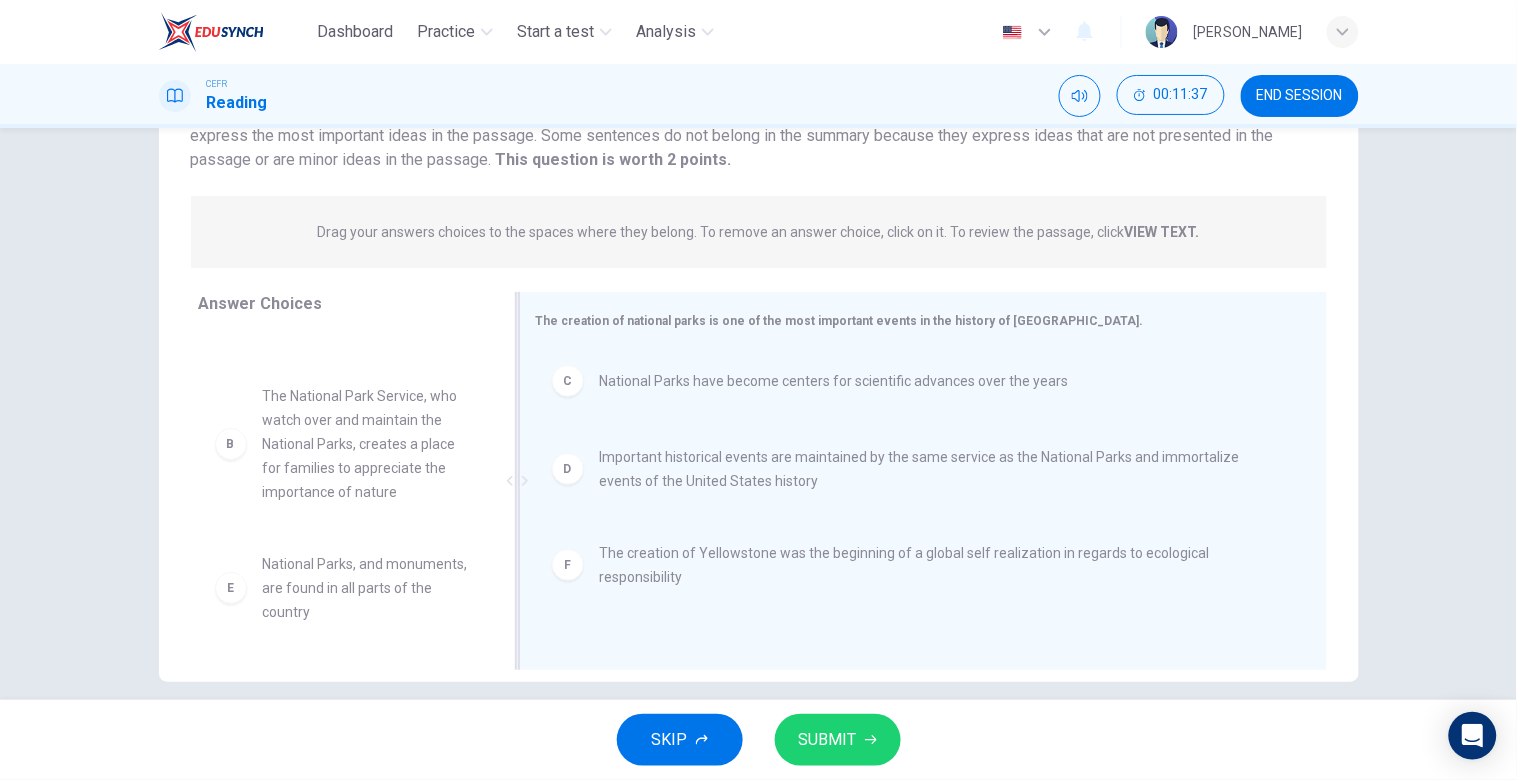 scroll, scrollTop: 84, scrollLeft: 0, axis: vertical 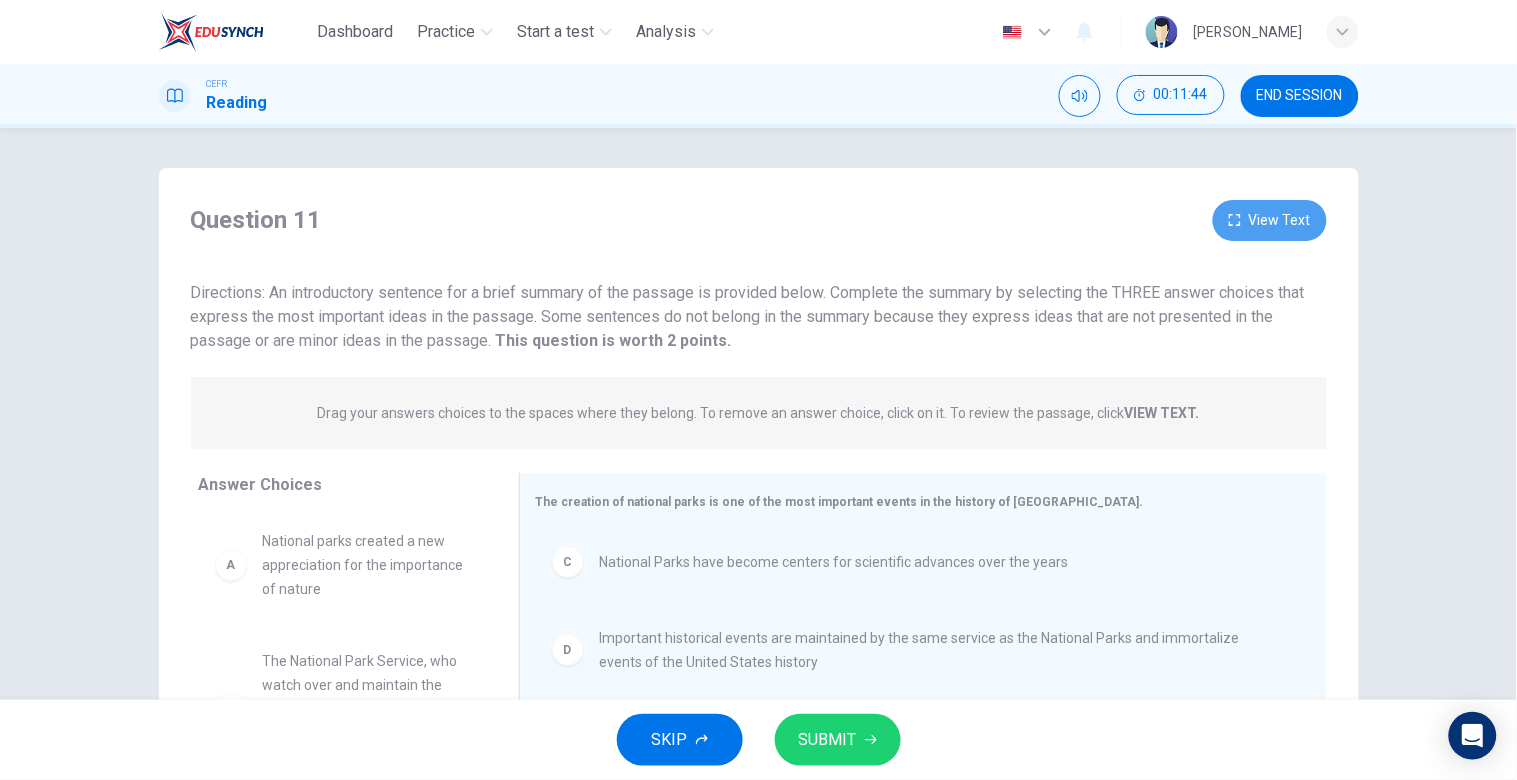 click on "View Text" at bounding box center [1270, 220] 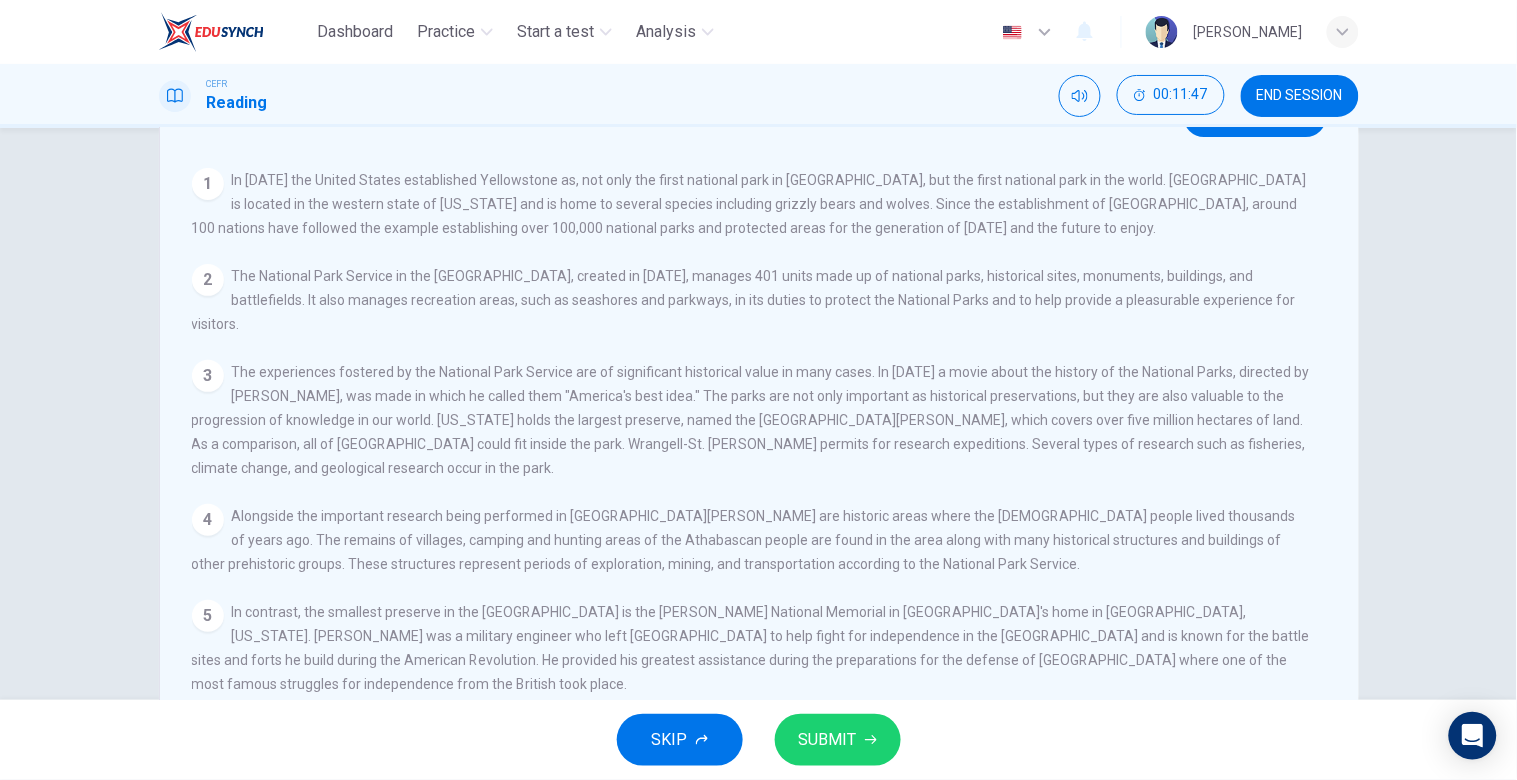 scroll, scrollTop: 110, scrollLeft: 0, axis: vertical 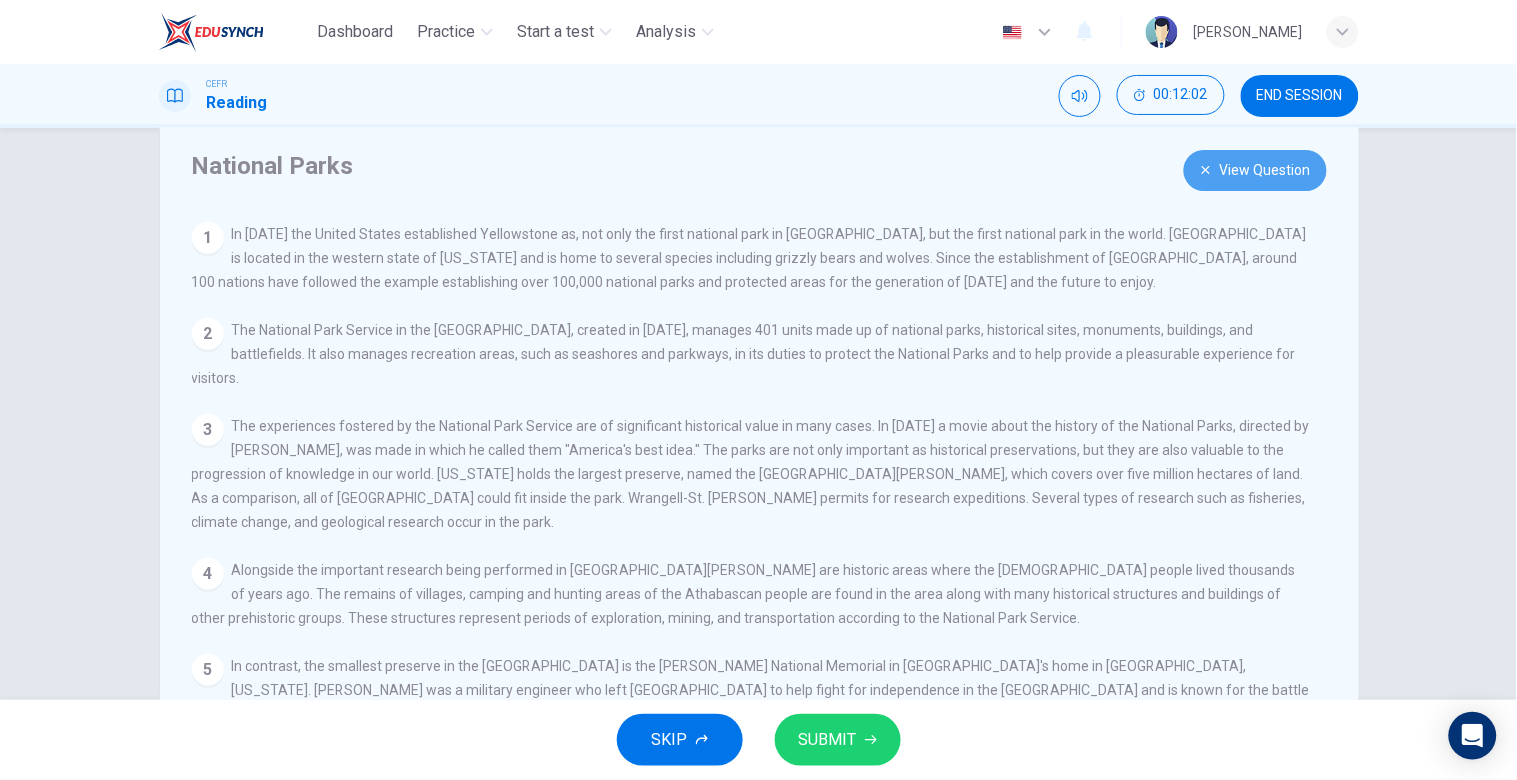 click on "View Question" at bounding box center (1255, 170) 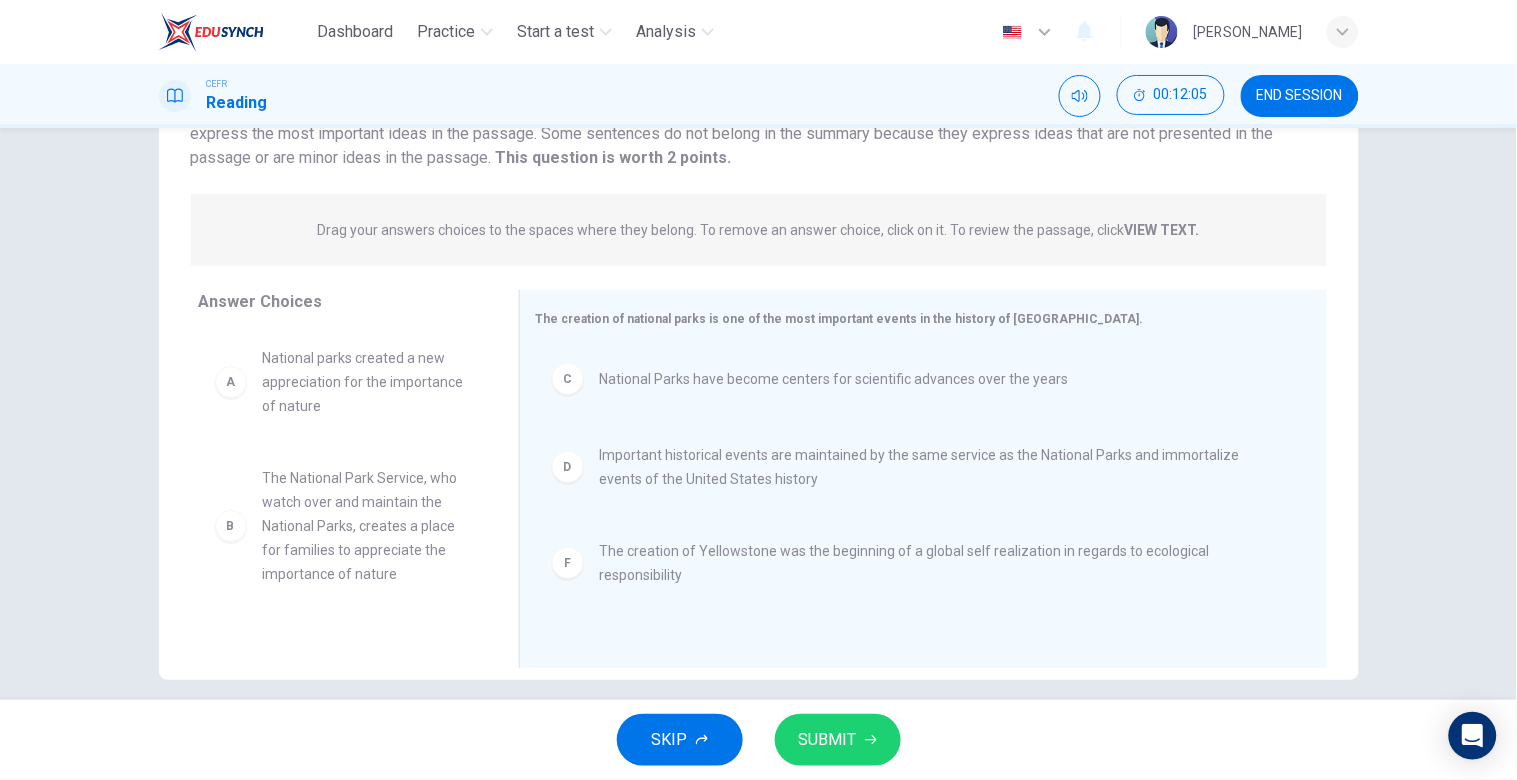 scroll, scrollTop: 185, scrollLeft: 0, axis: vertical 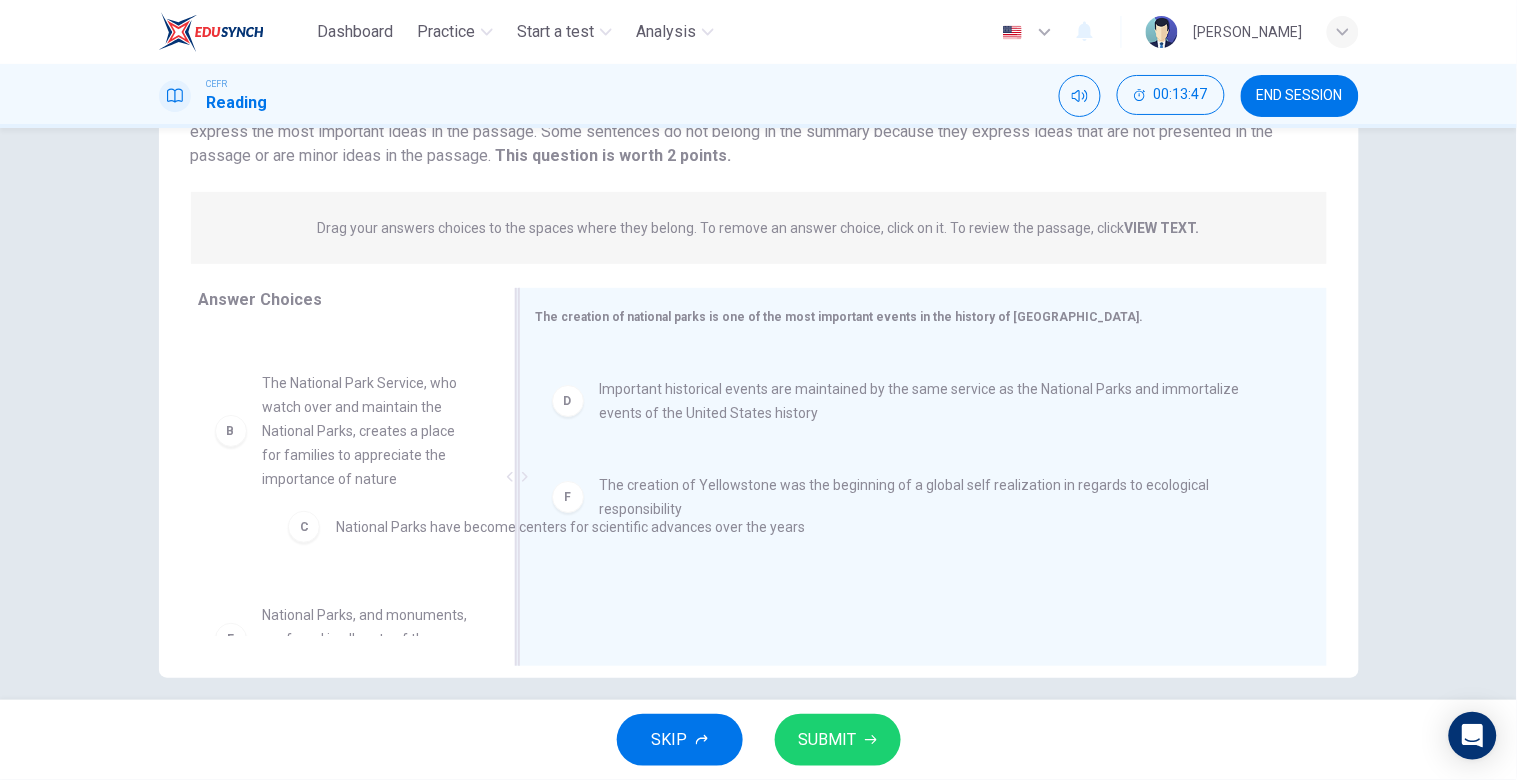 drag, startPoint x: 626, startPoint y: 394, endPoint x: 293, endPoint y: 587, distance: 384.887 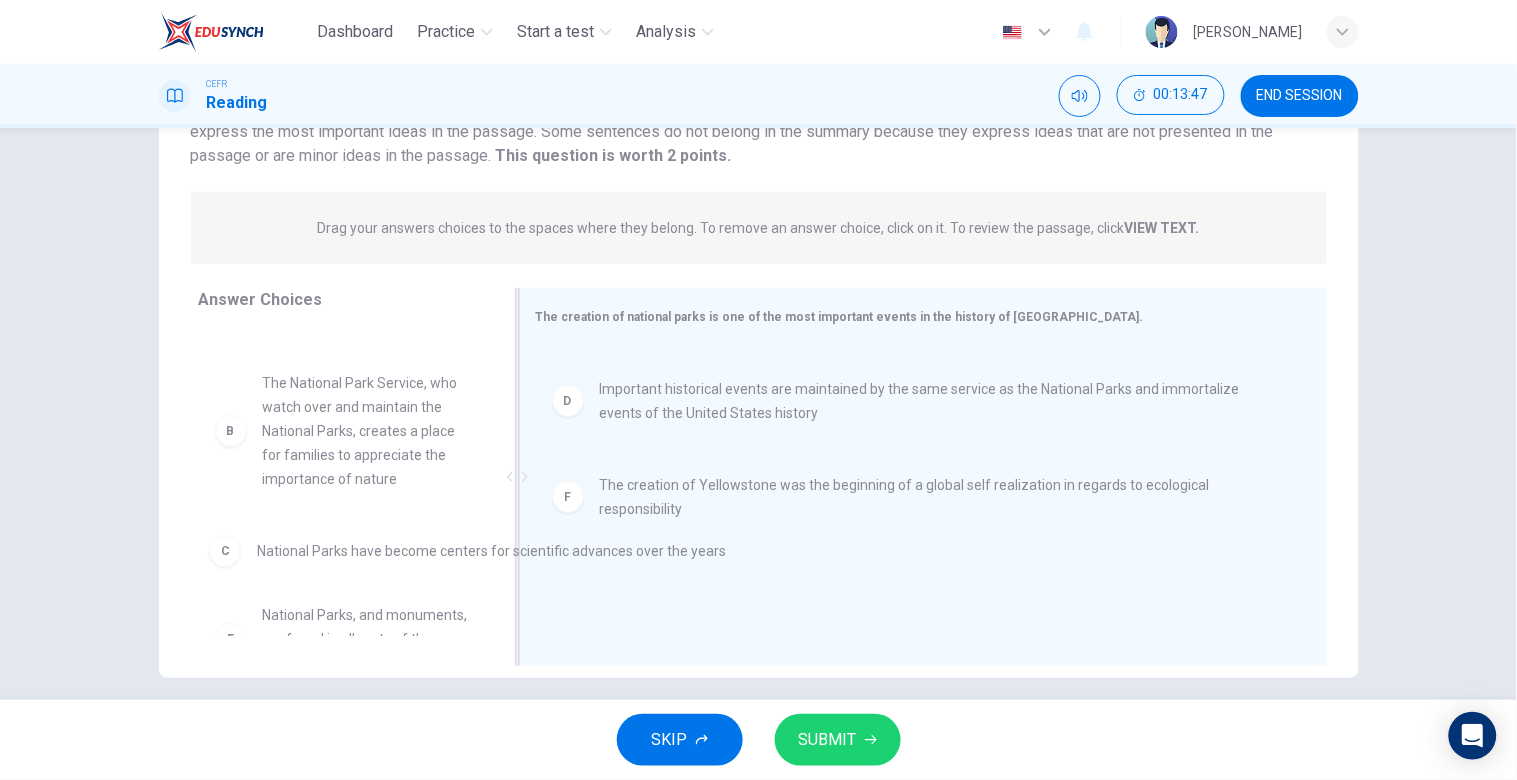 scroll, scrollTop: 95, scrollLeft: 0, axis: vertical 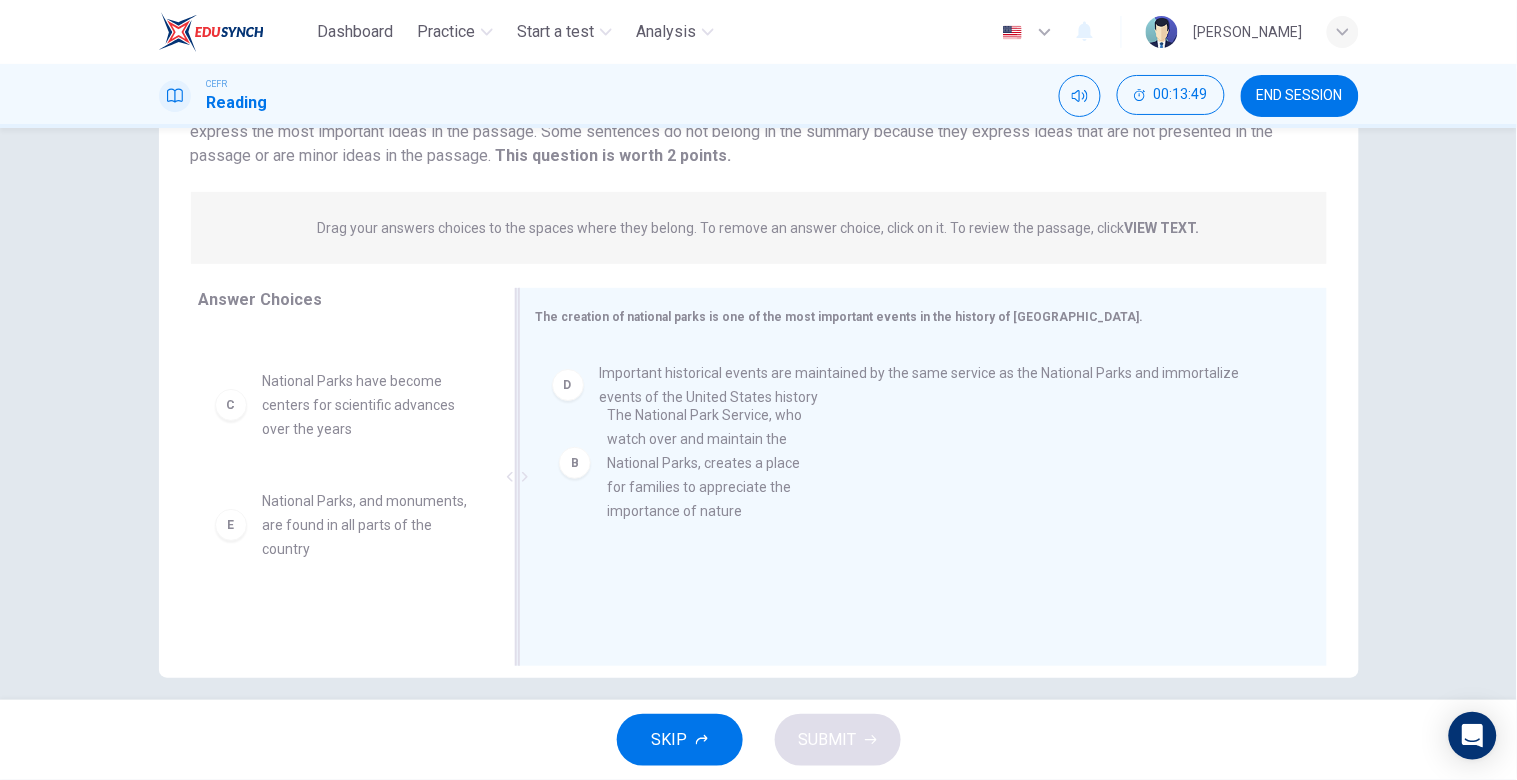 drag, startPoint x: 314, startPoint y: 450, endPoint x: 683, endPoint y: 486, distance: 370.75195 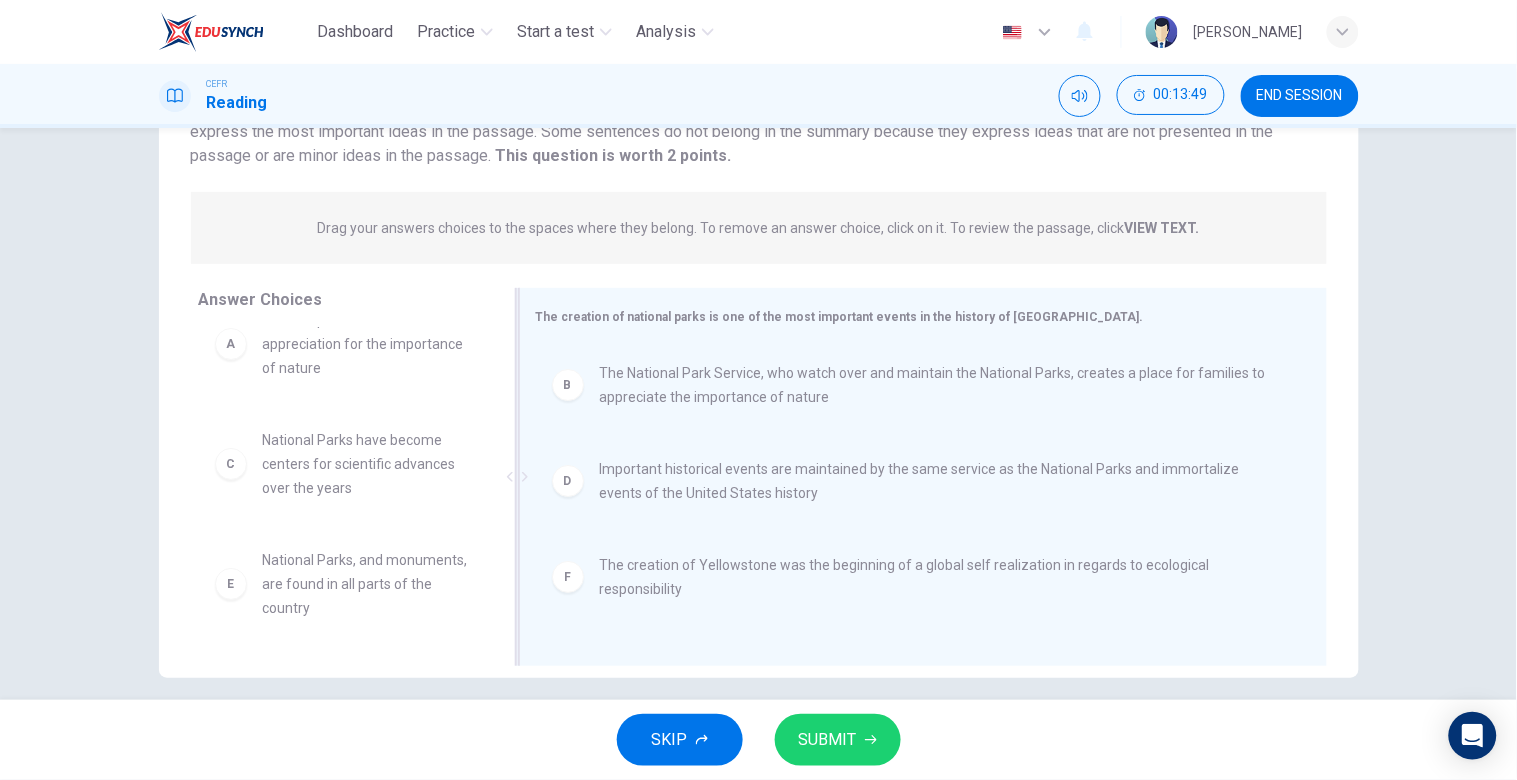 scroll, scrollTop: 35, scrollLeft: 0, axis: vertical 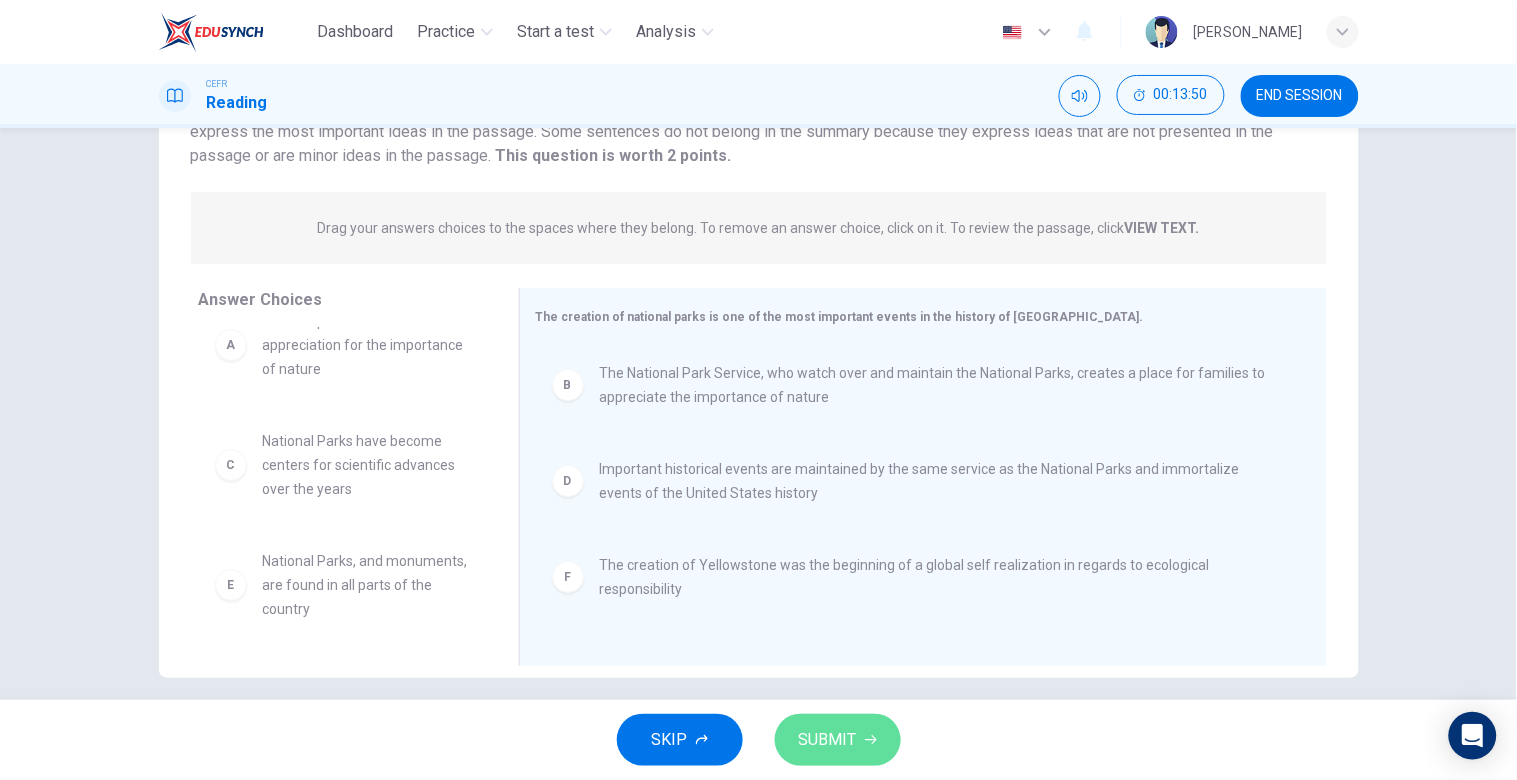click 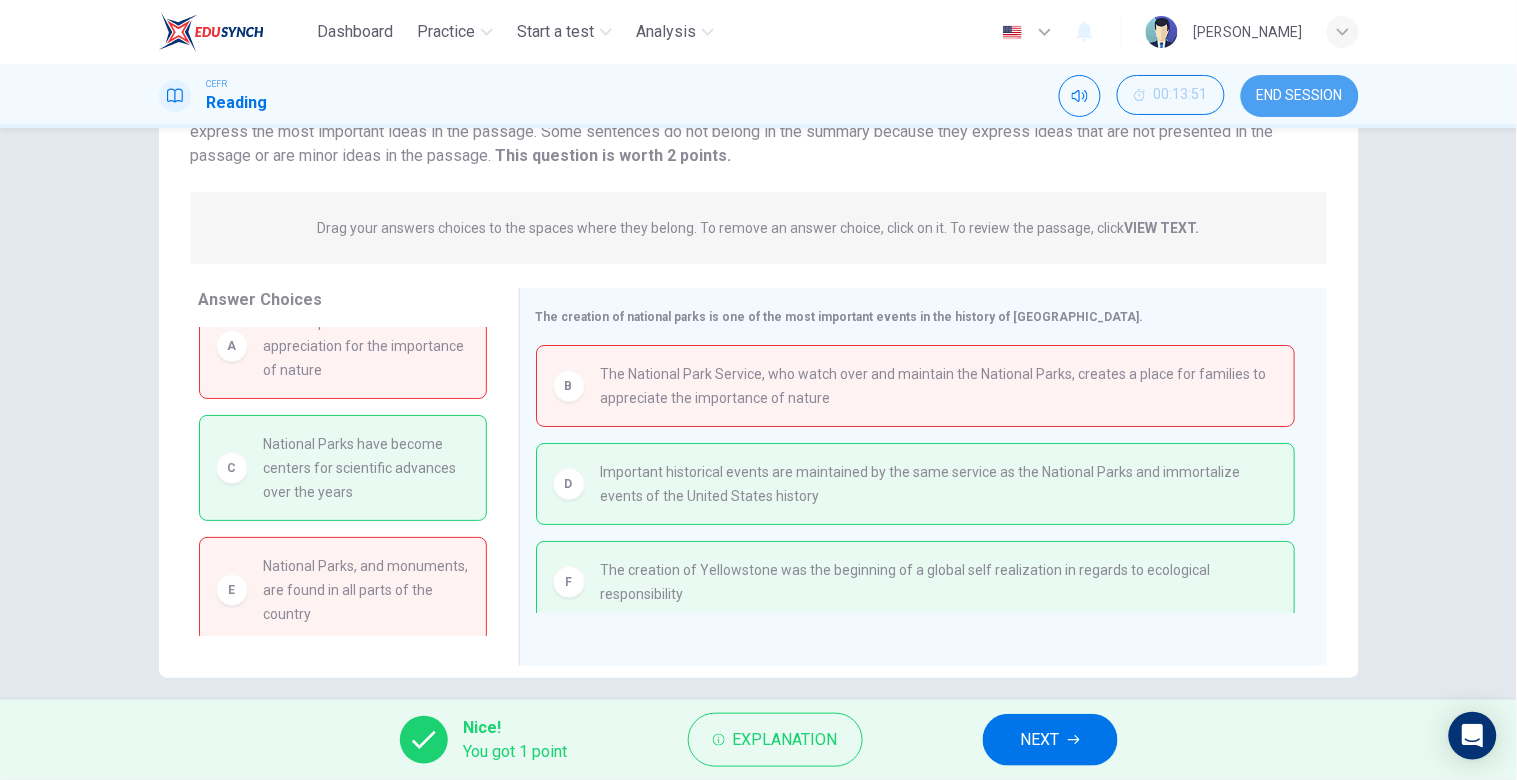 click on "END SESSION" at bounding box center (1300, 96) 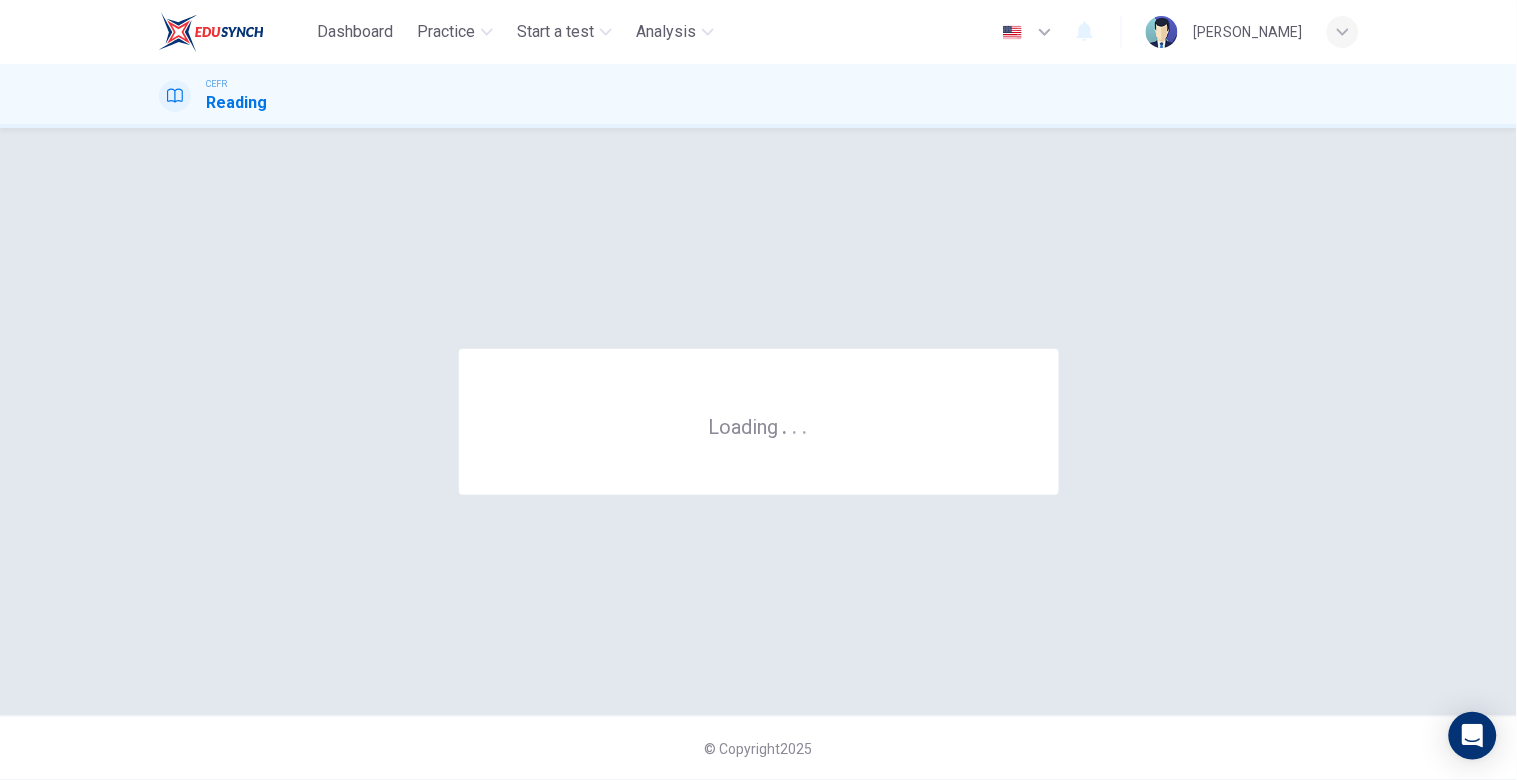 scroll, scrollTop: 0, scrollLeft: 0, axis: both 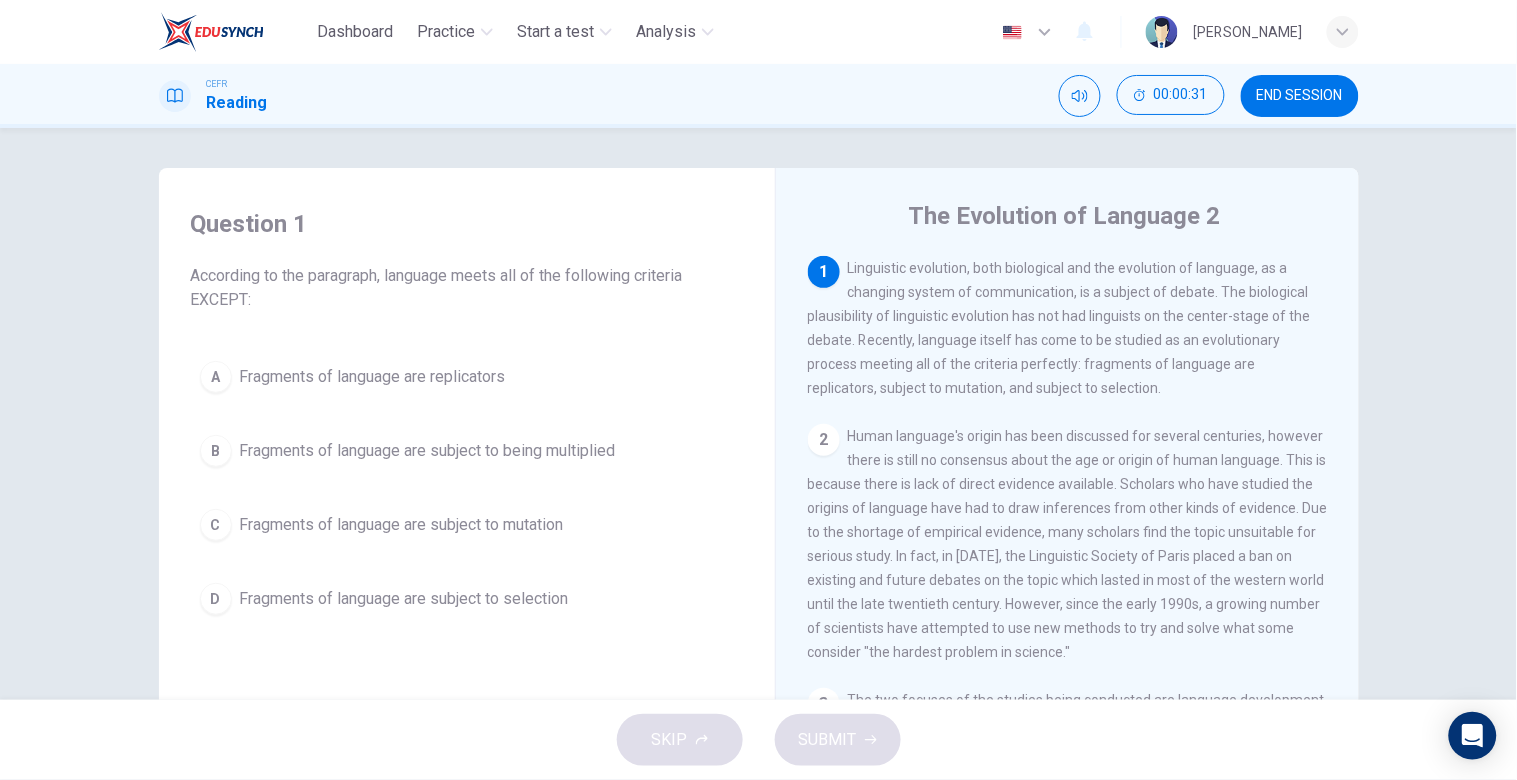 click on "B Fragments of language are subject to being multiplied" at bounding box center [467, 451] 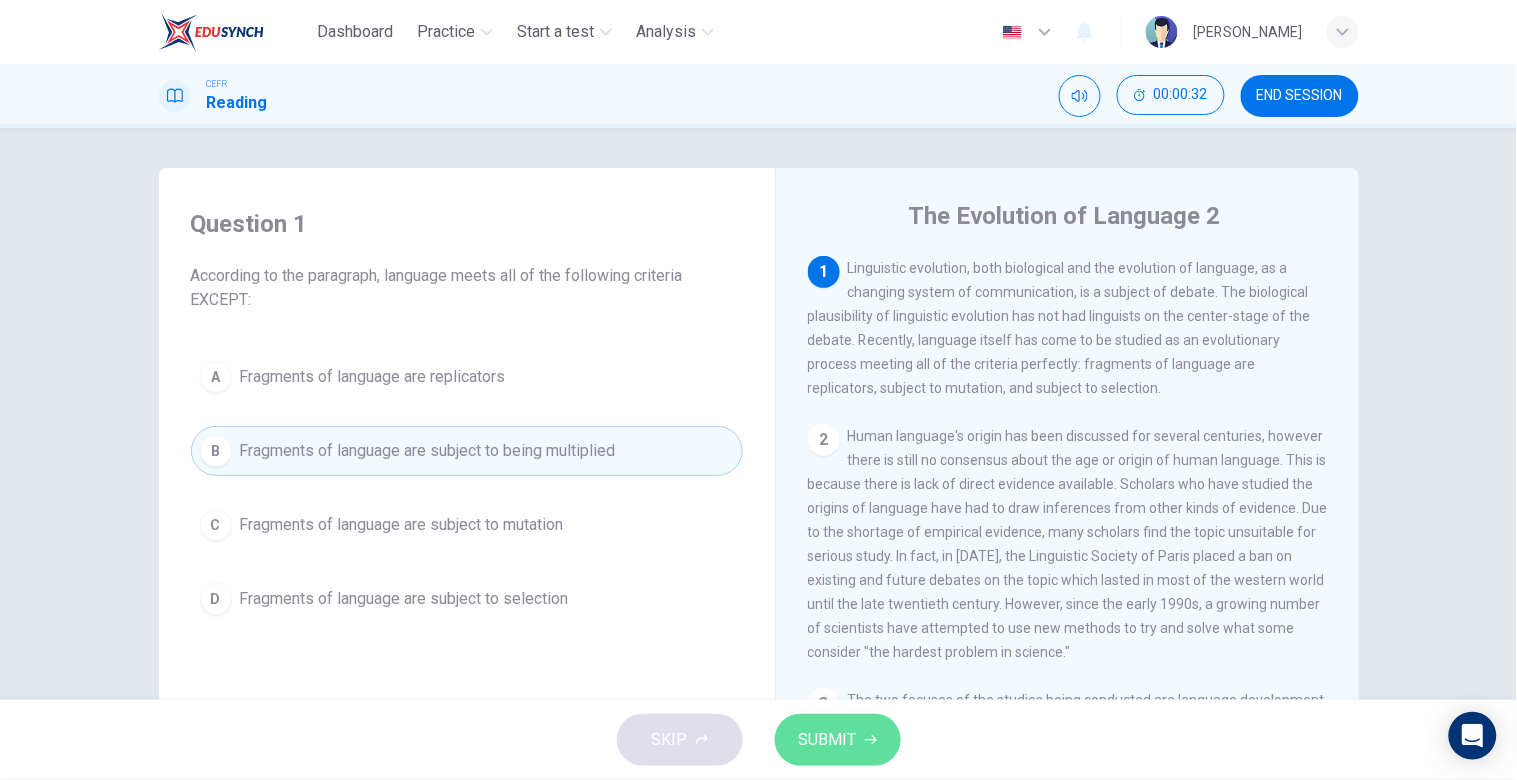 click on "SUBMIT" at bounding box center [838, 740] 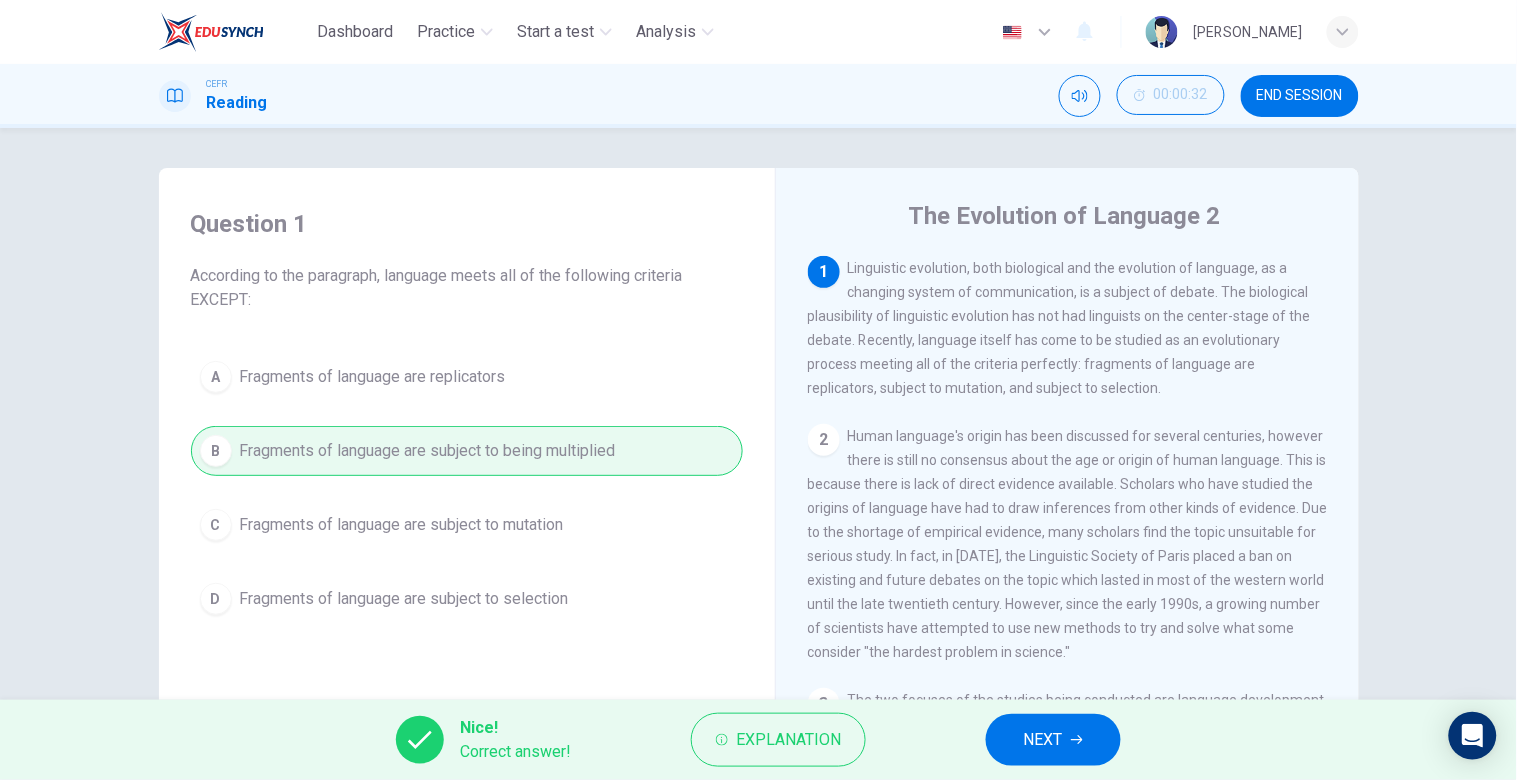 click on "Nice! Correct answer! Explanation NEXT" at bounding box center [758, 740] 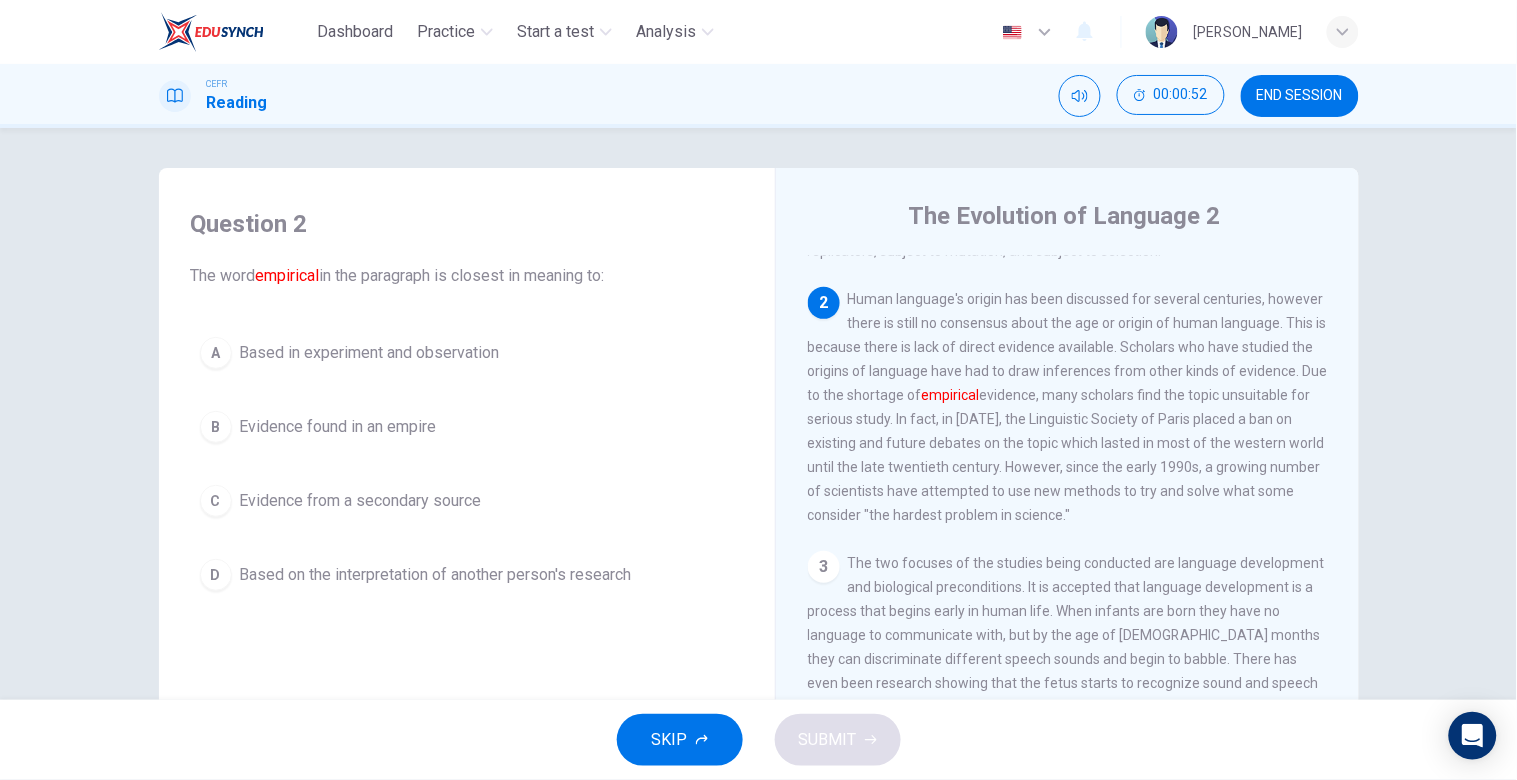 scroll, scrollTop: 164, scrollLeft: 0, axis: vertical 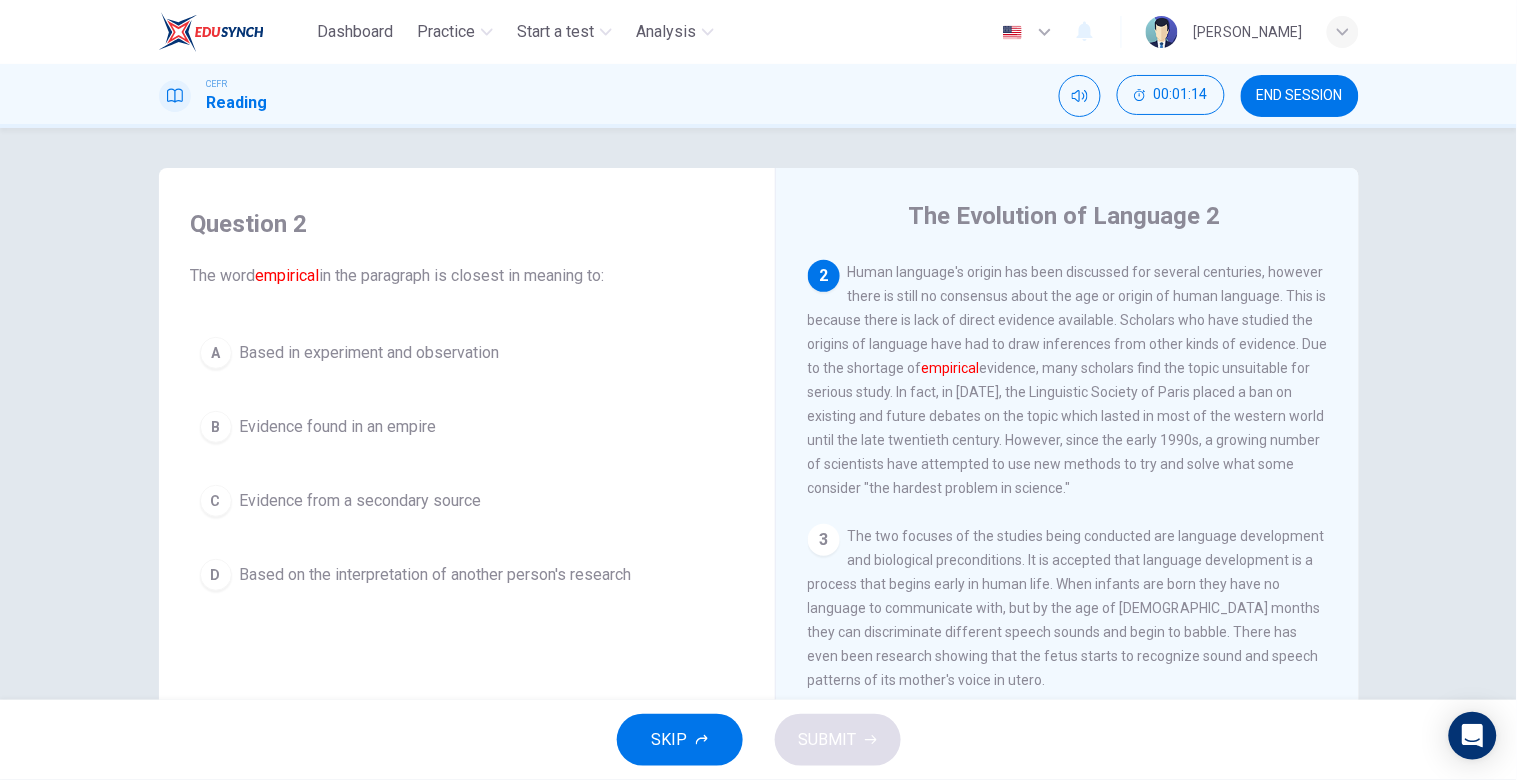 click on "A Based in experiment and observation" at bounding box center (467, 353) 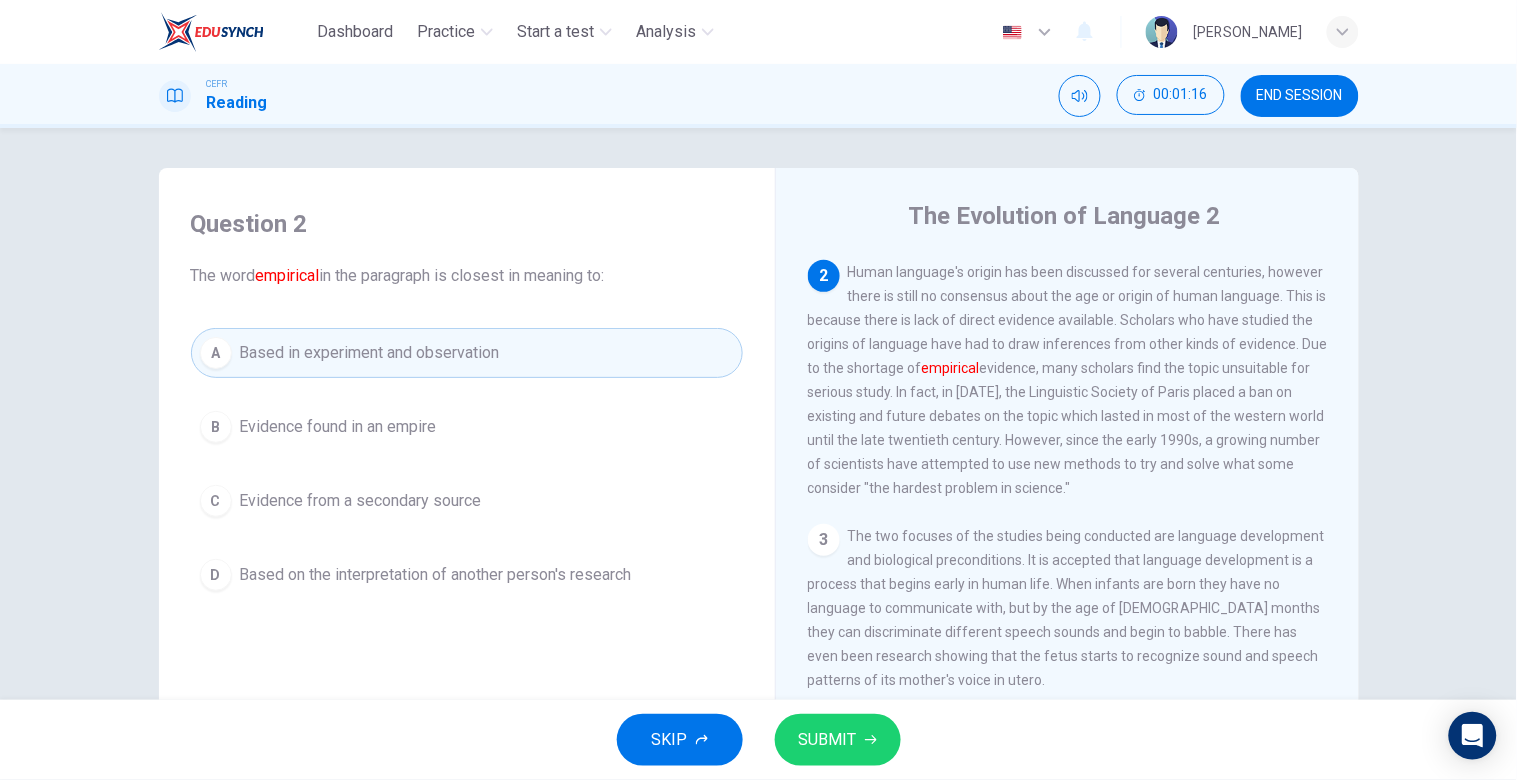 click on "SUBMIT" at bounding box center (838, 740) 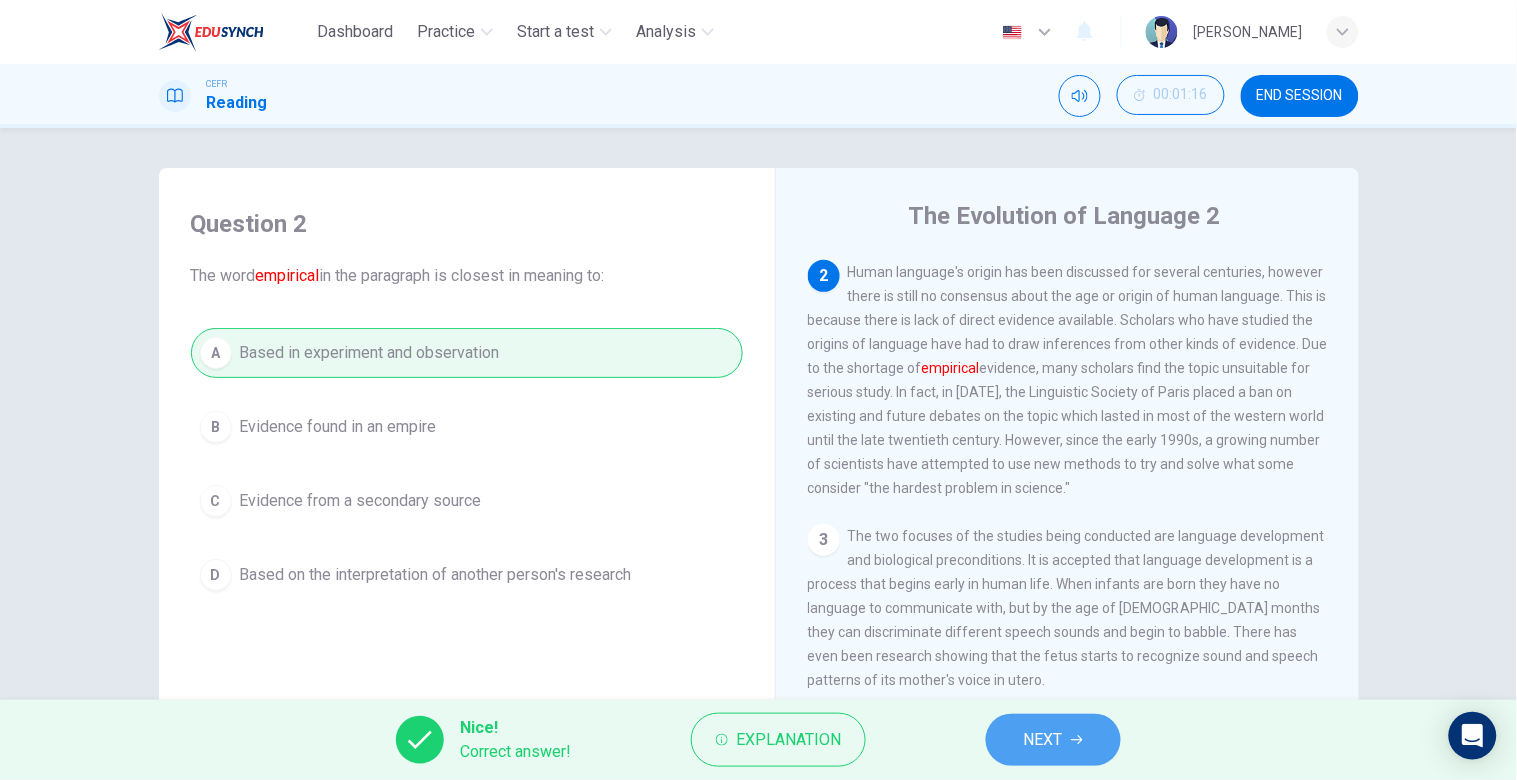 click on "NEXT" at bounding box center [1053, 740] 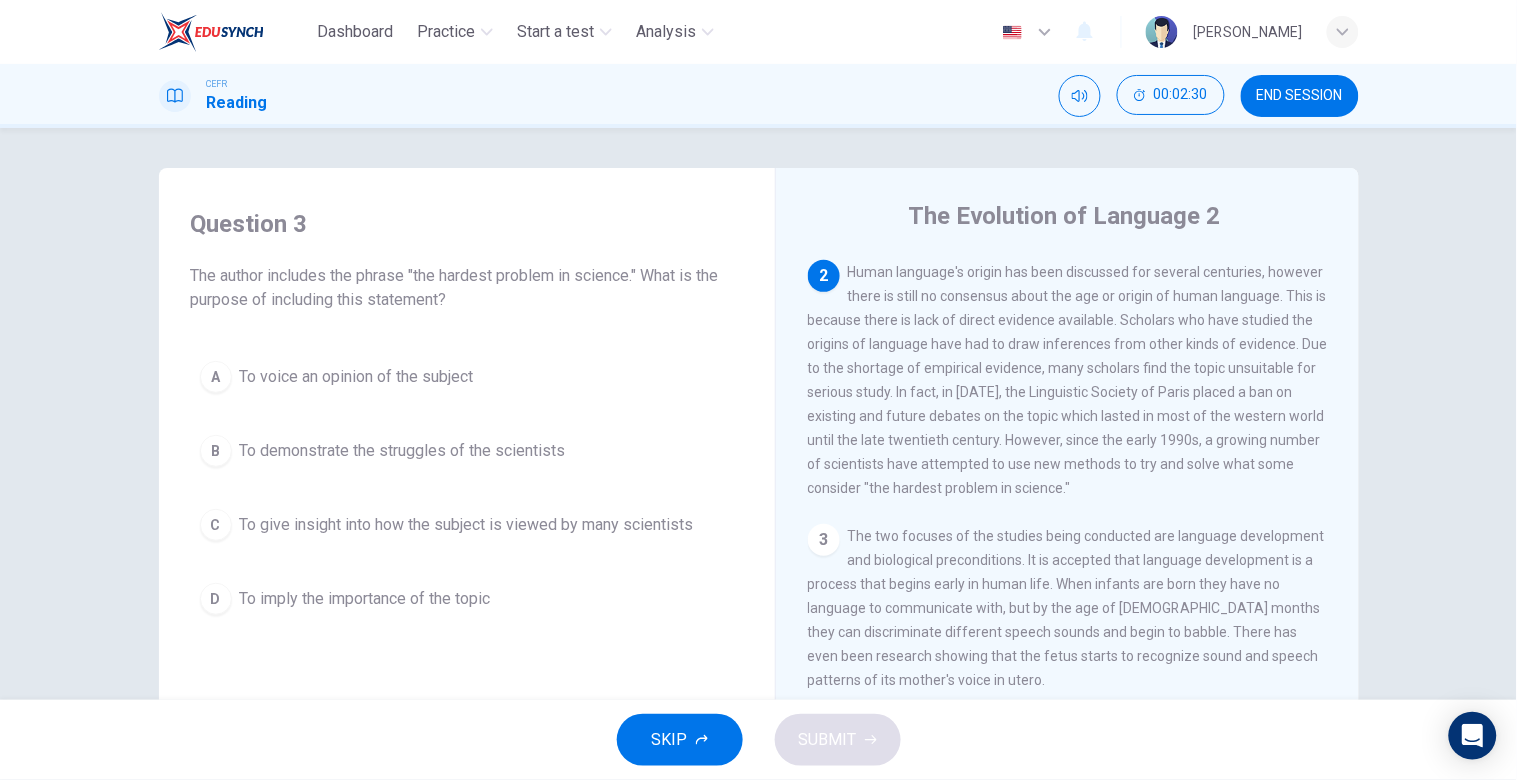 click on "To give insight into how the subject is viewed by many scientists" at bounding box center [467, 525] 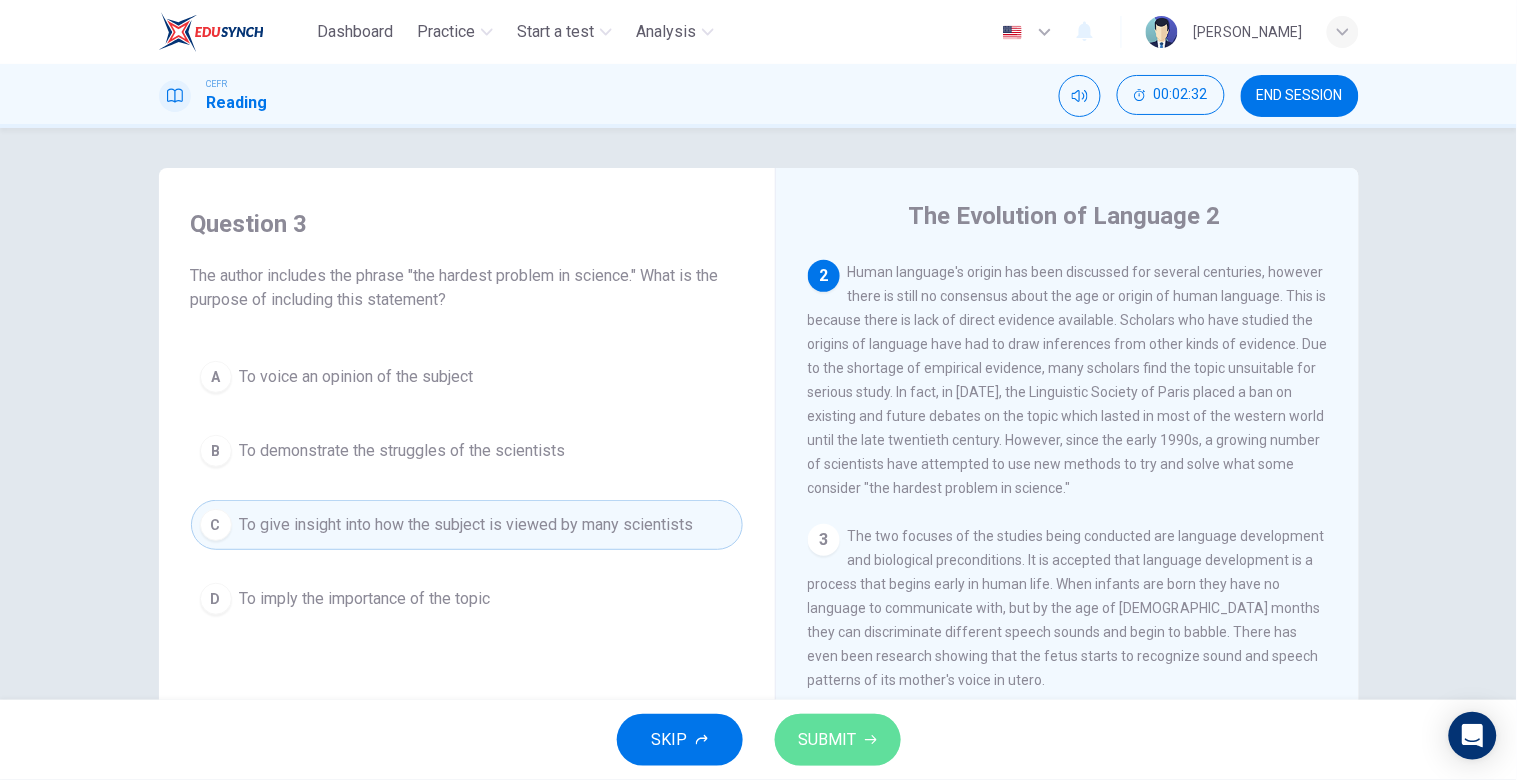 click on "SUBMIT" at bounding box center (828, 740) 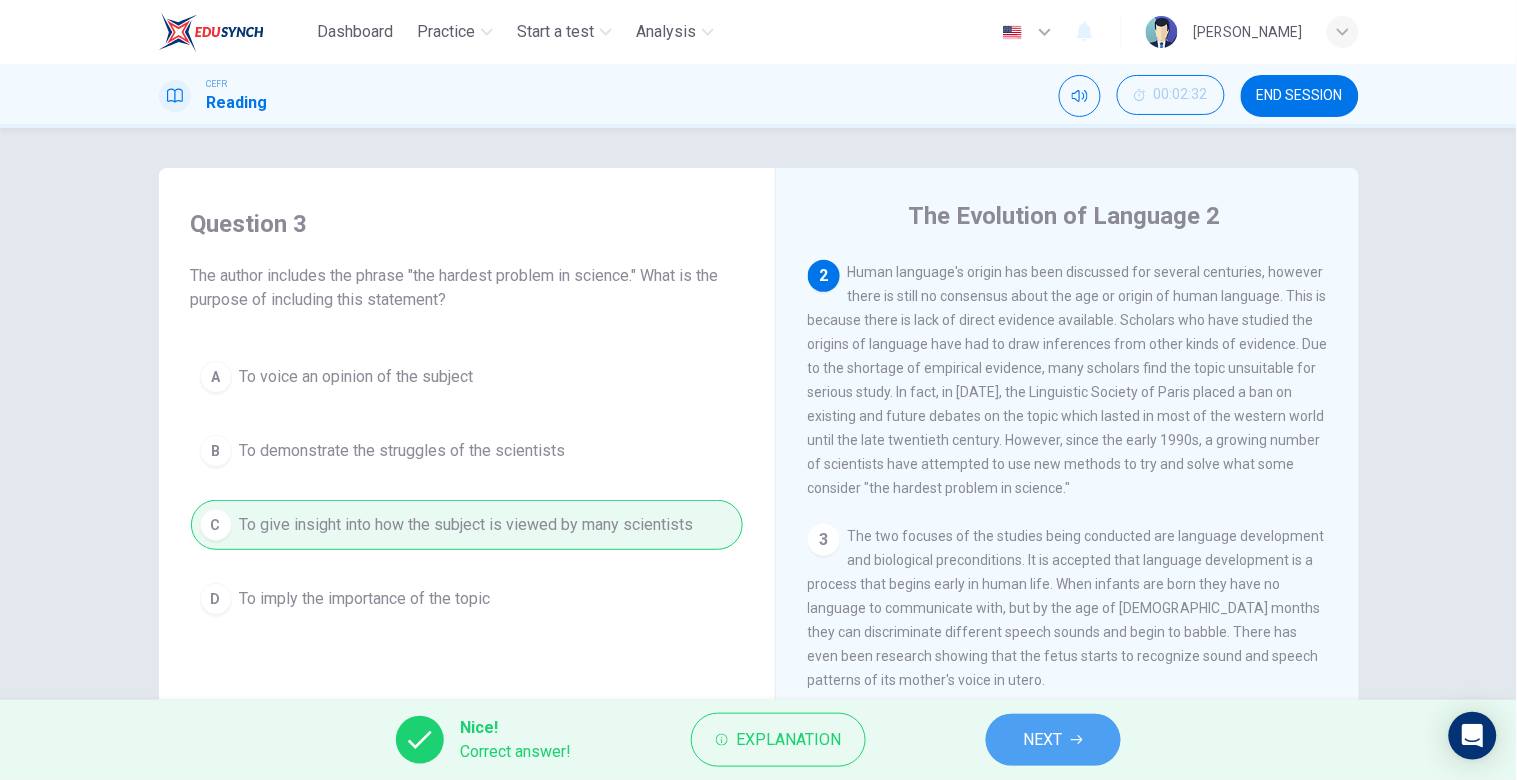 click on "NEXT" at bounding box center (1043, 740) 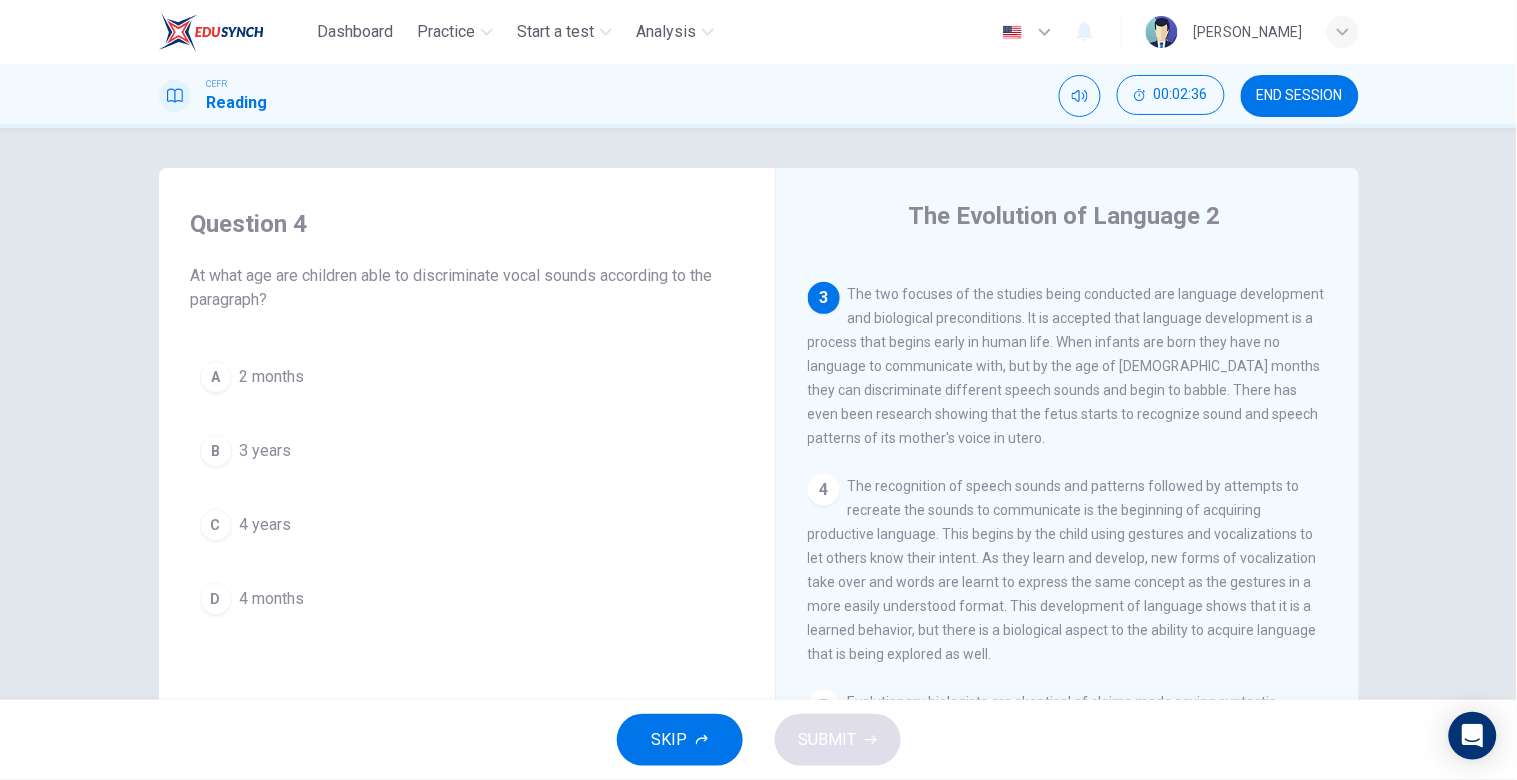 scroll, scrollTop: 417, scrollLeft: 0, axis: vertical 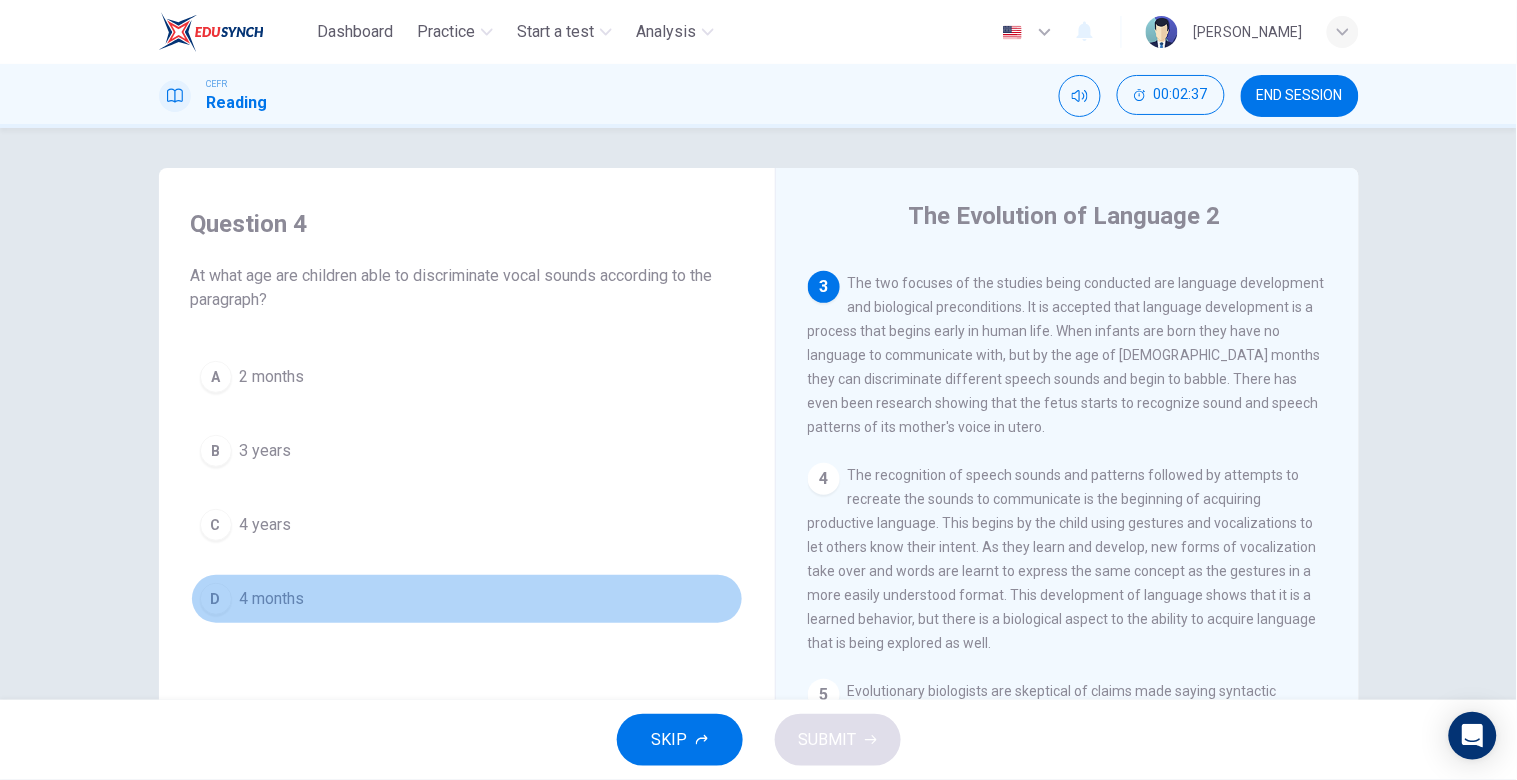 click on "D 4 months" at bounding box center [467, 599] 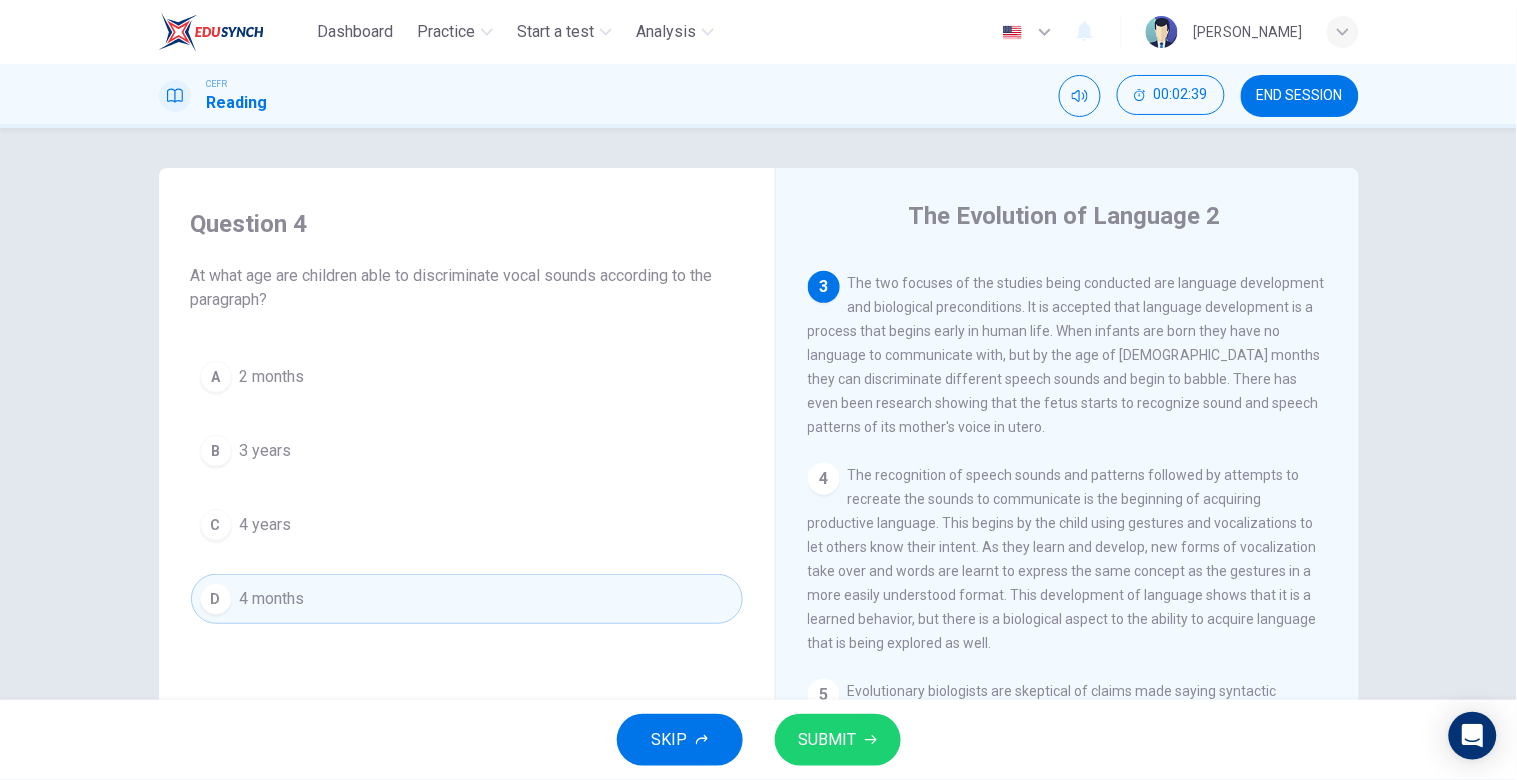 click on "SUBMIT" at bounding box center (838, 740) 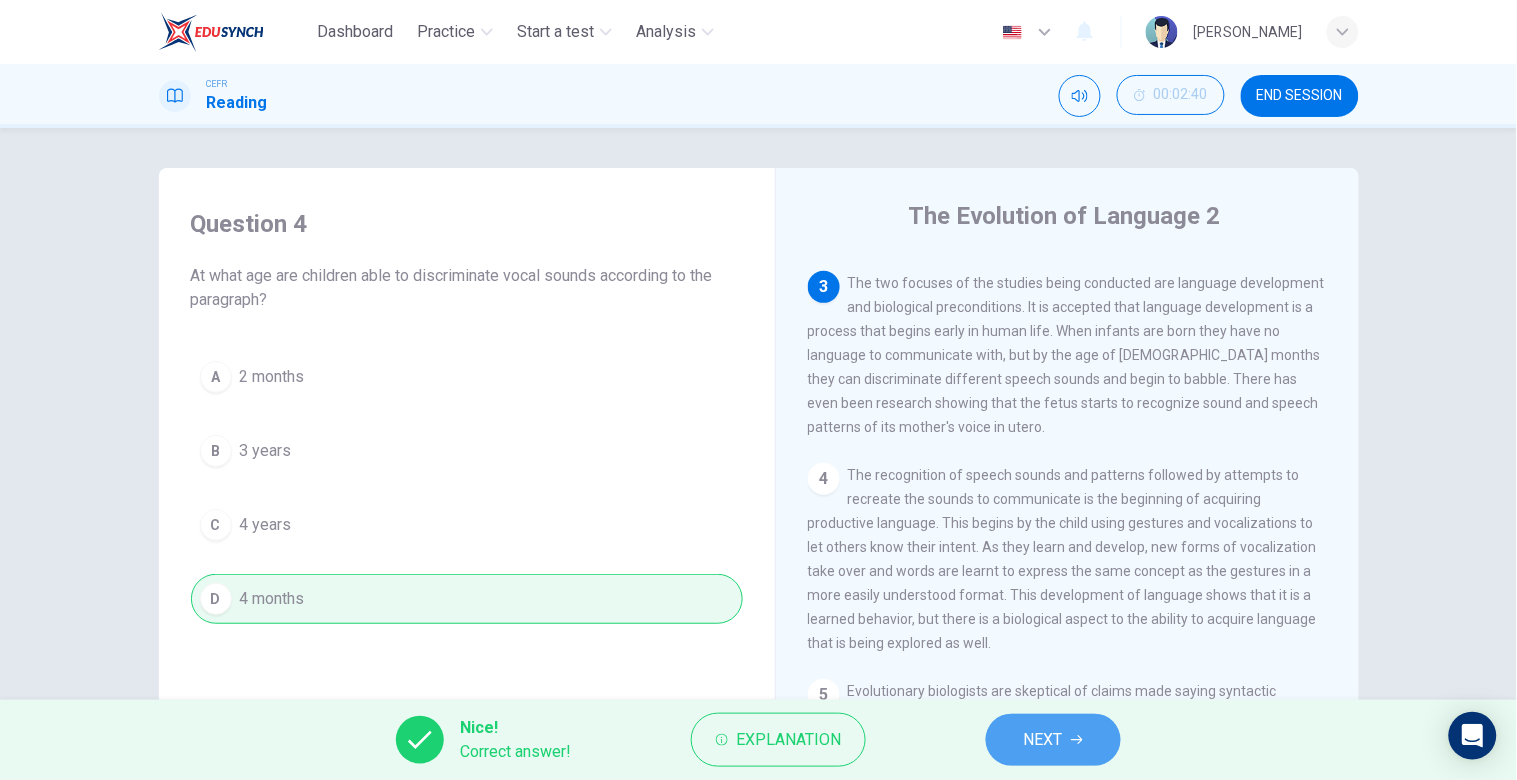 click on "NEXT" at bounding box center [1053, 740] 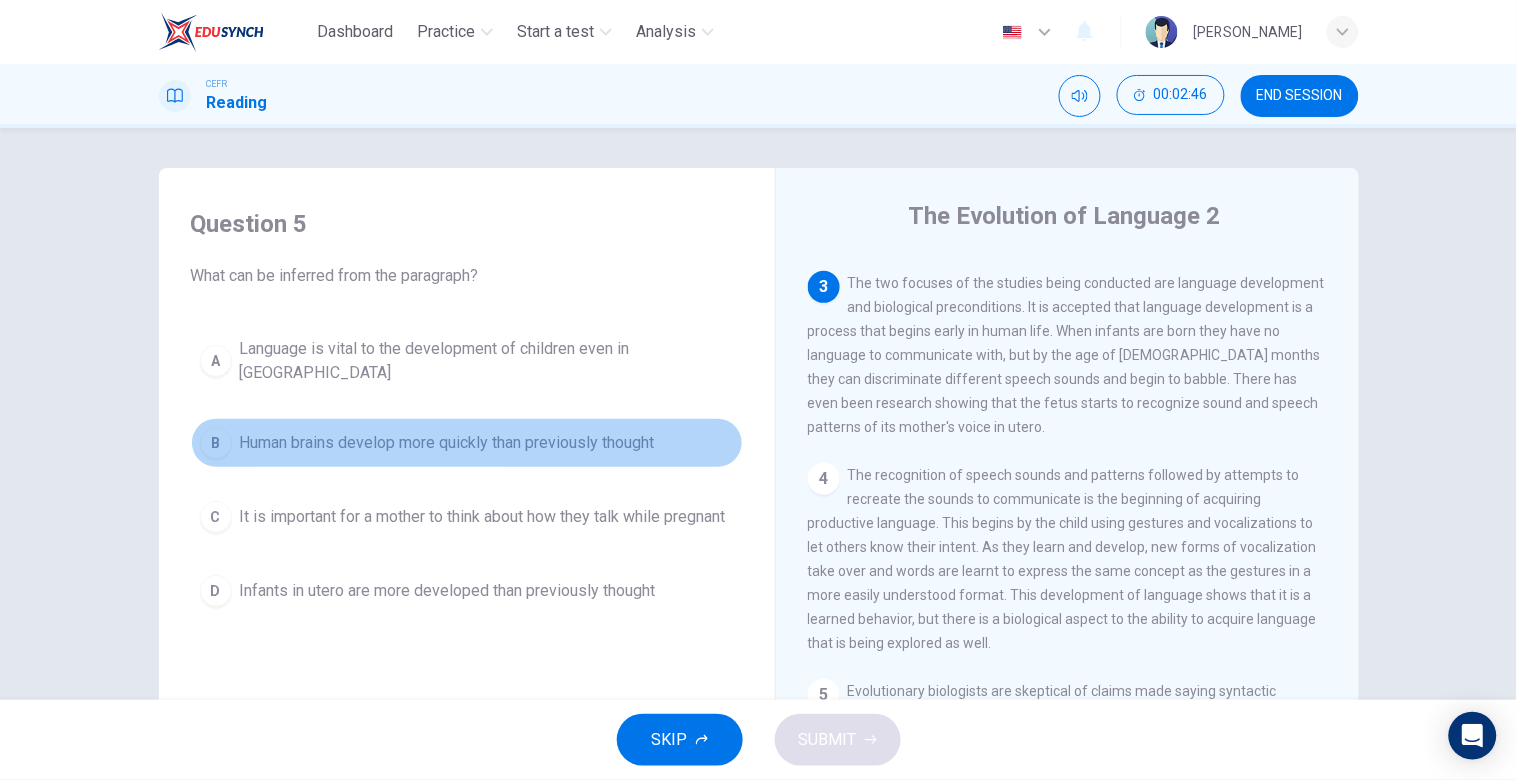 click on "B Human brains develop more quickly than previously thought" at bounding box center [467, 443] 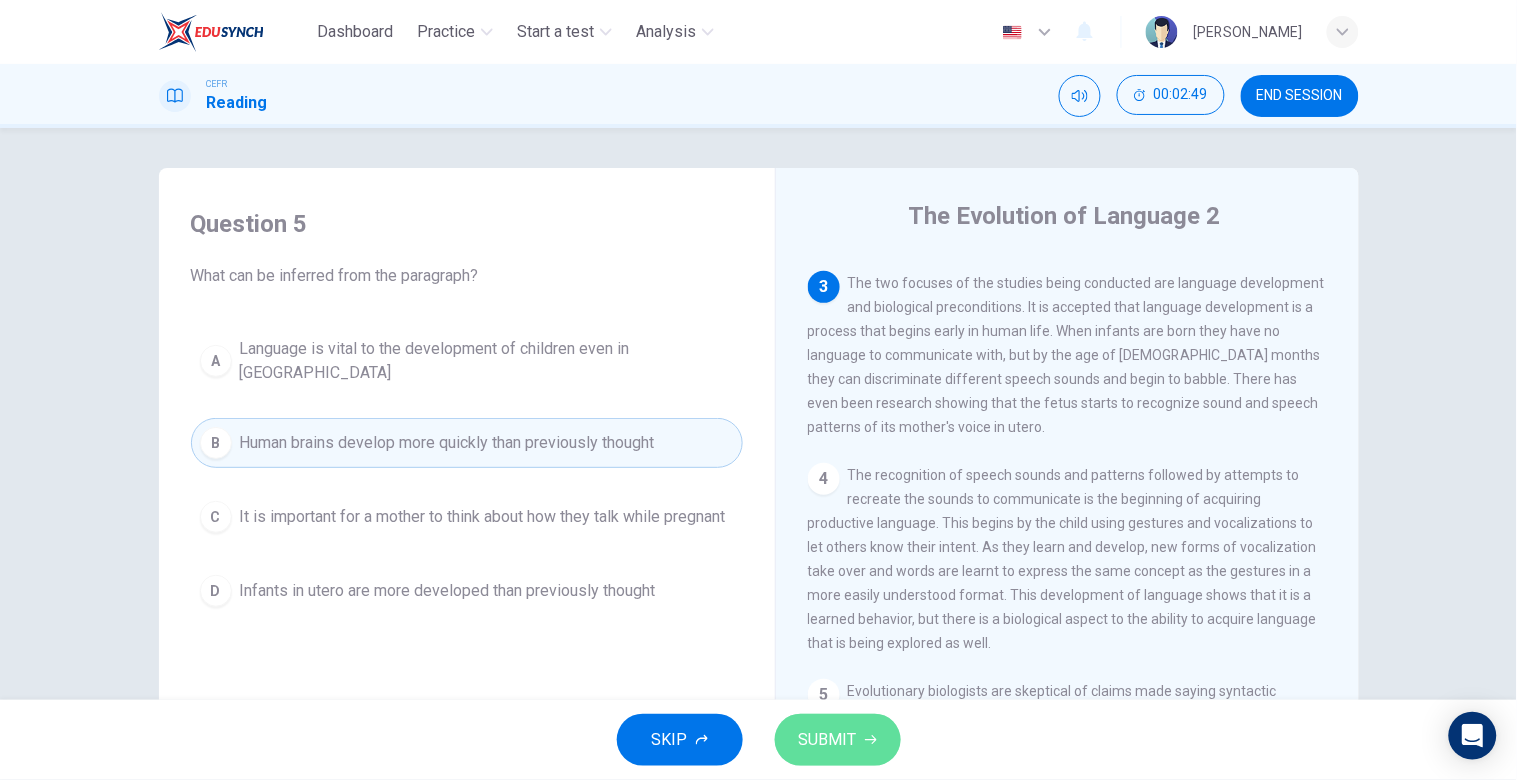 click on "SUBMIT" at bounding box center (828, 740) 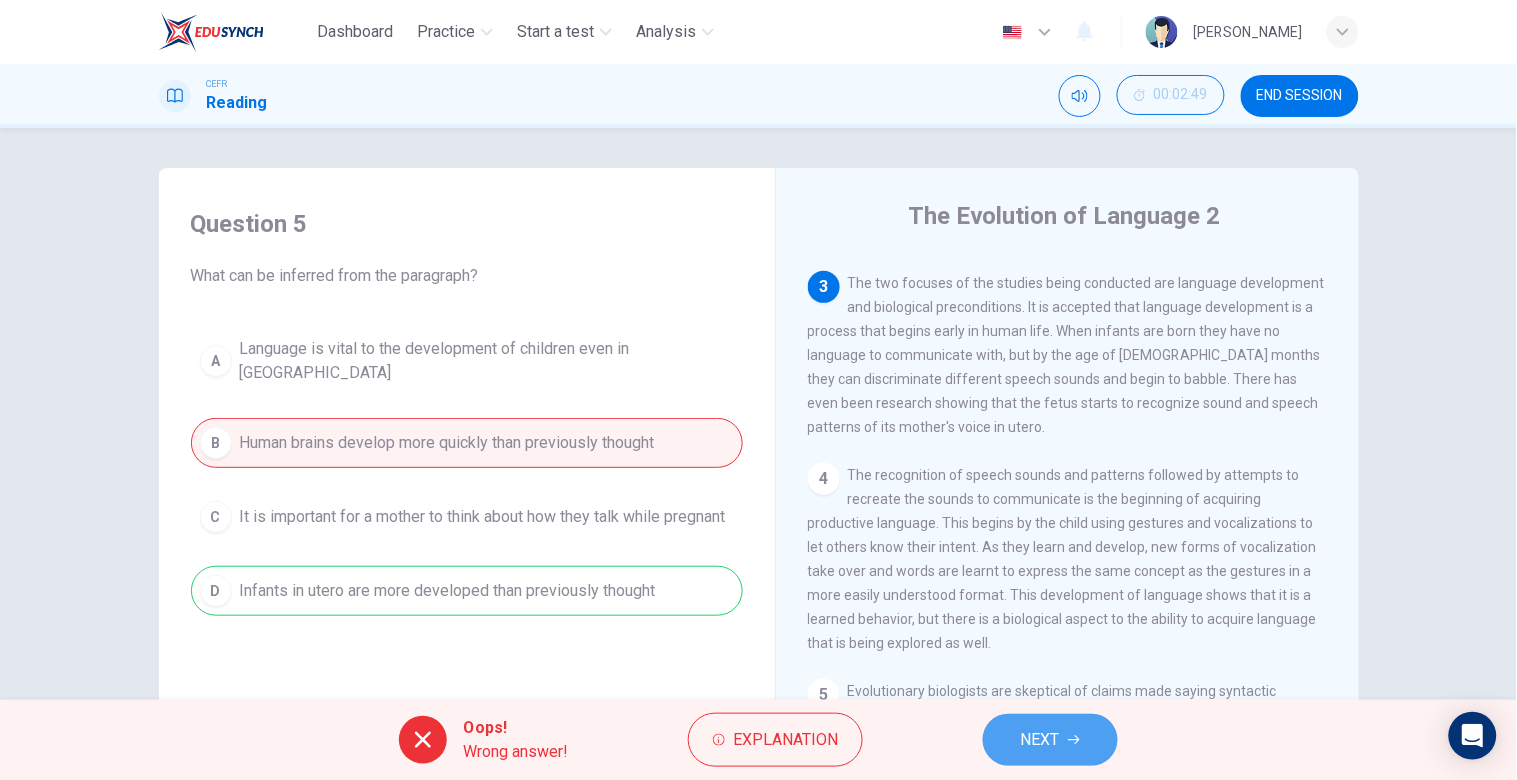 click on "NEXT" at bounding box center [1050, 740] 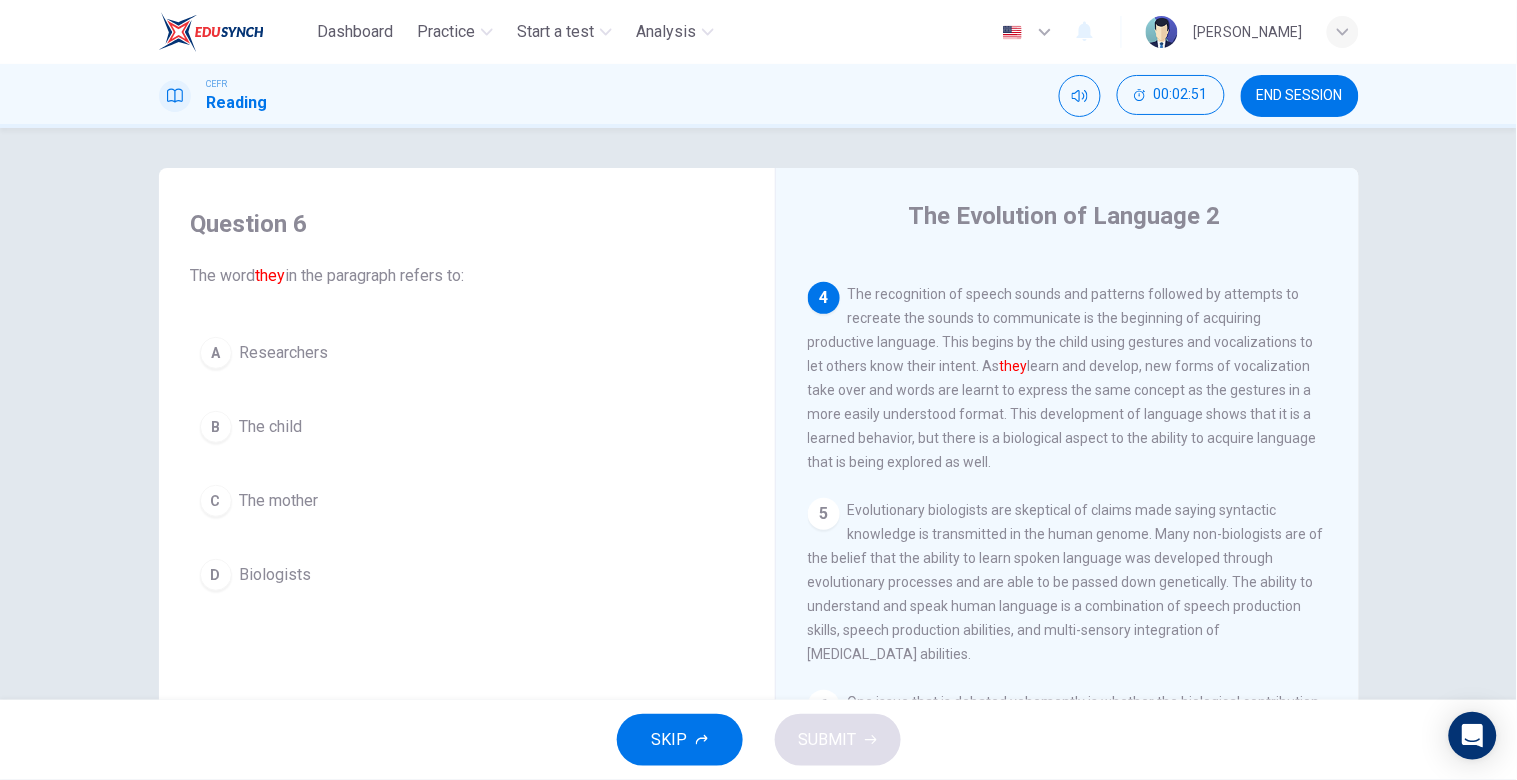 scroll, scrollTop: 601, scrollLeft: 0, axis: vertical 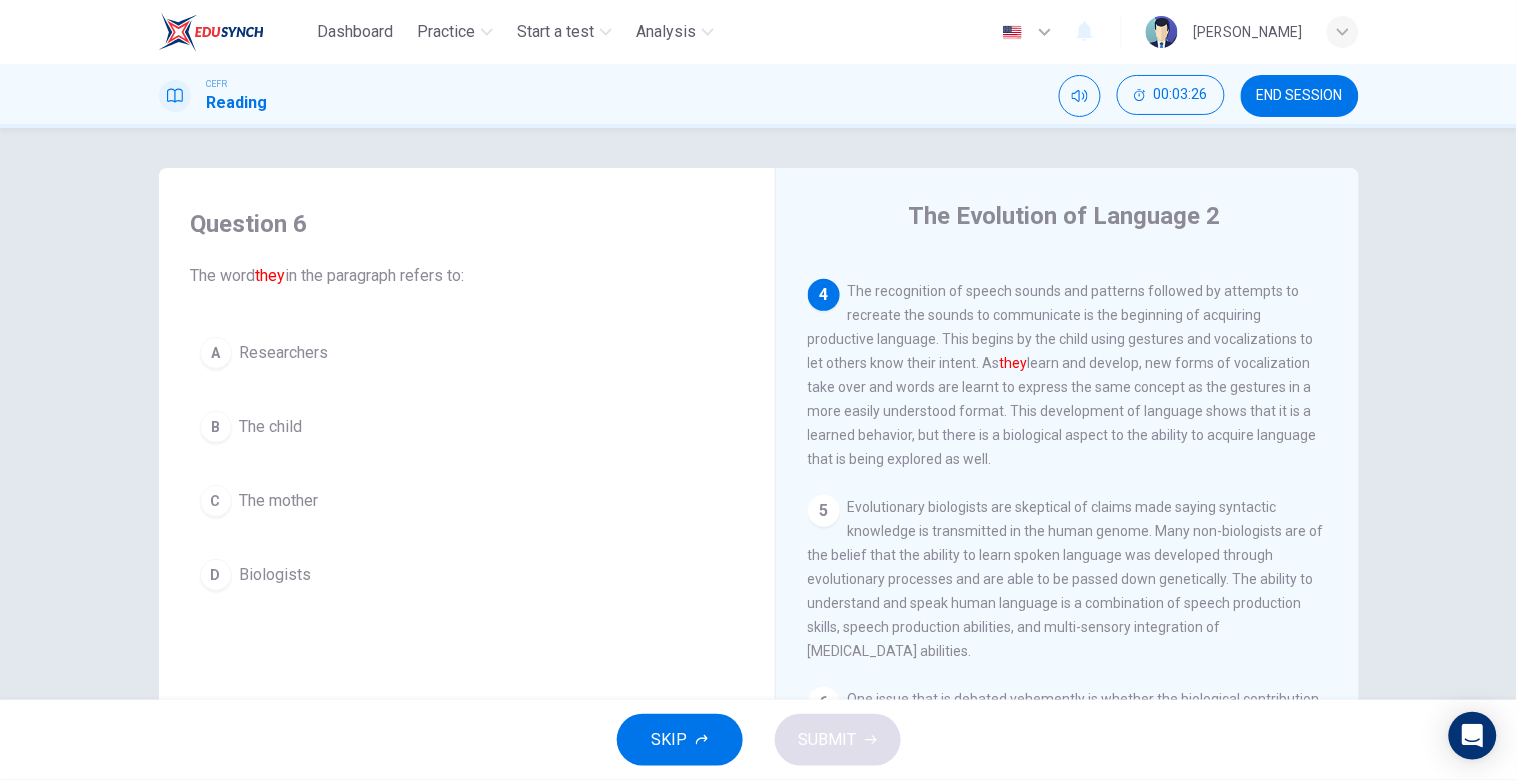 click on "B The child" at bounding box center (467, 427) 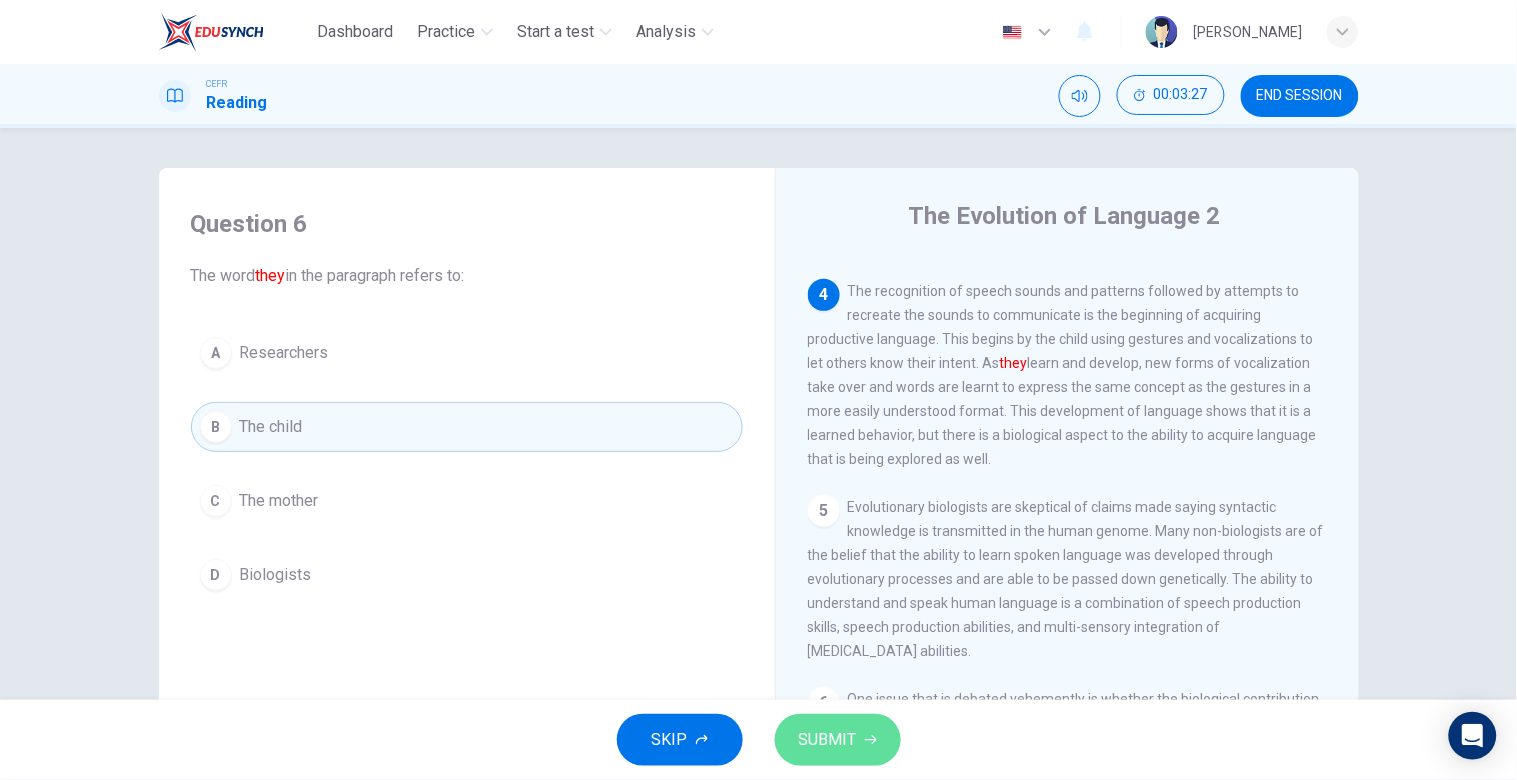 click on "SUBMIT" at bounding box center [838, 740] 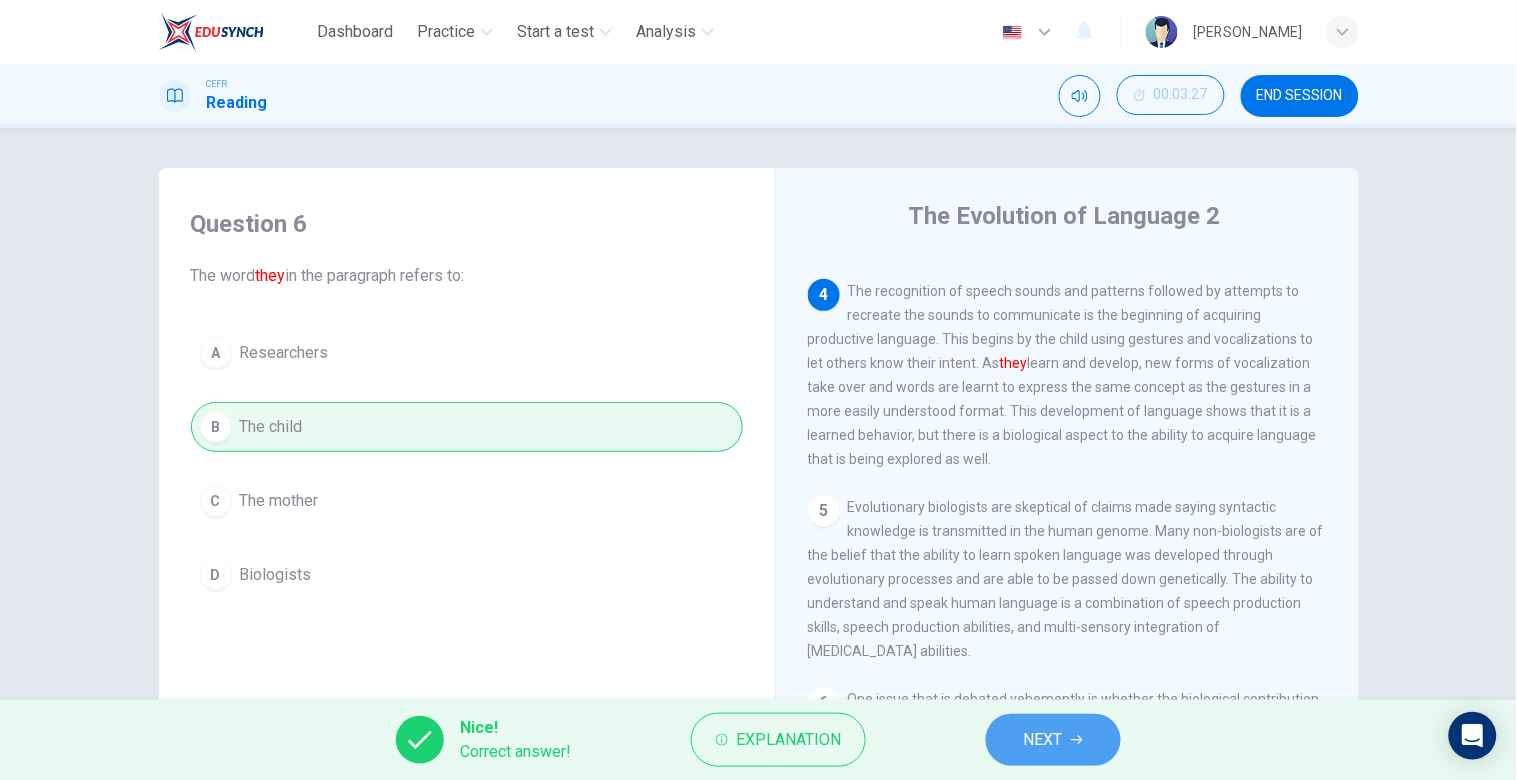 click on "NEXT" at bounding box center (1053, 740) 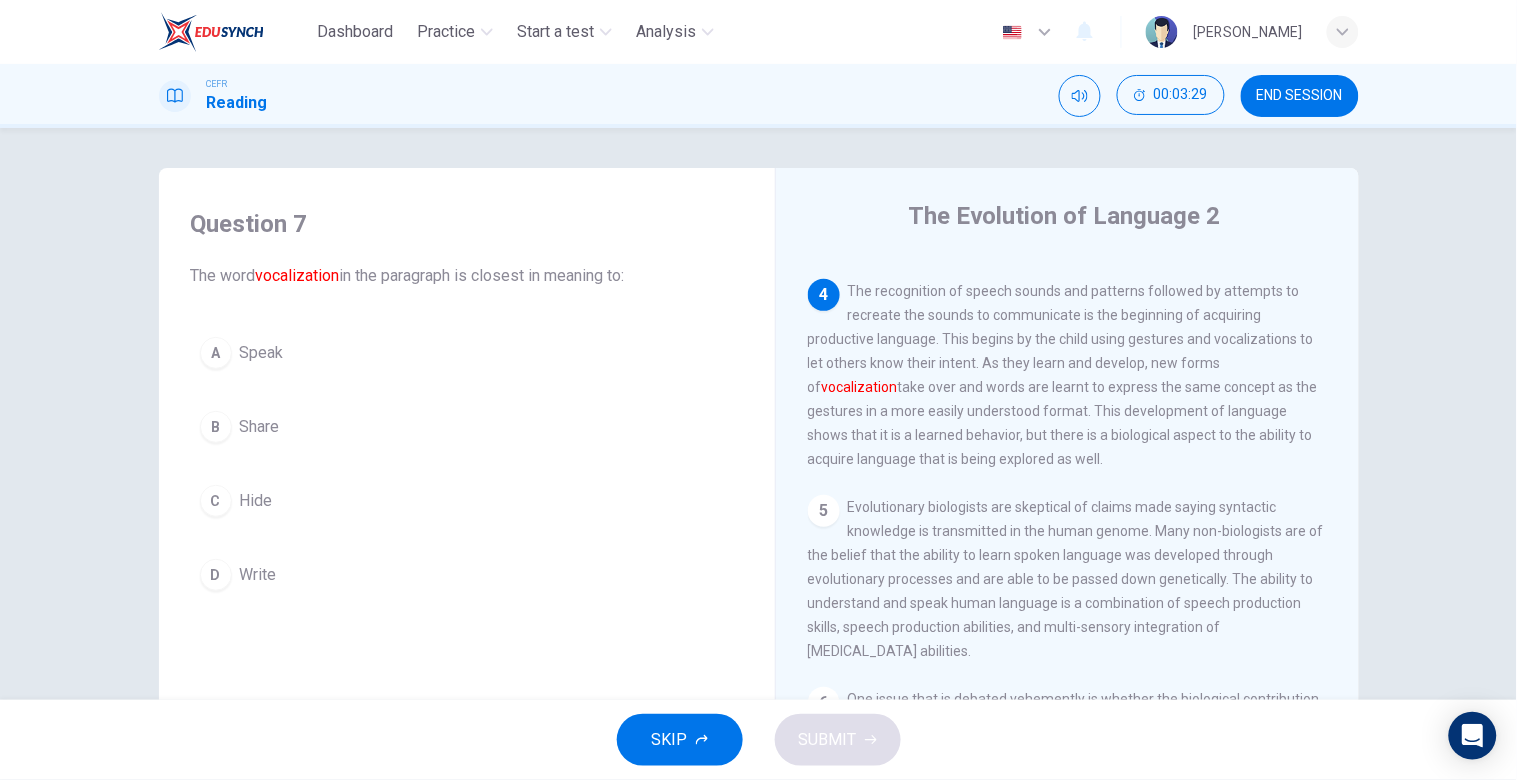 click on "A Speak" at bounding box center [467, 353] 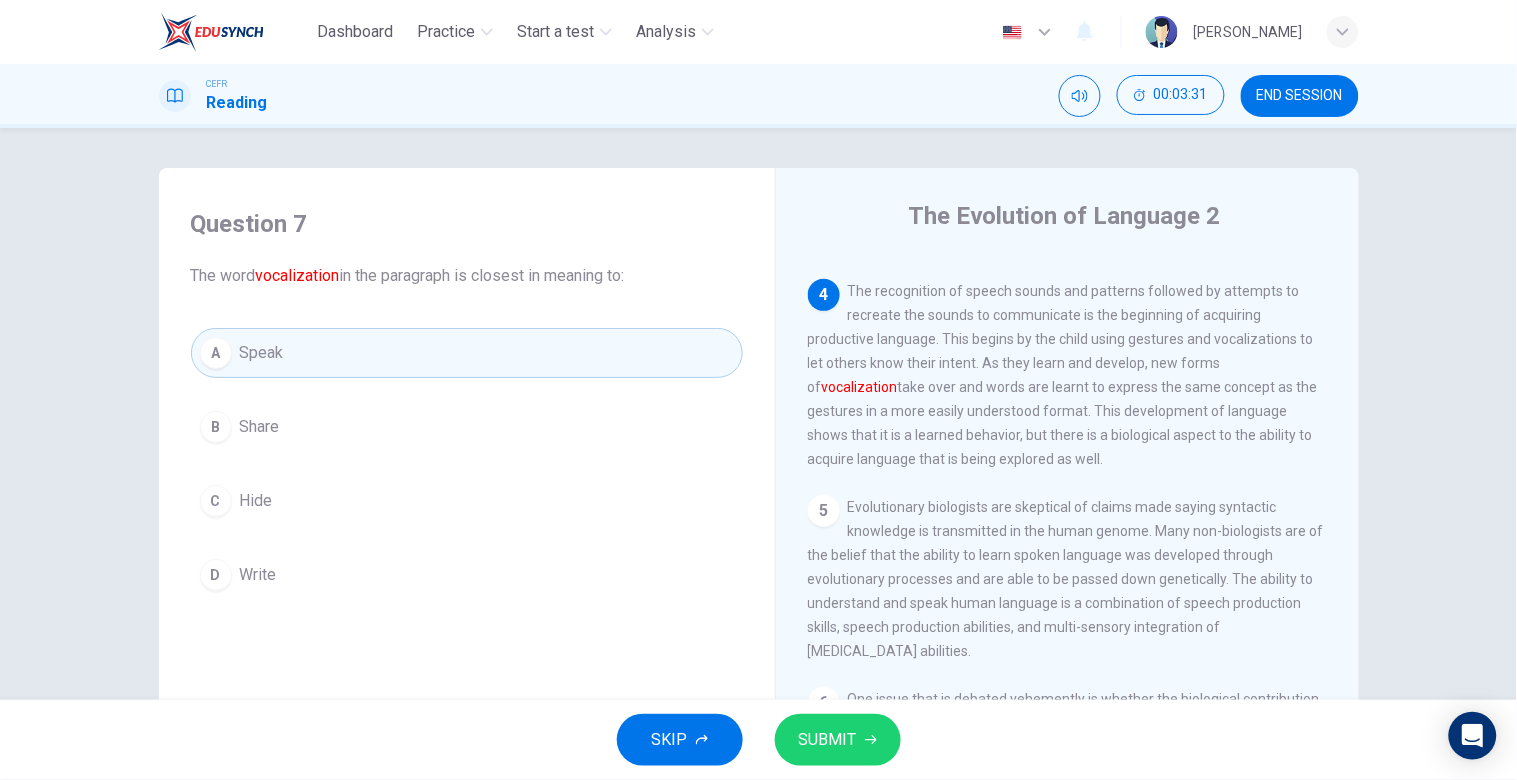 click on "SUBMIT" at bounding box center [828, 740] 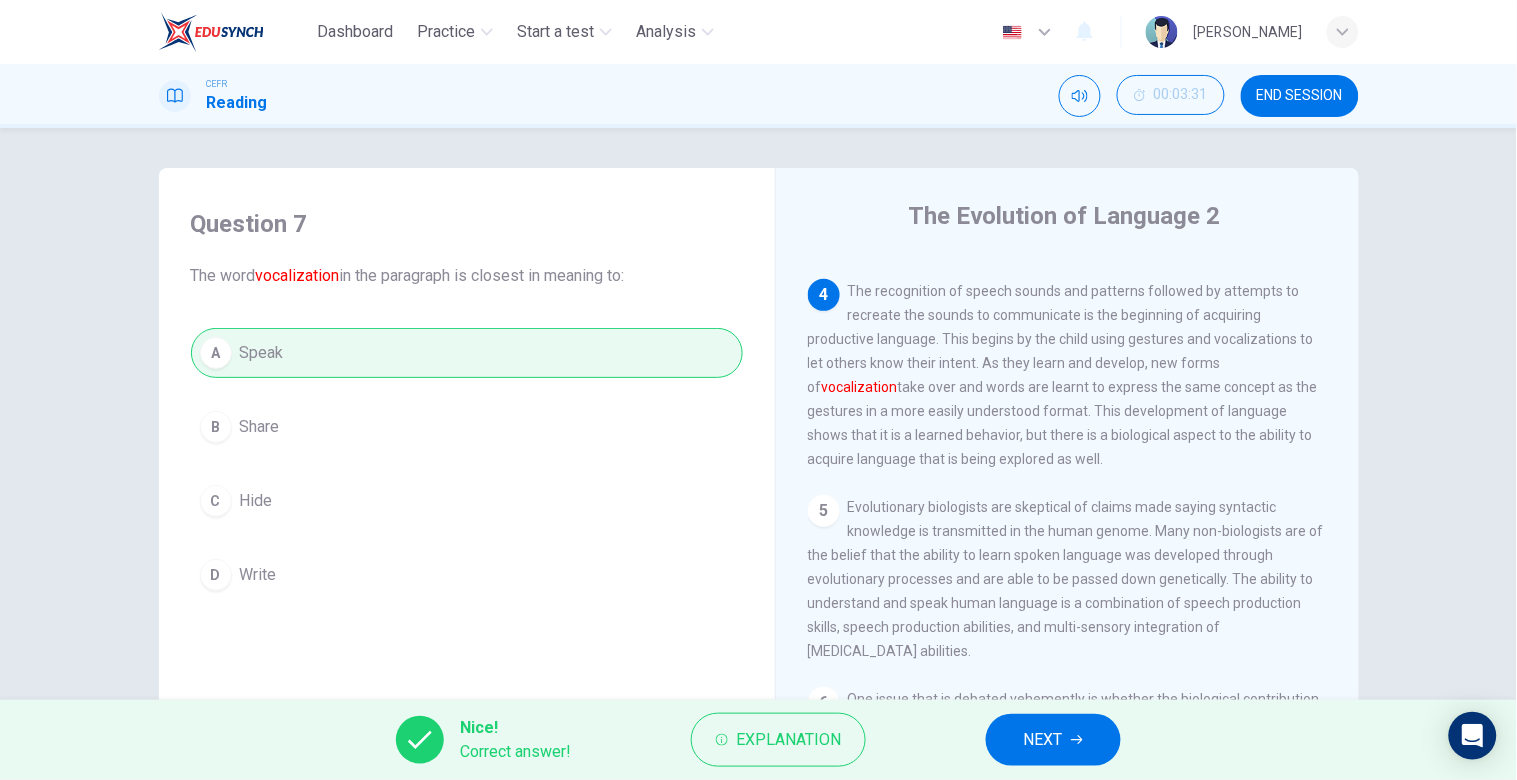 click on "NEXT" at bounding box center (1053, 740) 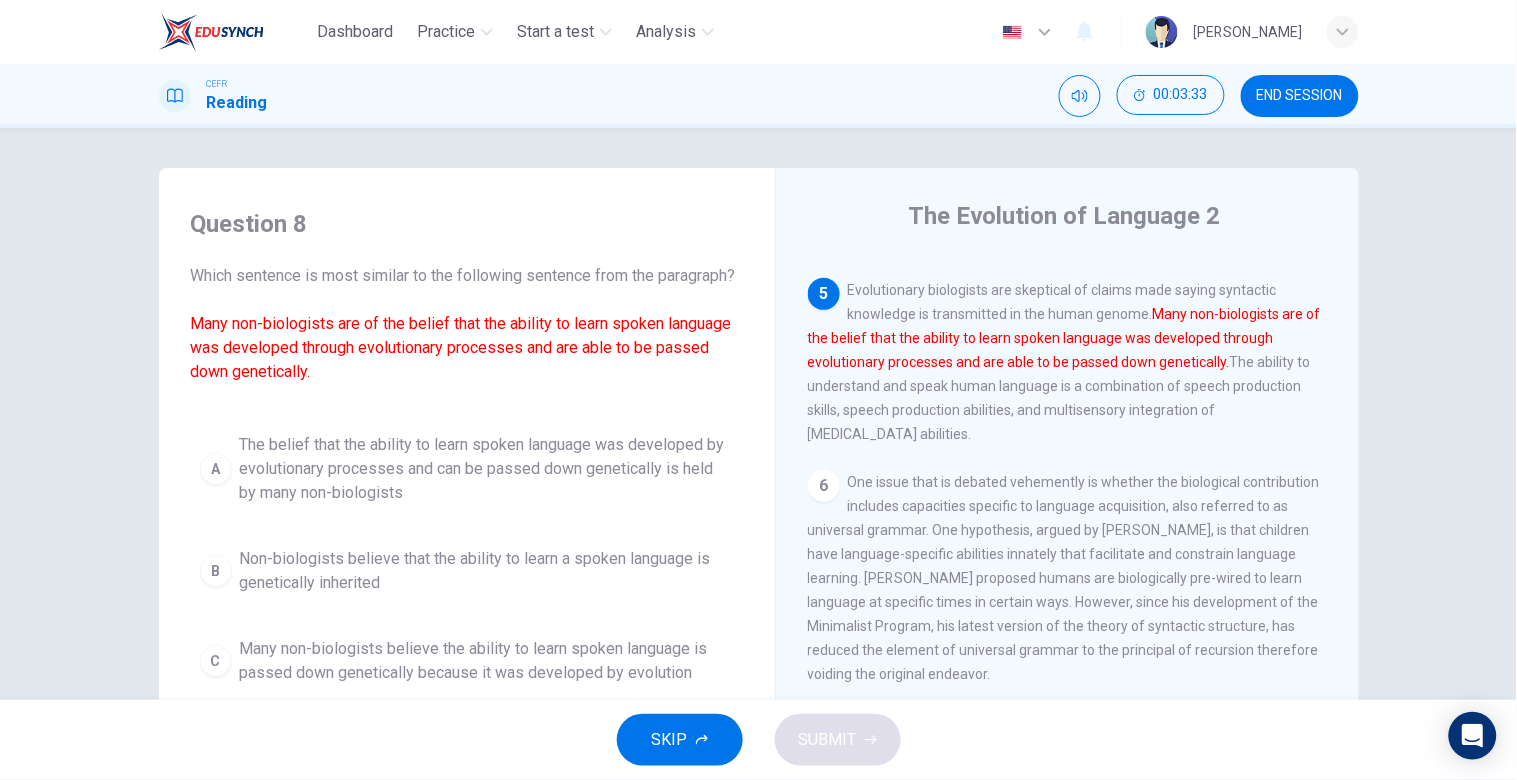scroll, scrollTop: 826, scrollLeft: 0, axis: vertical 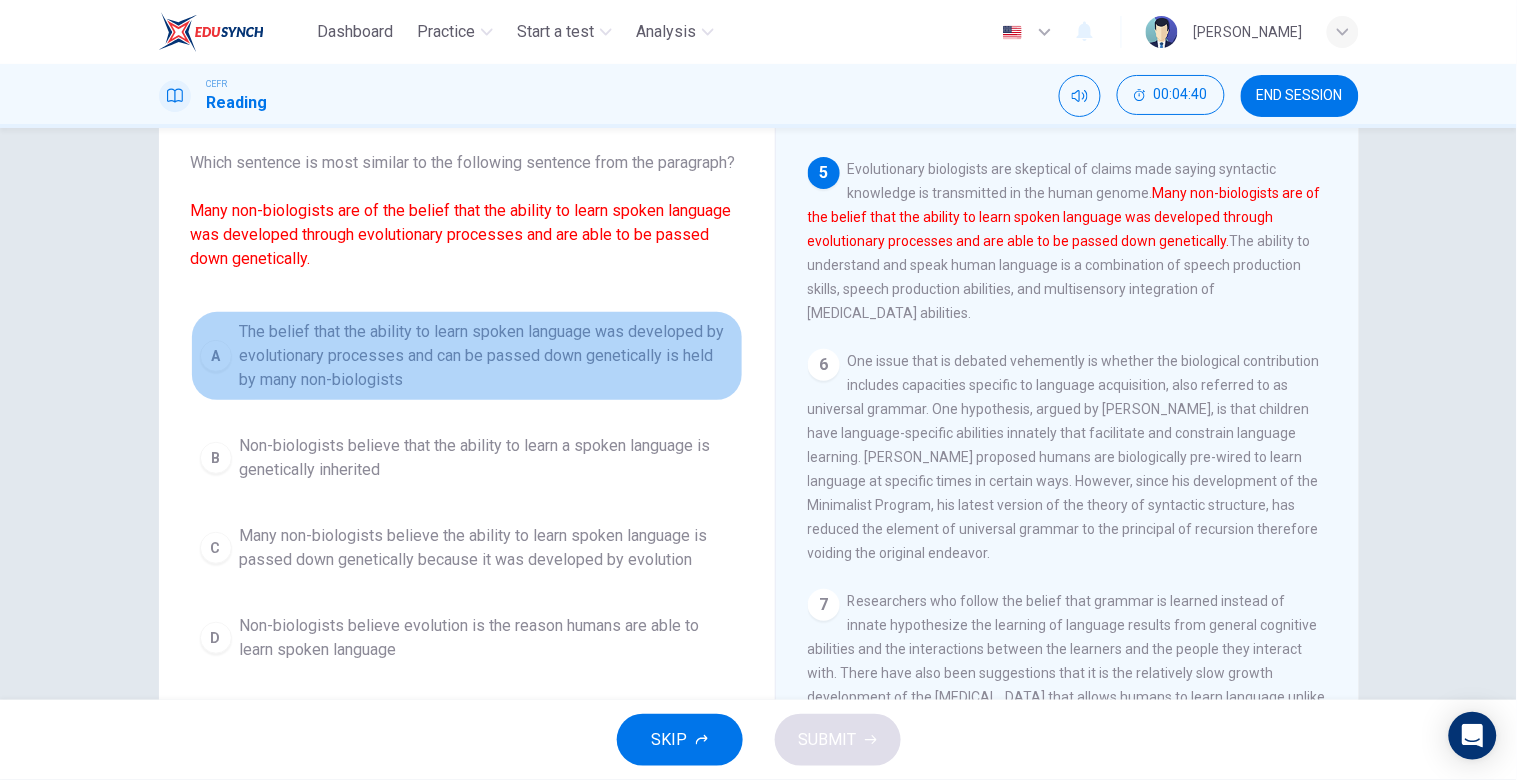 click on "The belief that the ability to learn spoken language was developed by evolutionary processes and can be passed down genetically is held by many non-biologists" at bounding box center [487, 356] 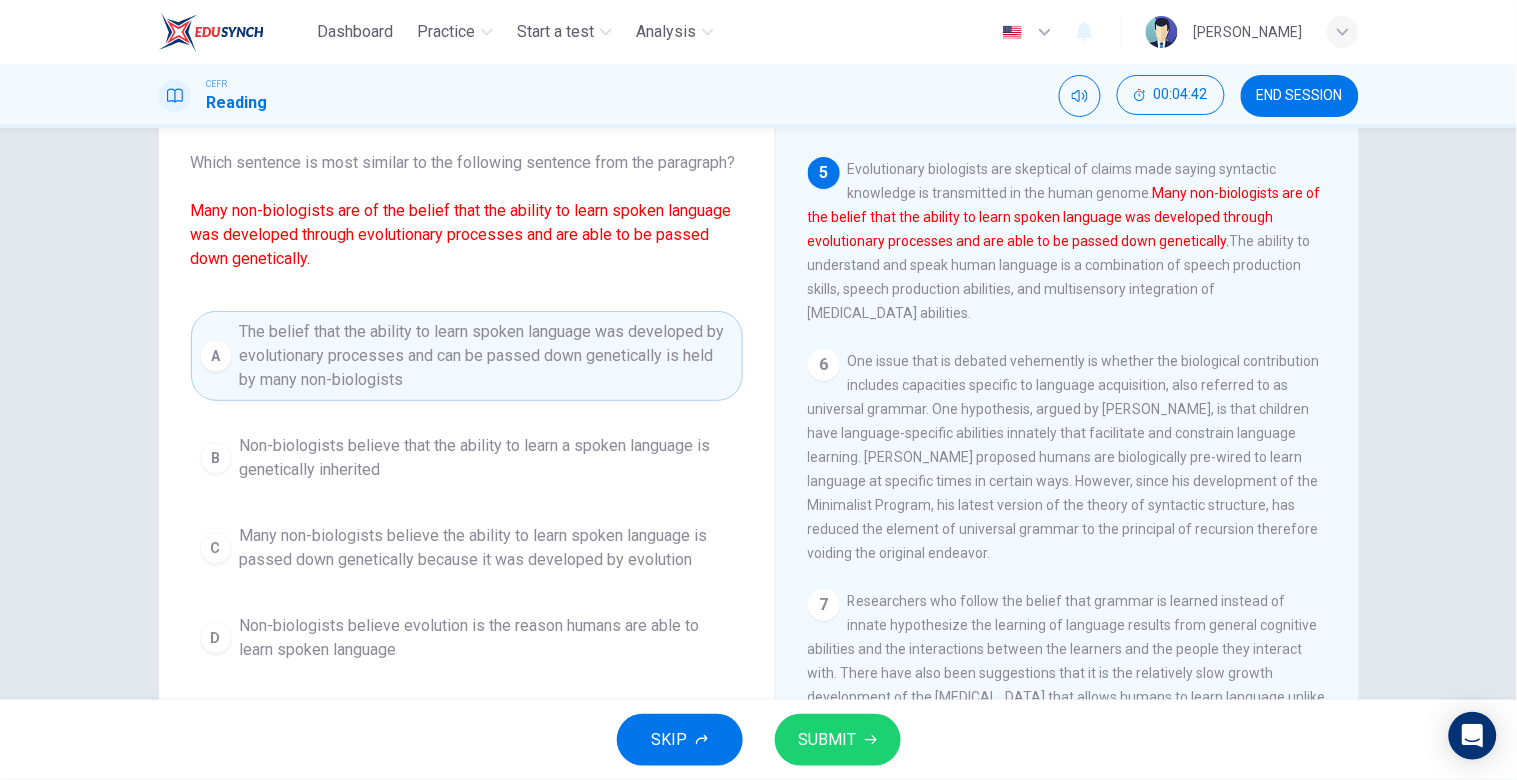 click on "SUBMIT" at bounding box center [838, 740] 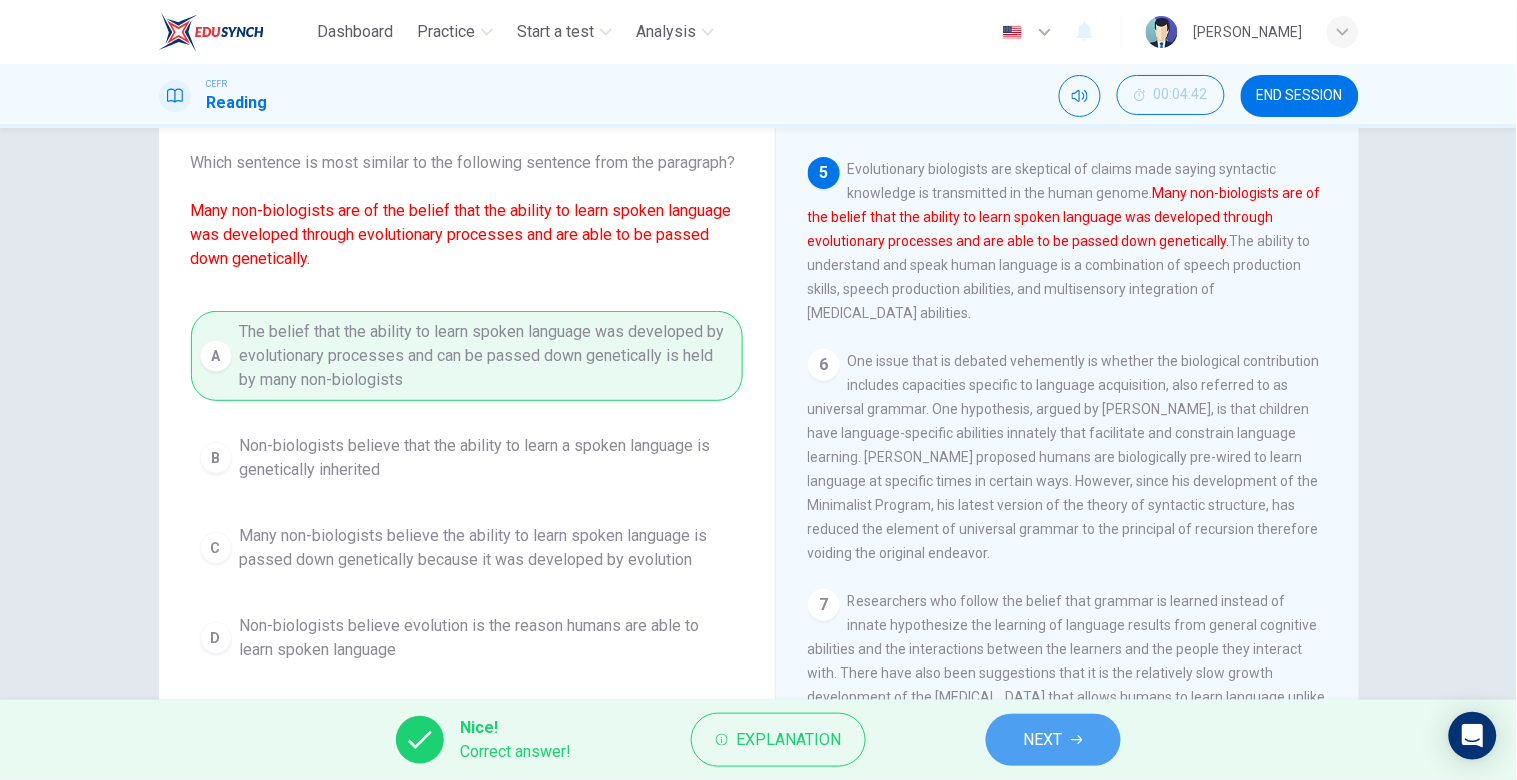 click on "NEXT" at bounding box center [1043, 740] 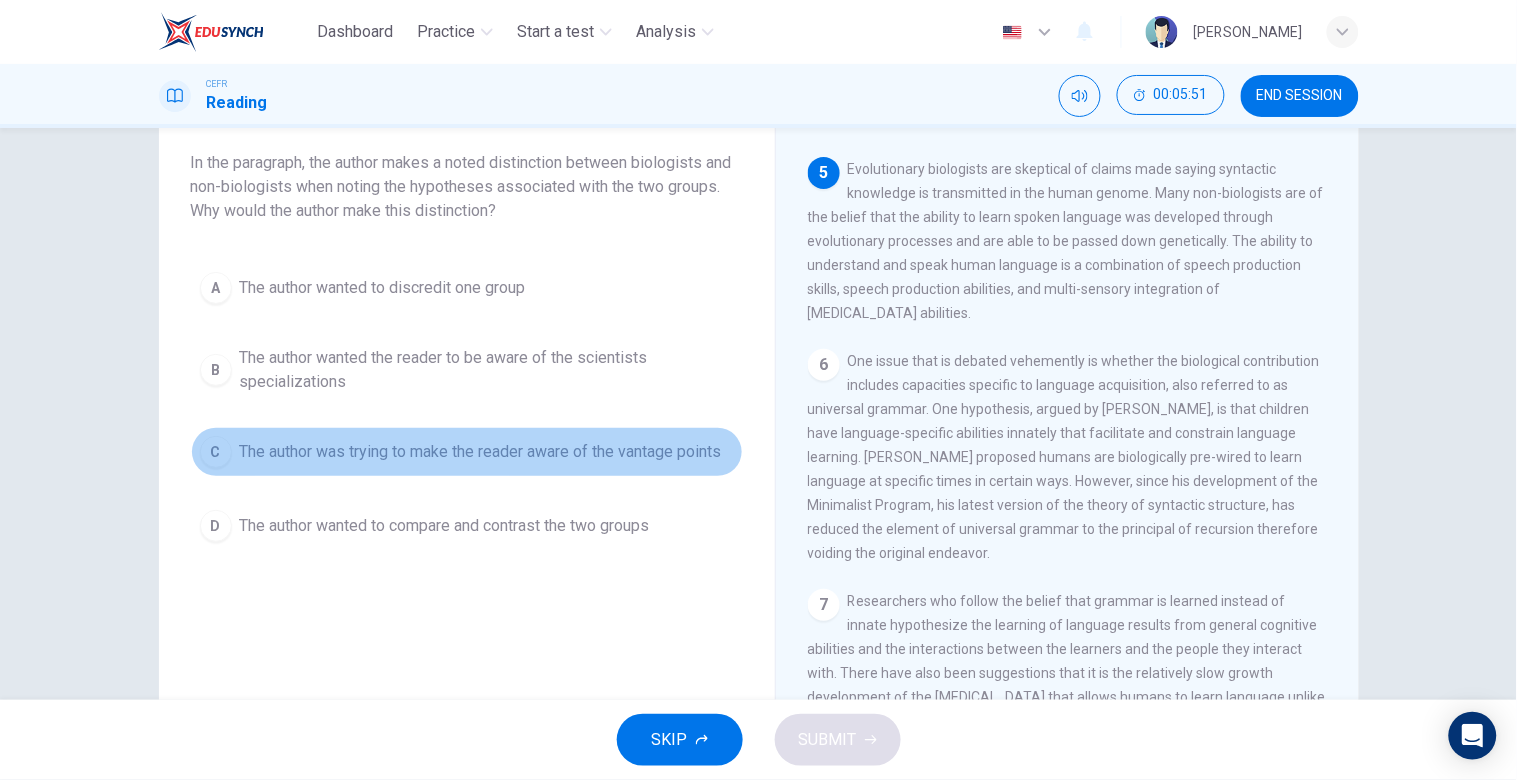 click on "C The author was trying to make the reader aware of the vantage points" at bounding box center (467, 452) 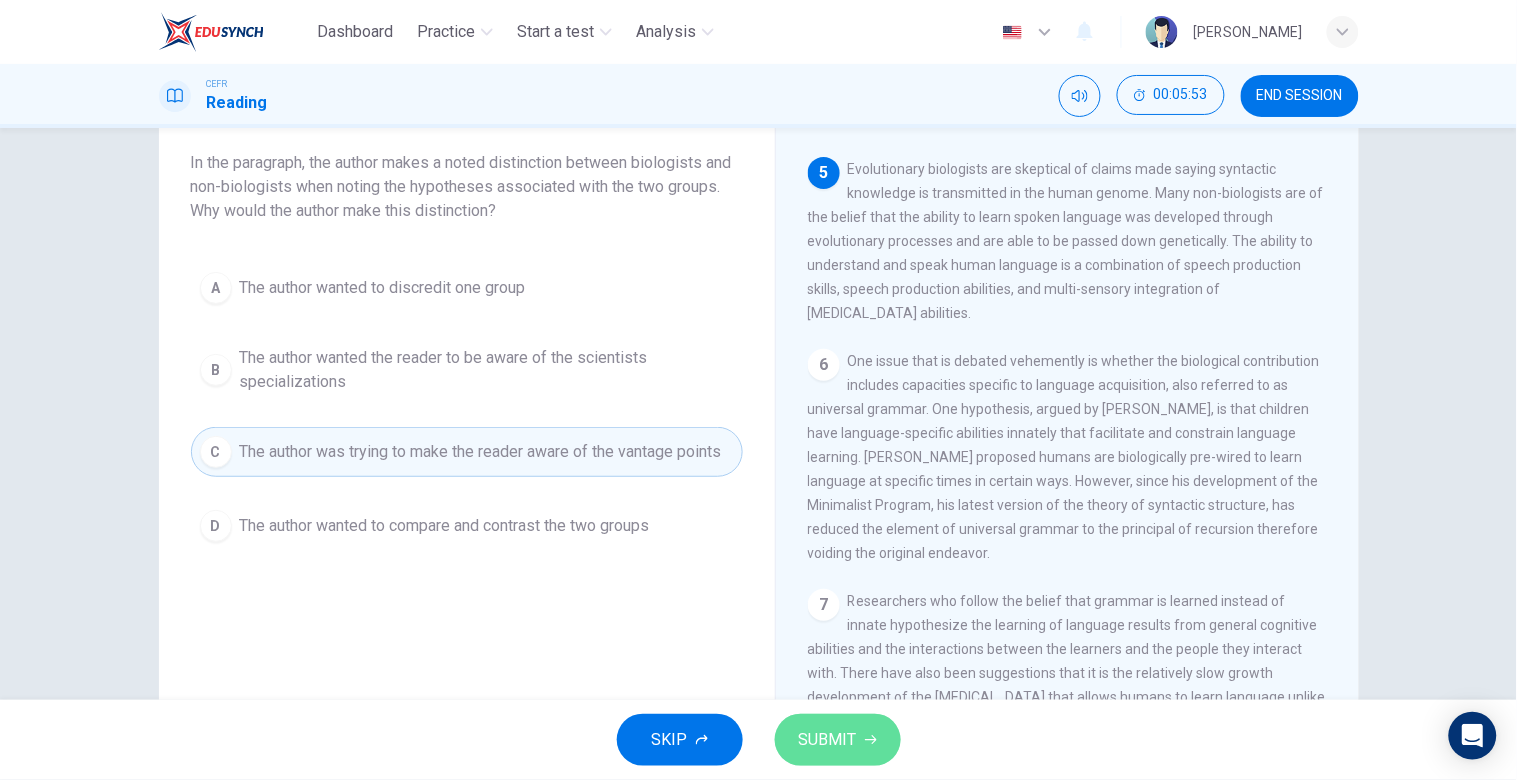 click on "SUBMIT" at bounding box center (838, 740) 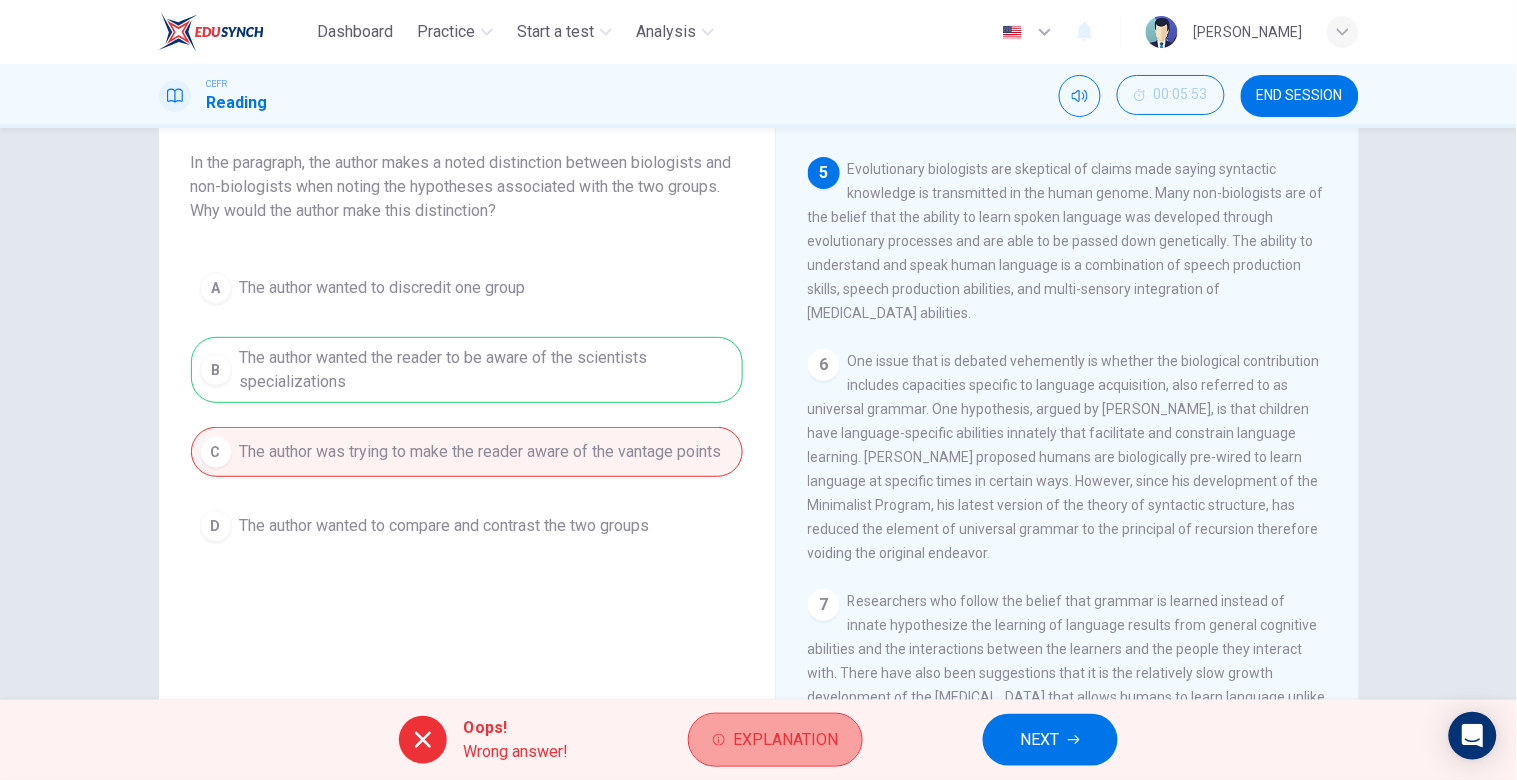 click on "Explanation" at bounding box center [785, 740] 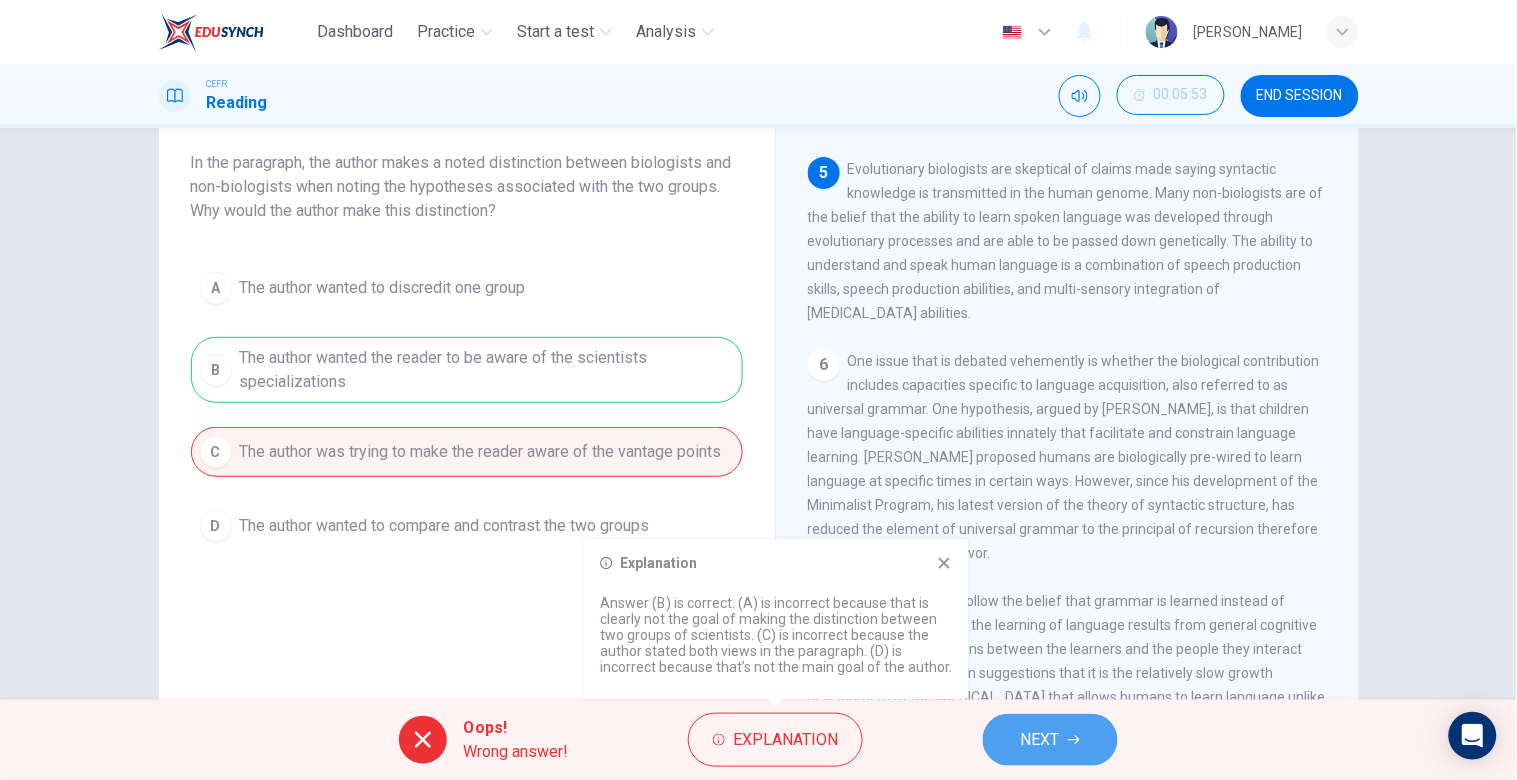 click on "NEXT" at bounding box center (1050, 740) 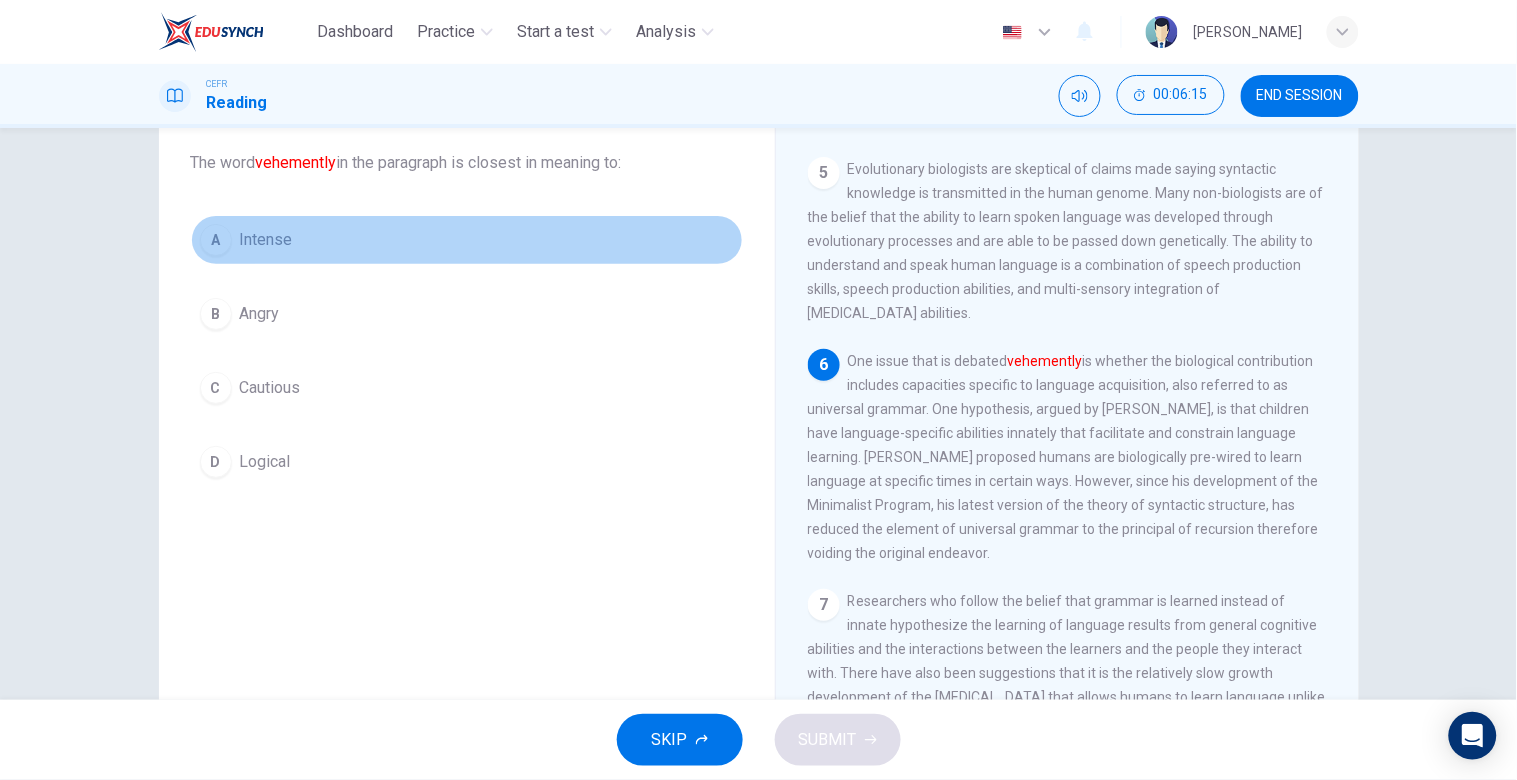 click on "A Intense" at bounding box center [467, 240] 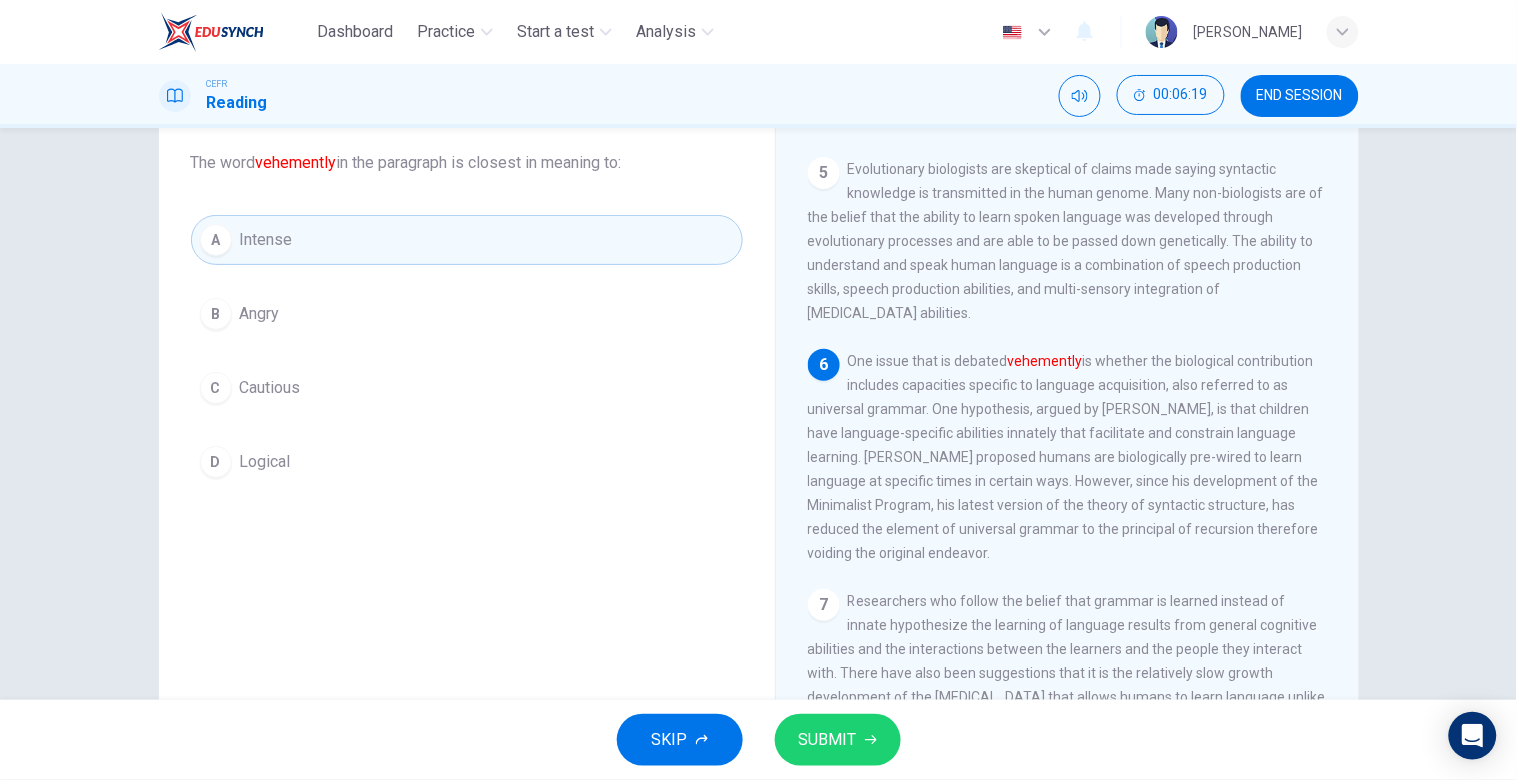 click on "SUBMIT" at bounding box center (838, 740) 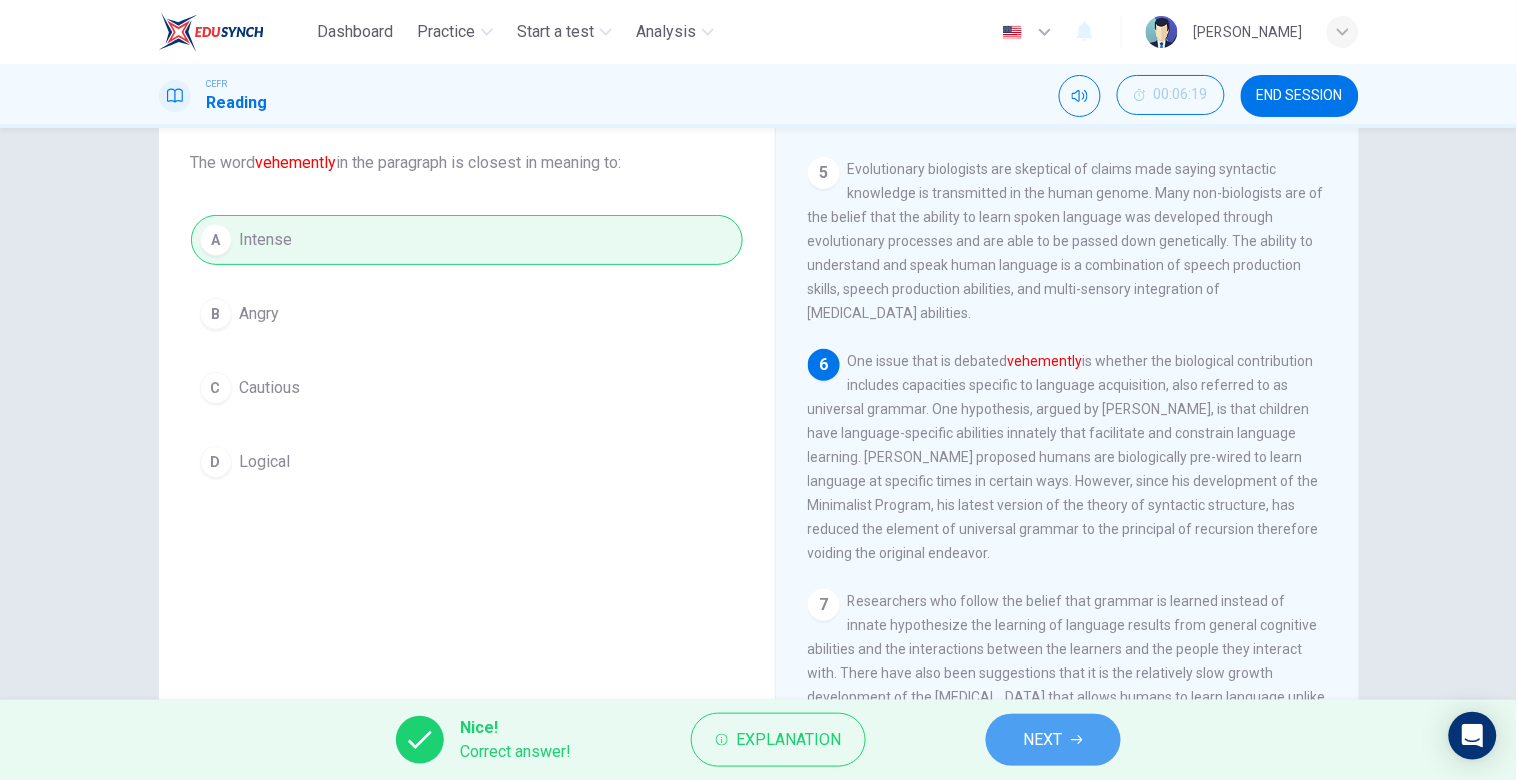 click on "NEXT" at bounding box center (1053, 740) 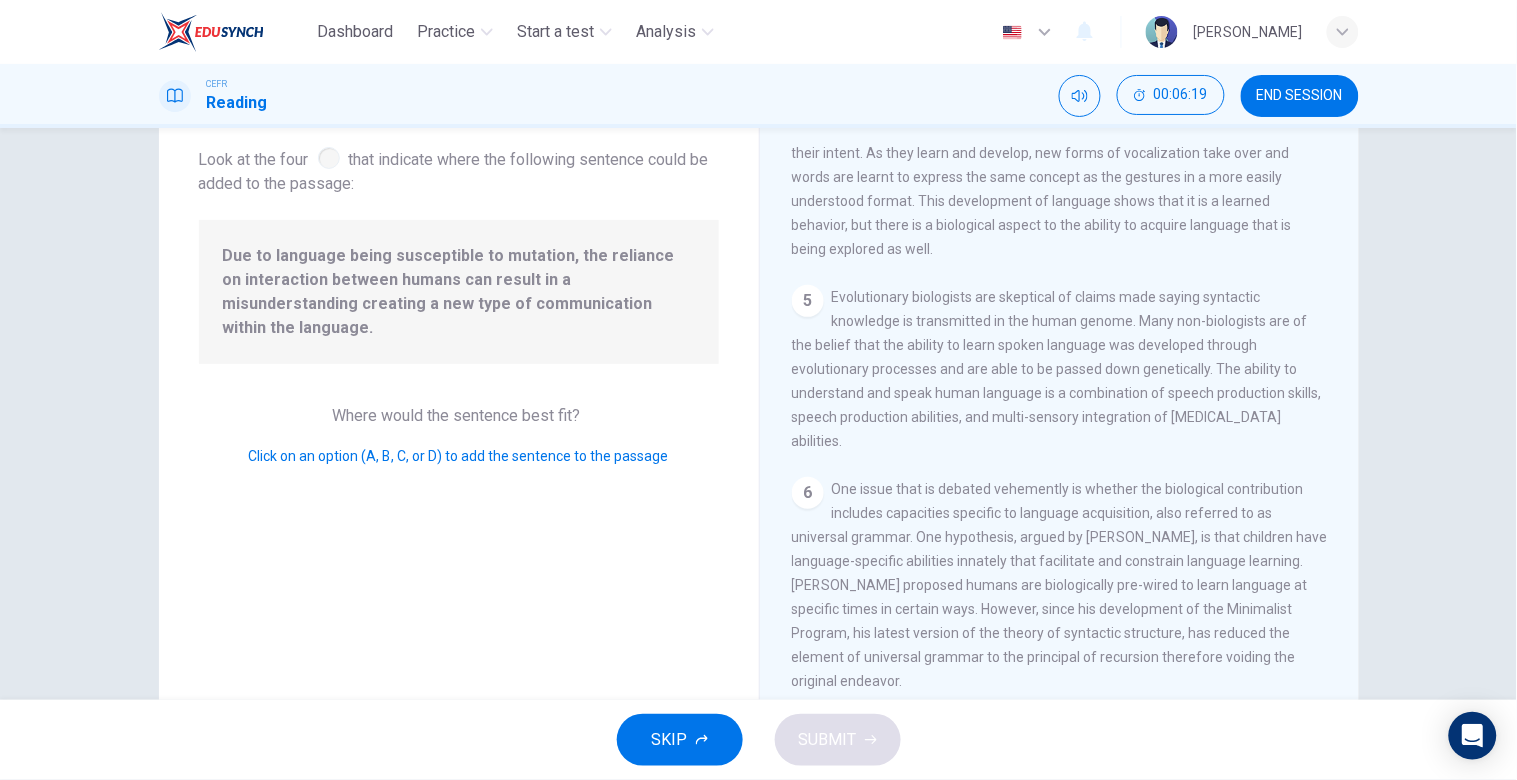 scroll, scrollTop: 920, scrollLeft: 0, axis: vertical 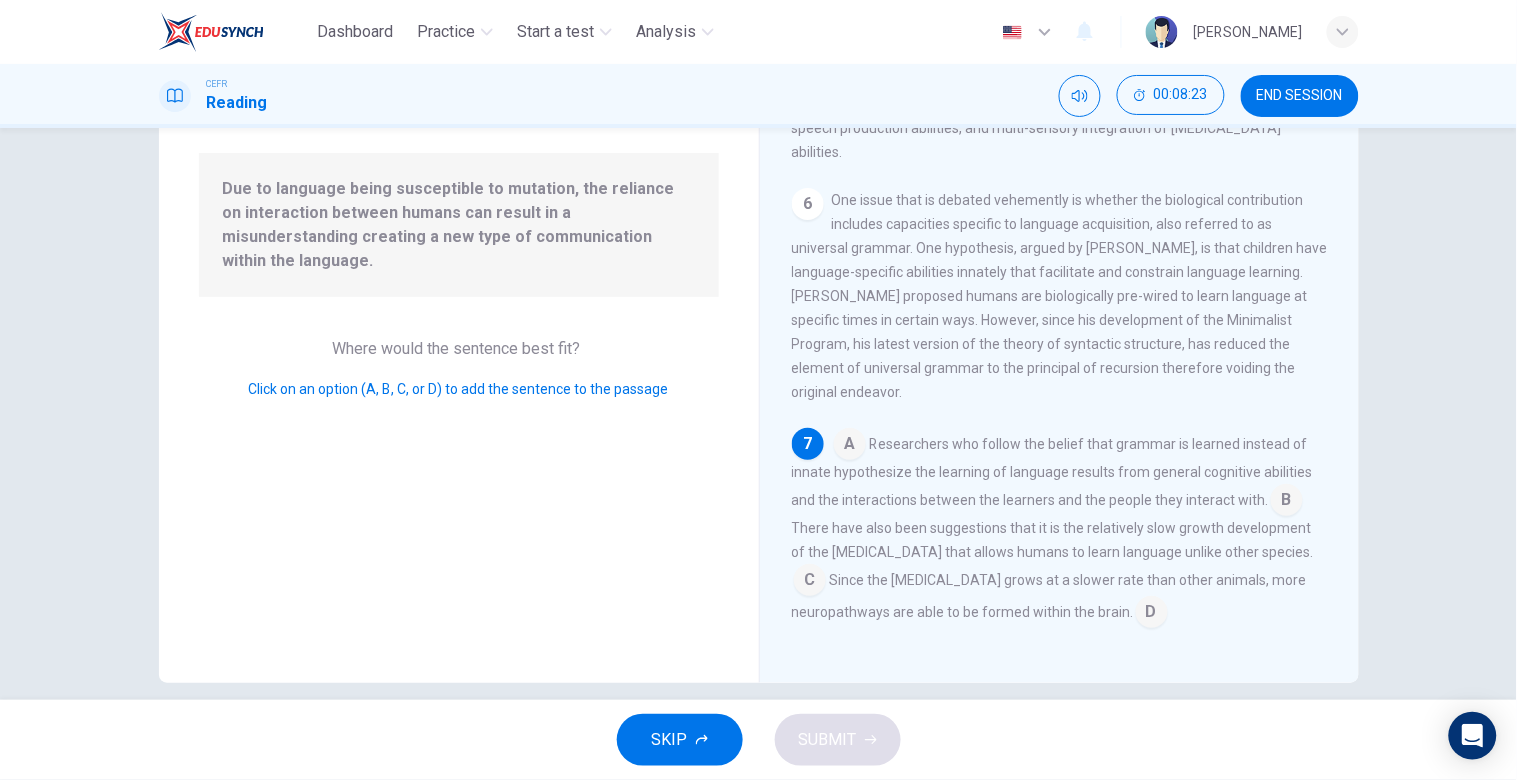 click at bounding box center [1287, 502] 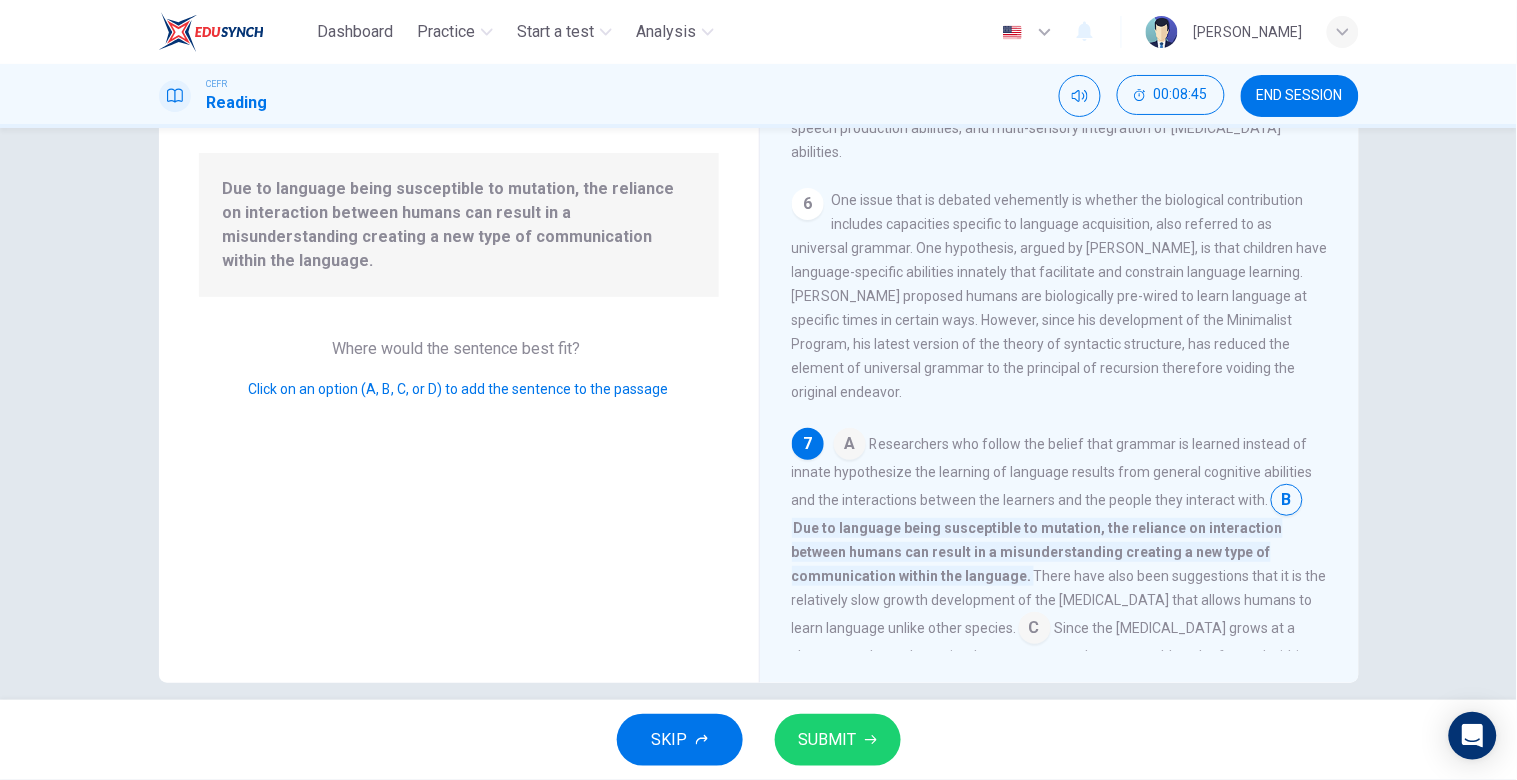 click at bounding box center [850, 446] 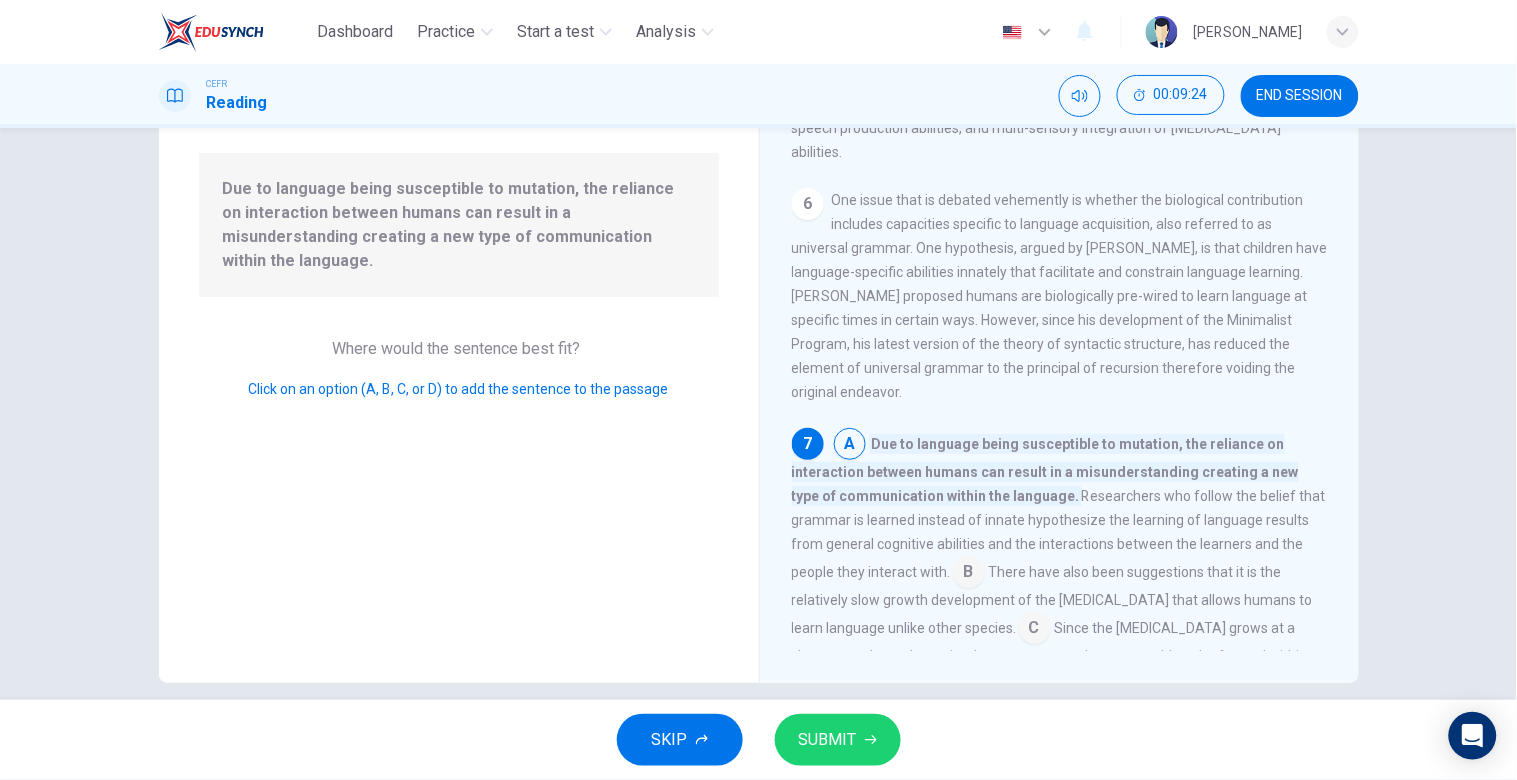 click at bounding box center [969, 574] 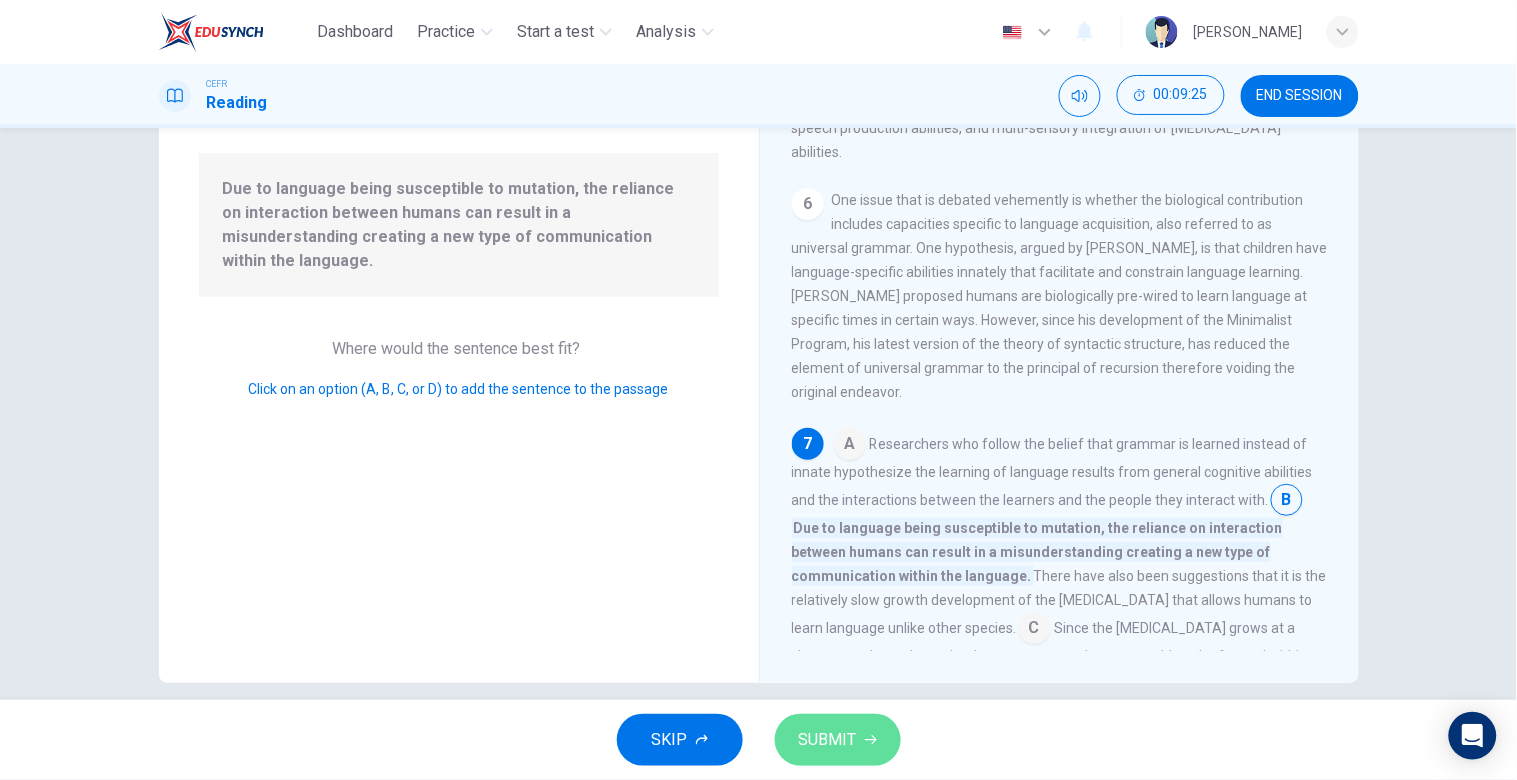 click on "SUBMIT" at bounding box center (838, 740) 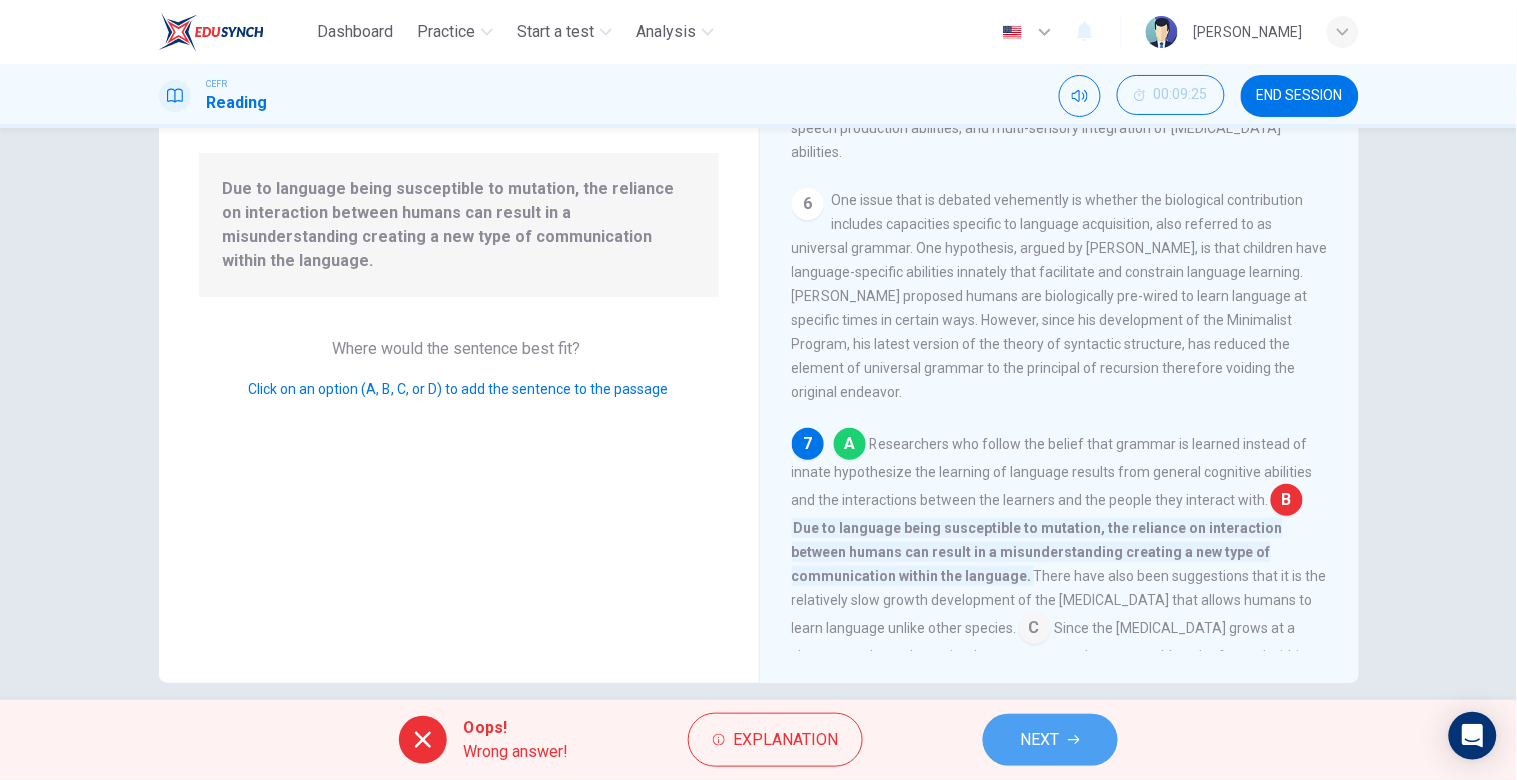 click on "NEXT" at bounding box center (1050, 740) 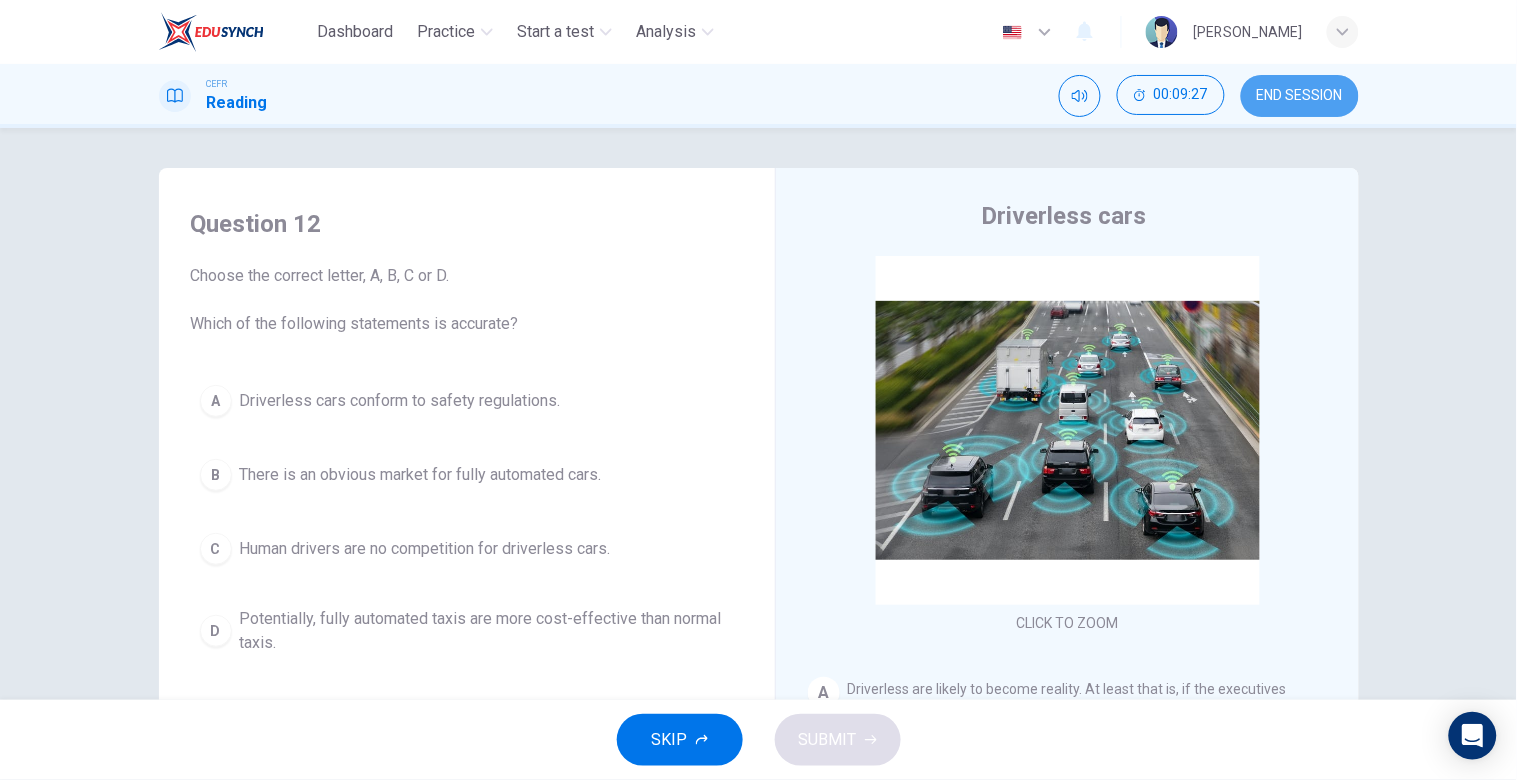 click on "END SESSION" at bounding box center (1300, 96) 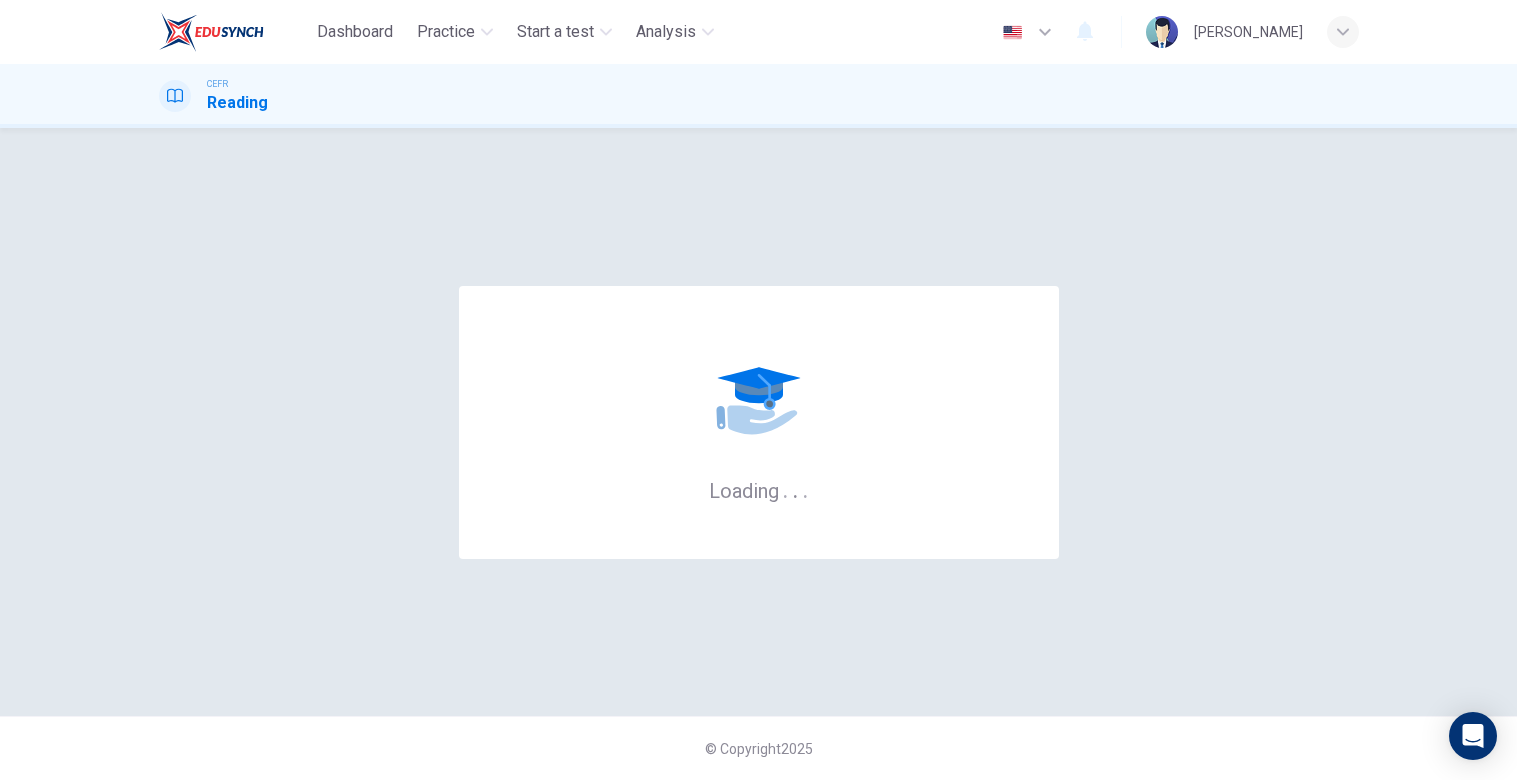 scroll, scrollTop: 0, scrollLeft: 0, axis: both 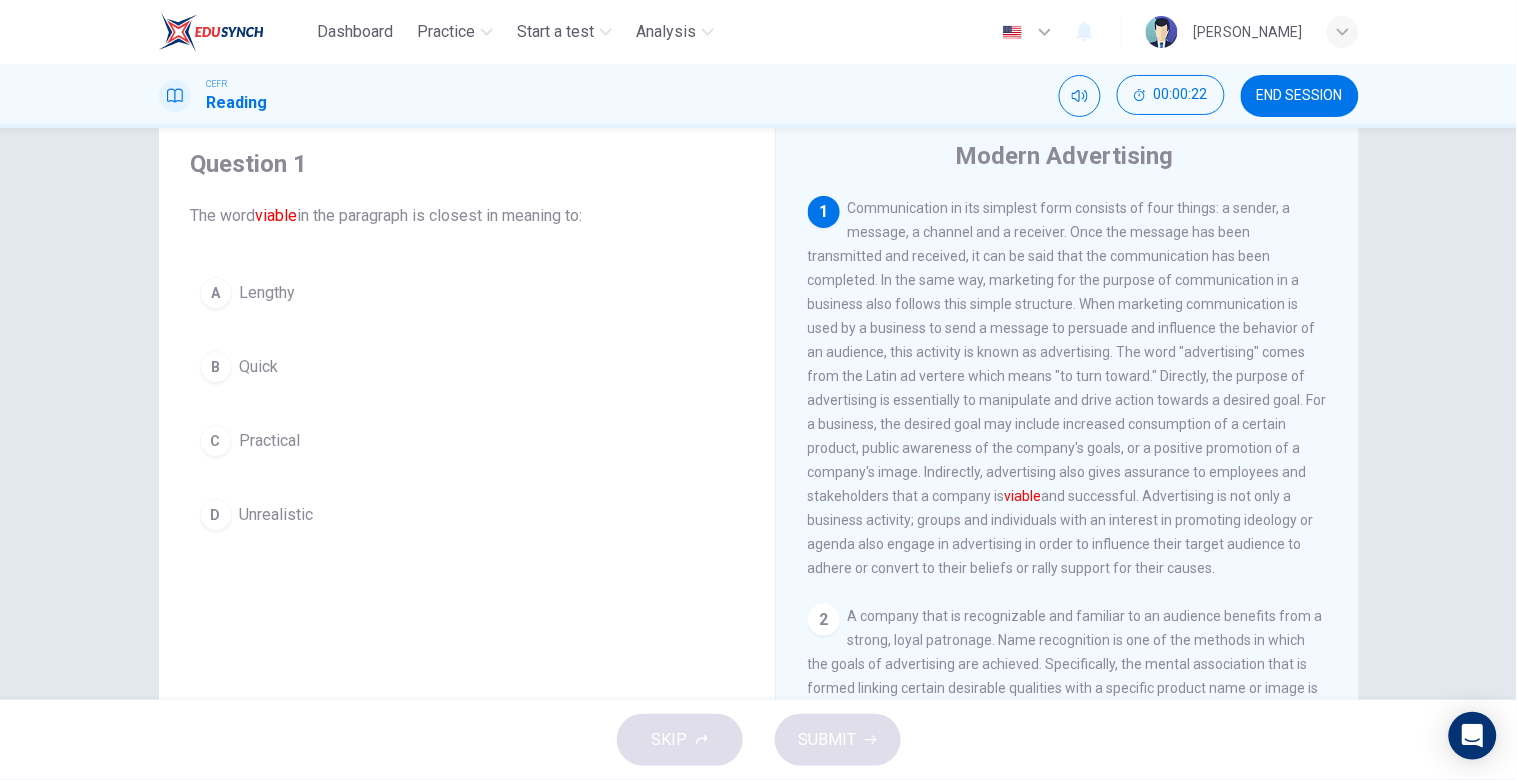 click on "C Practical" at bounding box center [467, 441] 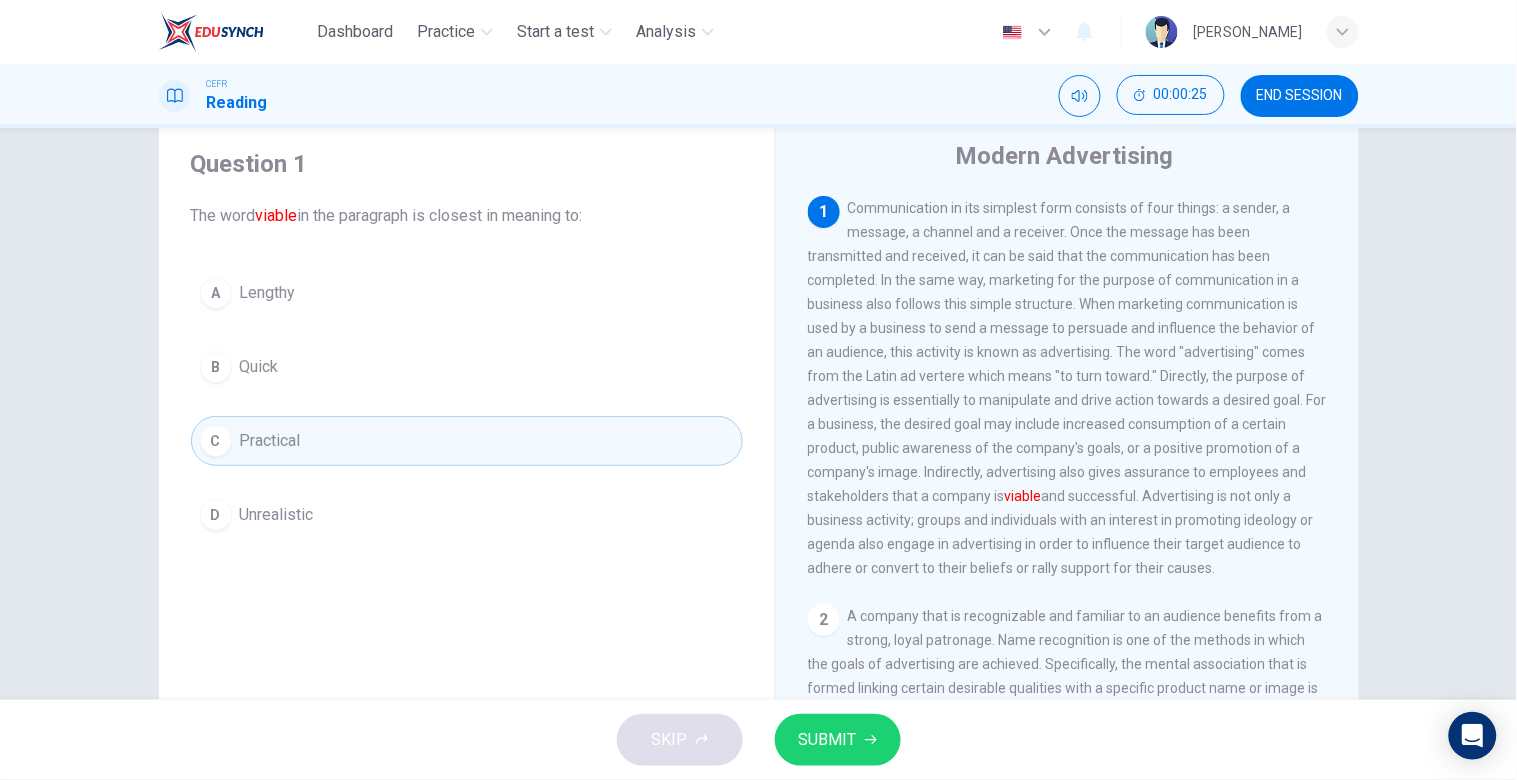 click on "SUBMIT" at bounding box center (838, 740) 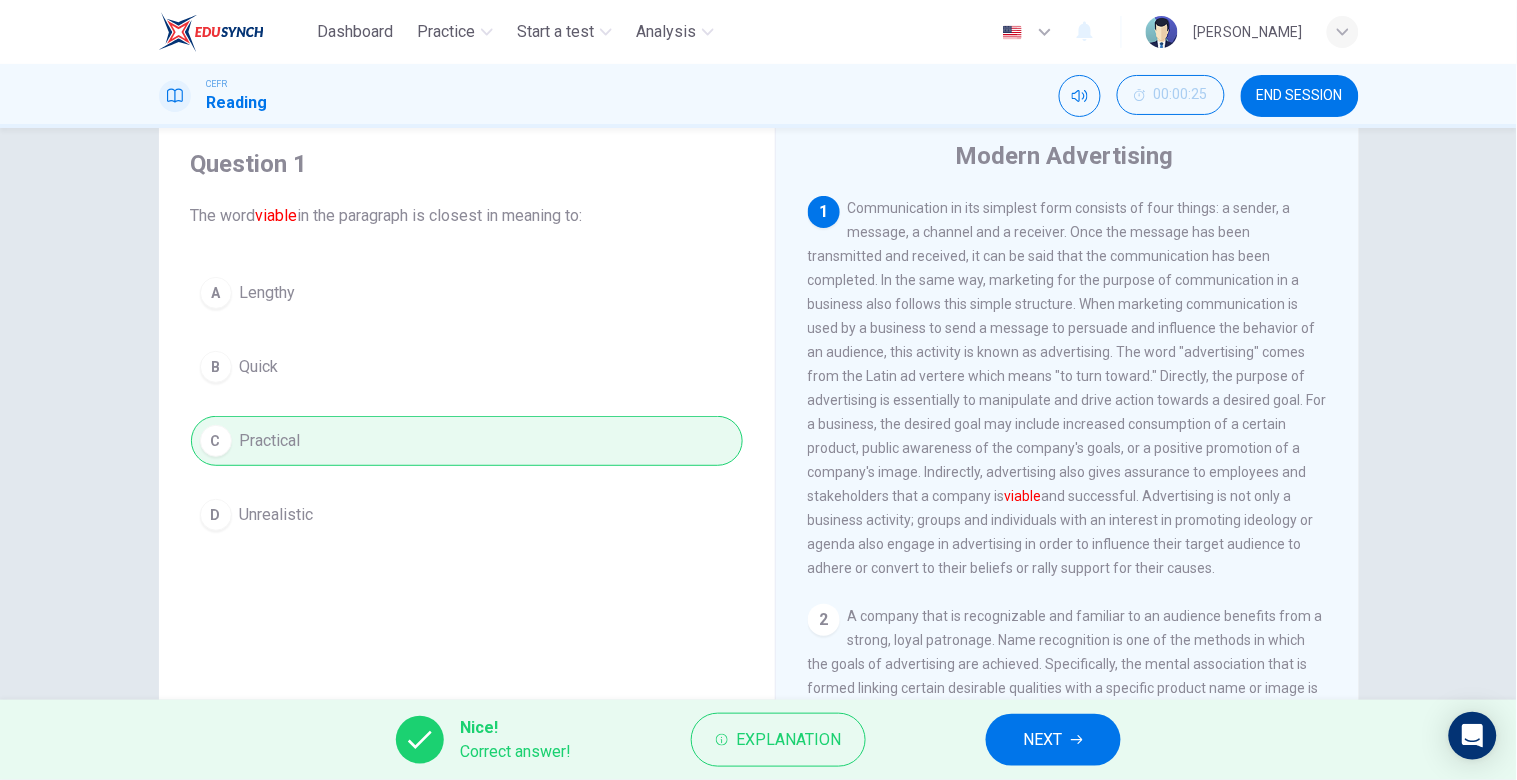click on "NEXT" at bounding box center (1053, 740) 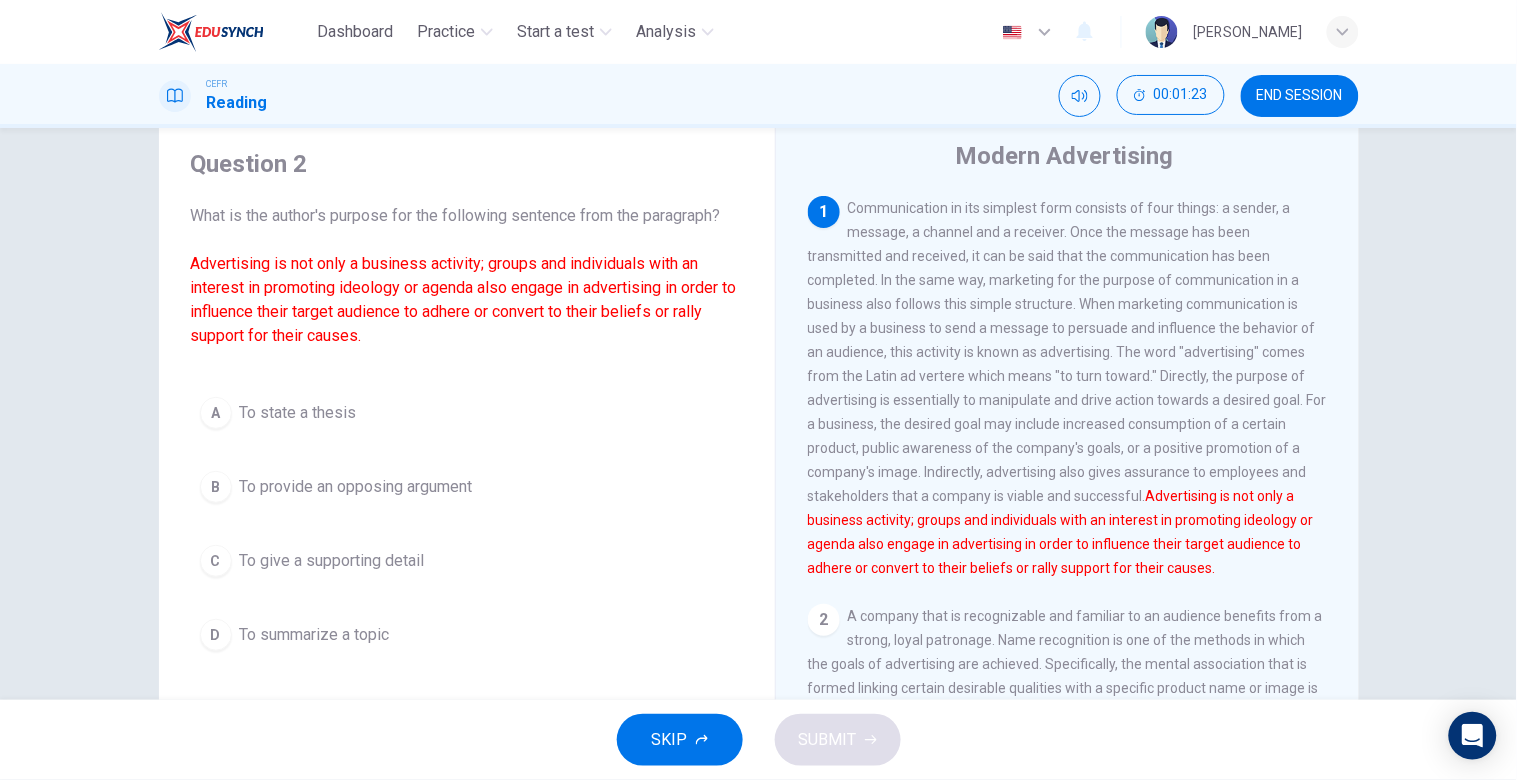 click on "To provide an opposing argument" at bounding box center (356, 487) 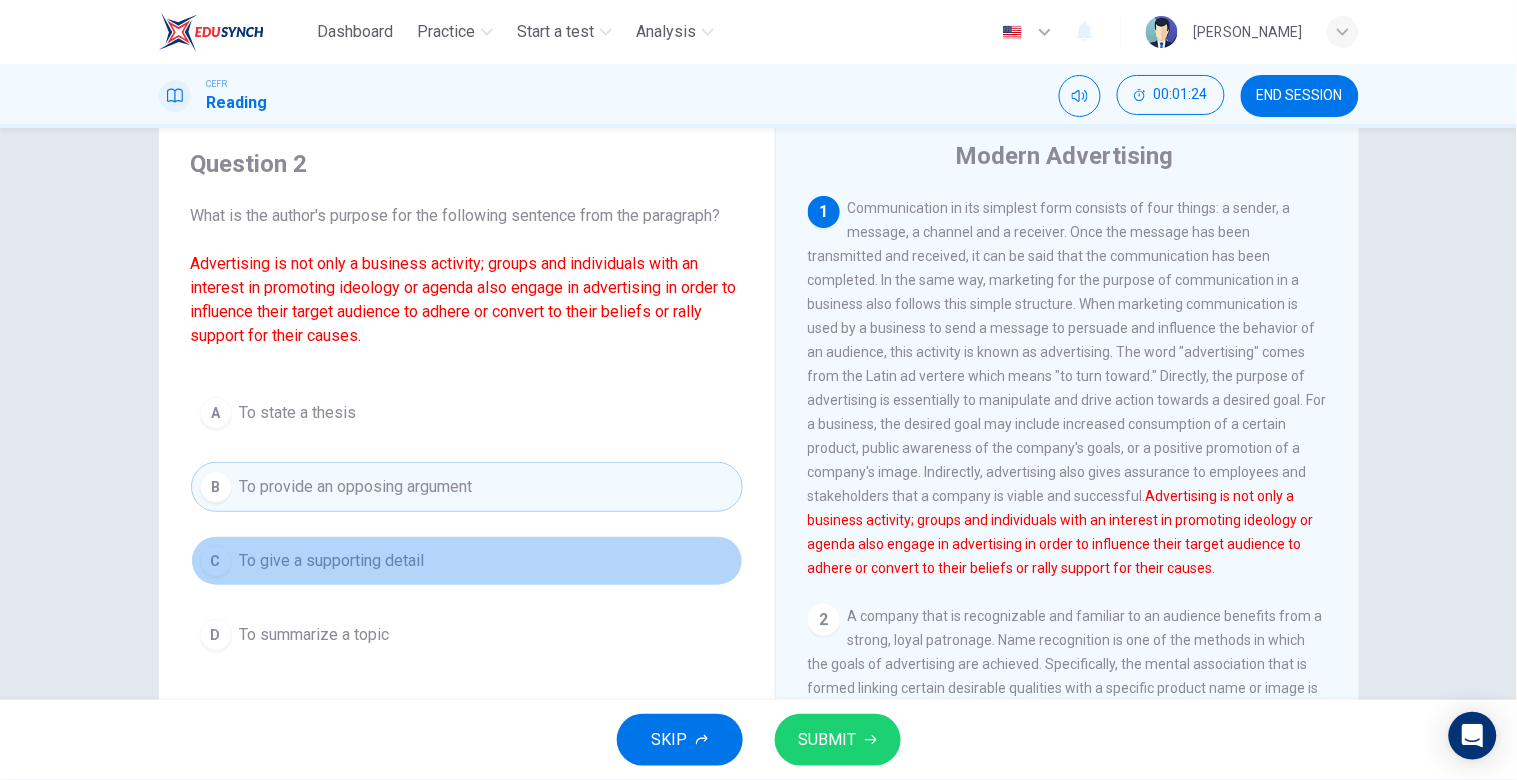 click on "To give a supporting detail" at bounding box center (332, 561) 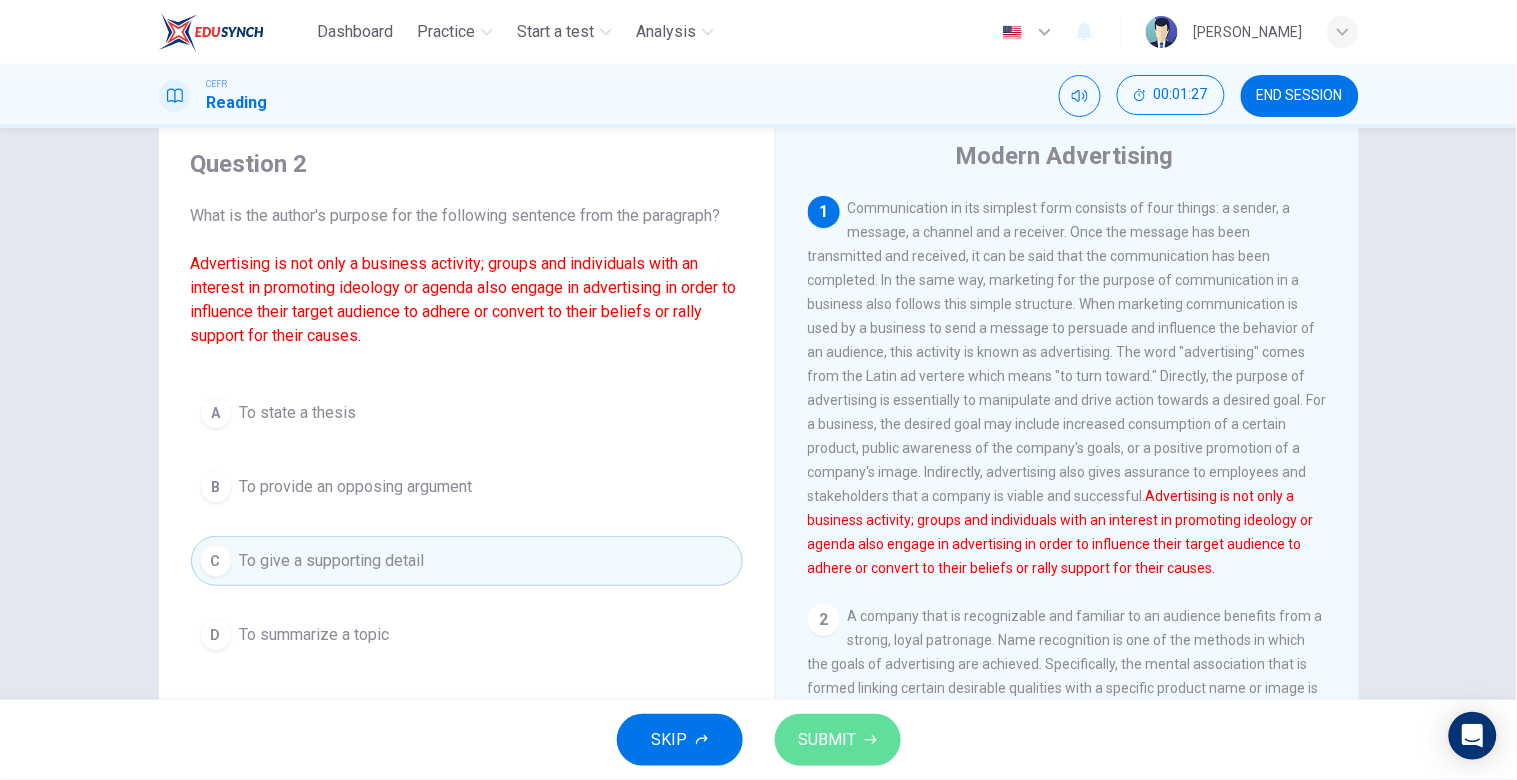 click on "SUBMIT" at bounding box center [838, 740] 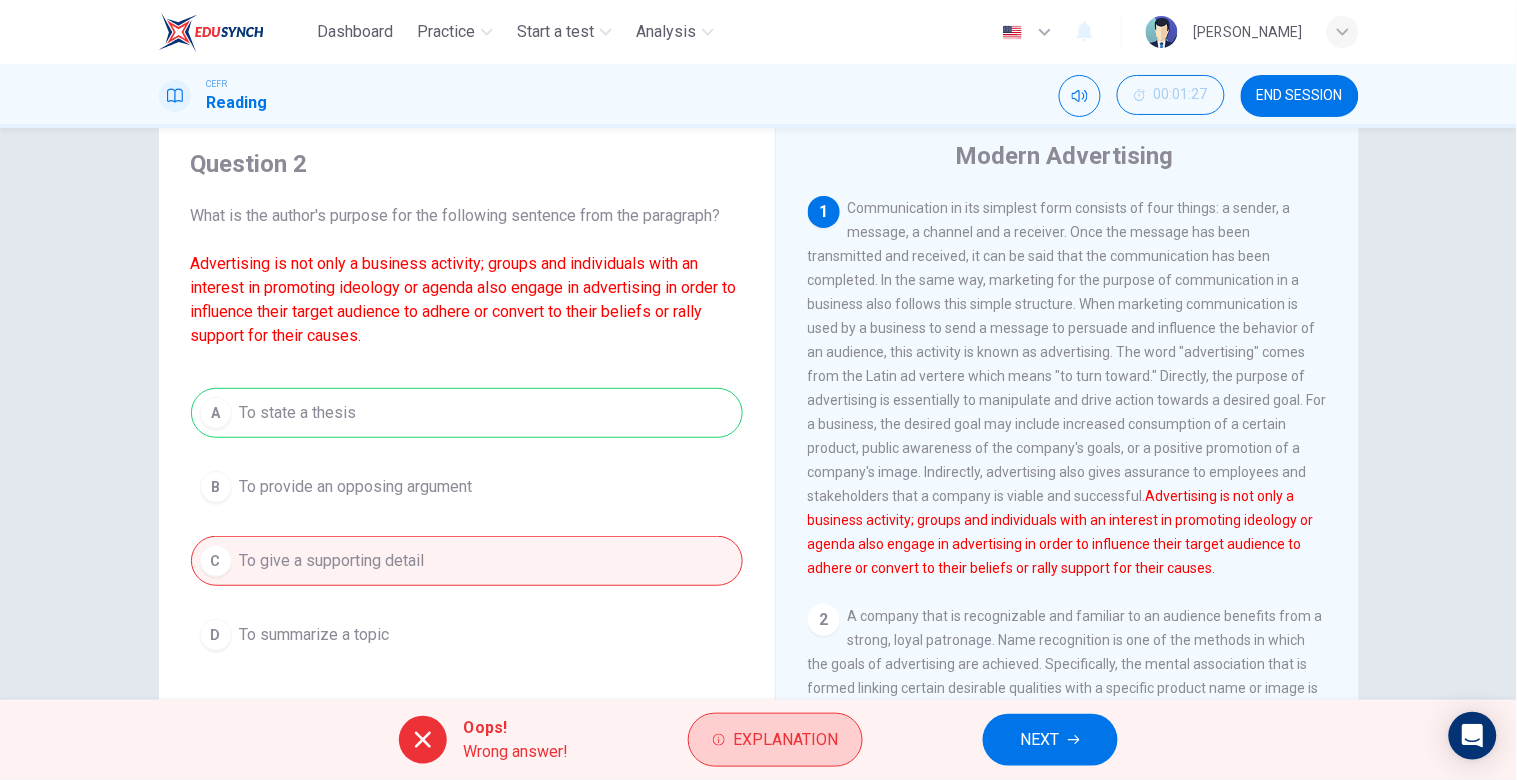 click on "Explanation" at bounding box center [785, 740] 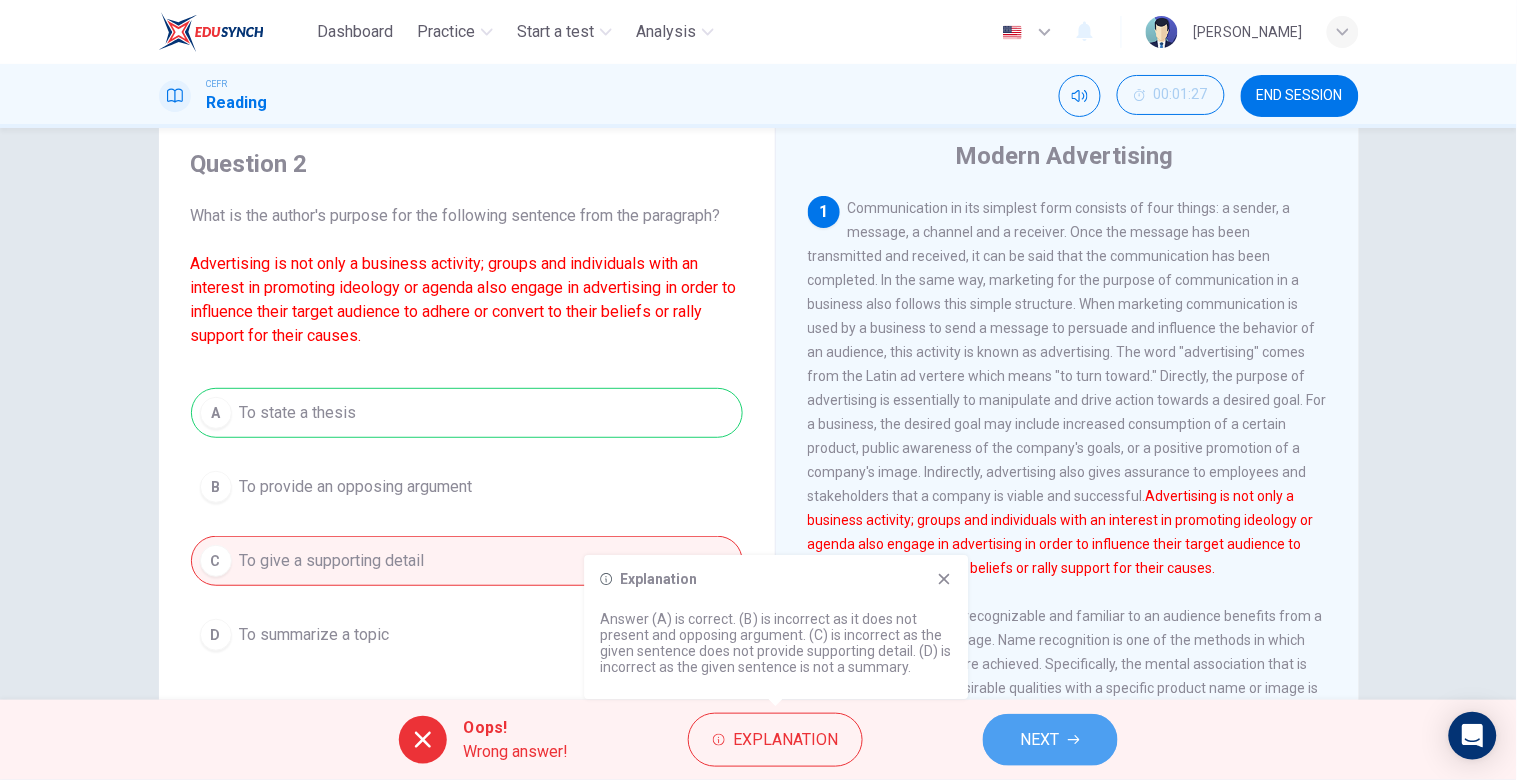click on "NEXT" at bounding box center [1040, 740] 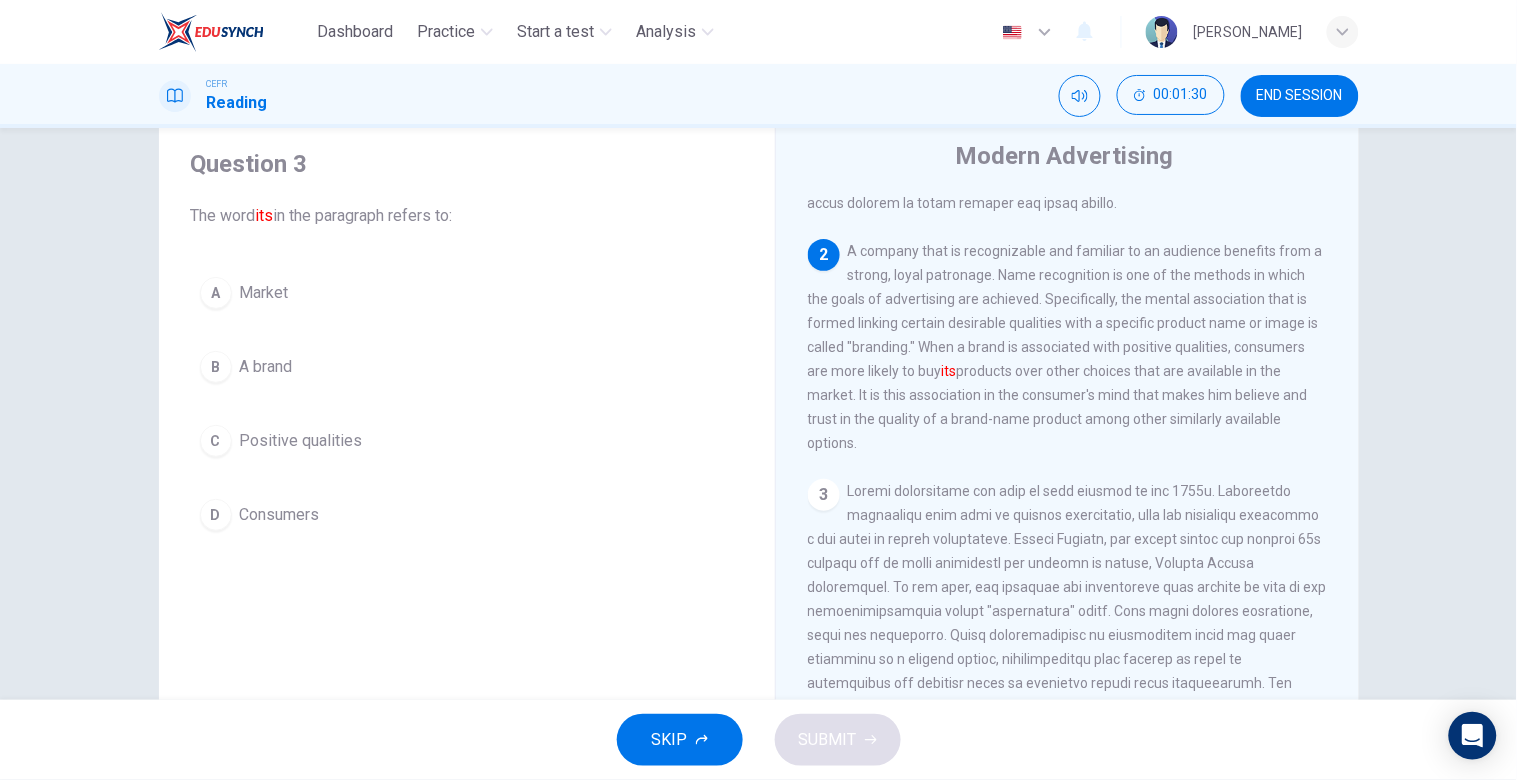 scroll, scrollTop: 381, scrollLeft: 0, axis: vertical 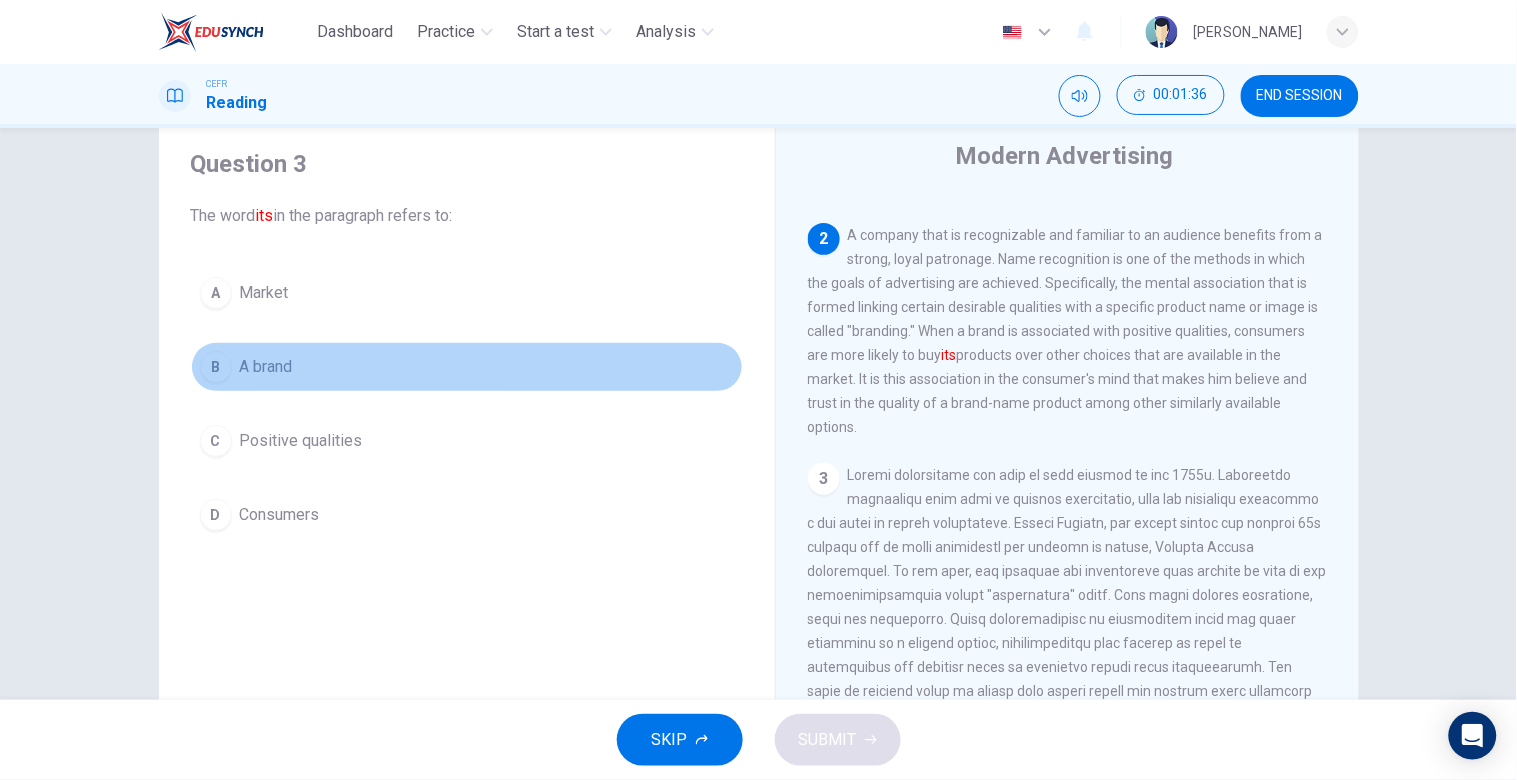 click on "B A brand" at bounding box center [467, 367] 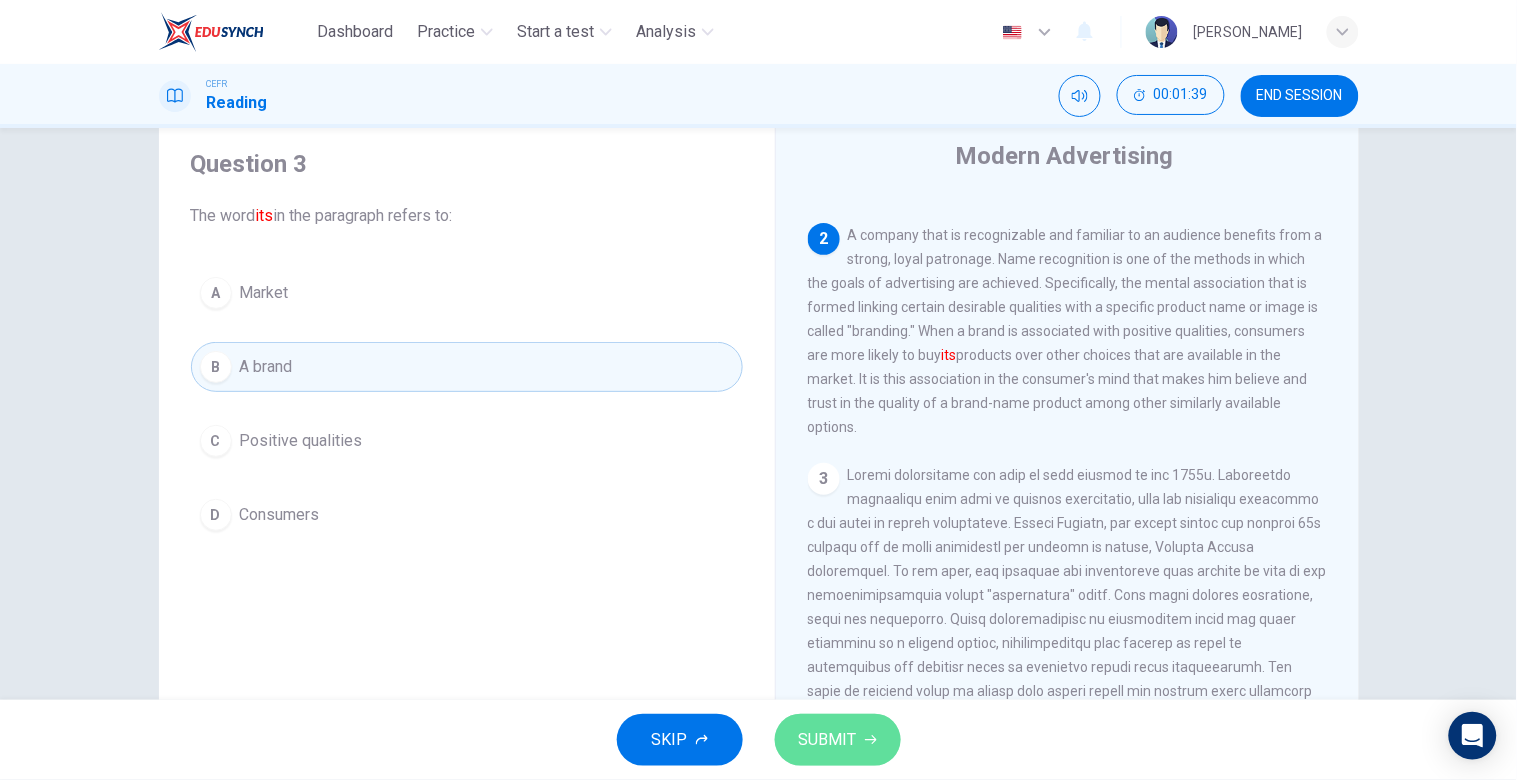 click on "SUBMIT" at bounding box center [838, 740] 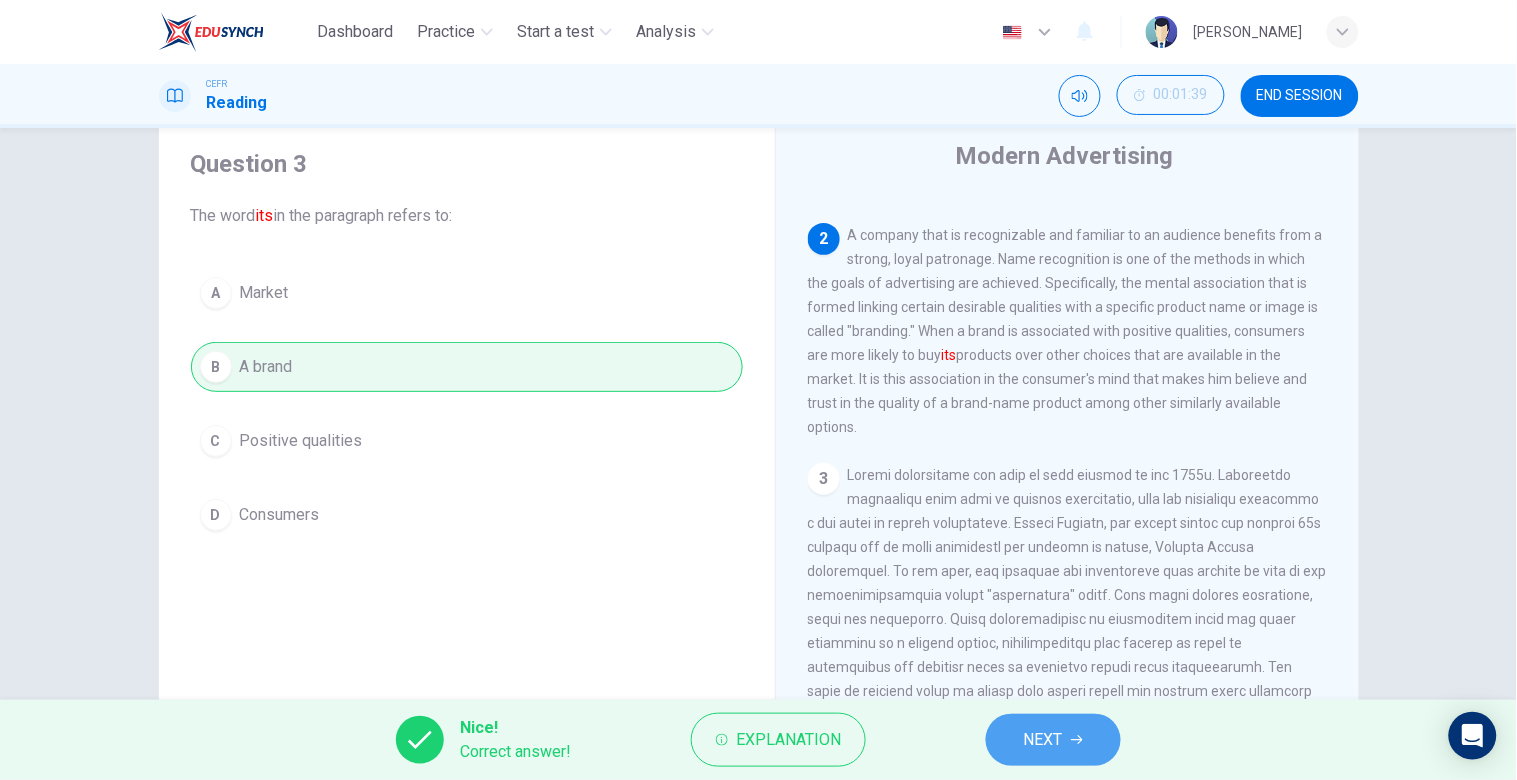 click on "NEXT" at bounding box center (1053, 740) 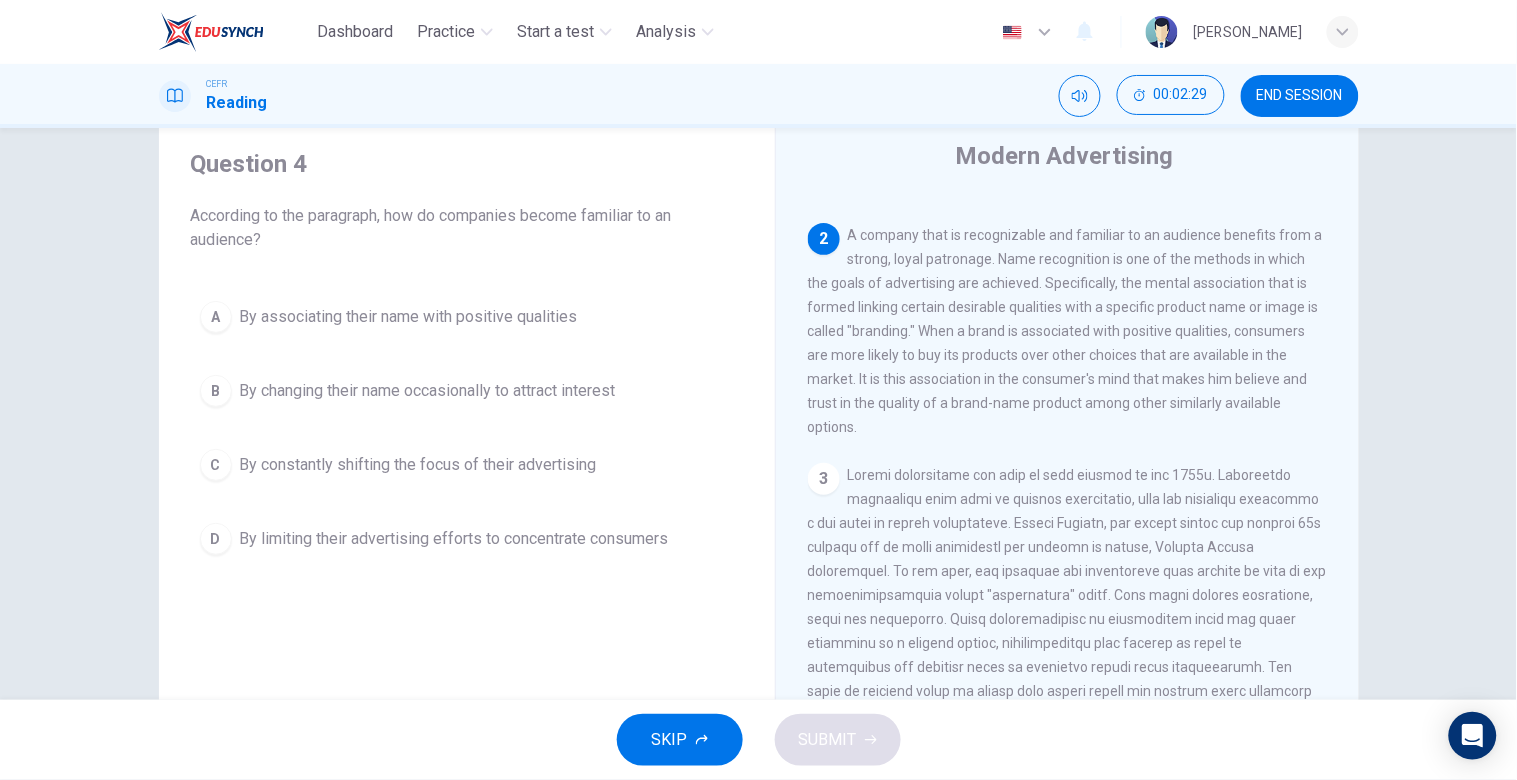 click on "A By associating their name with positive qualities B By changing their name occasionally to attract interest C By constantly shifting the focus of their advertising D By limiting their advertising efforts to concentrate consumers" at bounding box center (467, 428) 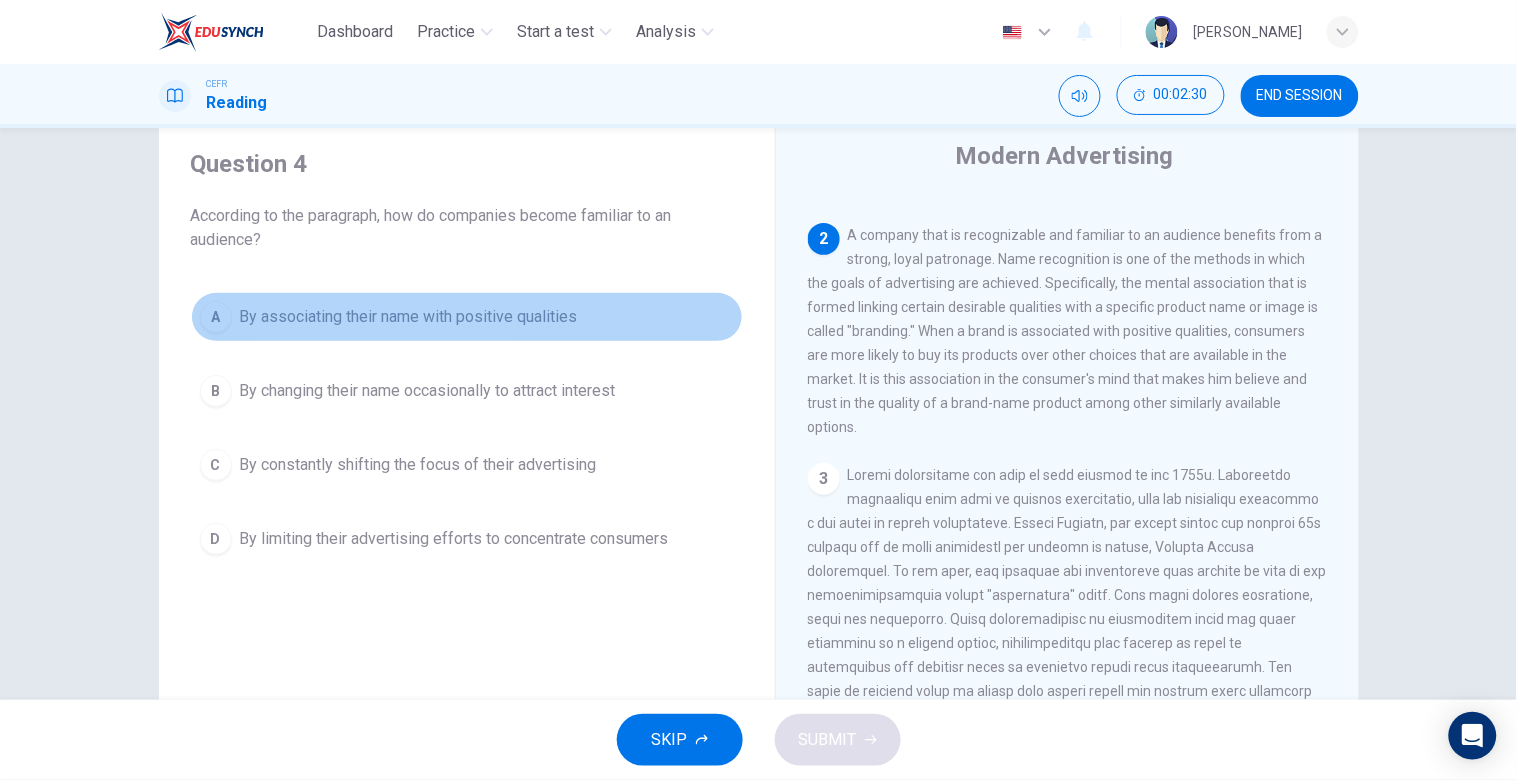 click on "A By associating their name with positive qualities" at bounding box center (467, 317) 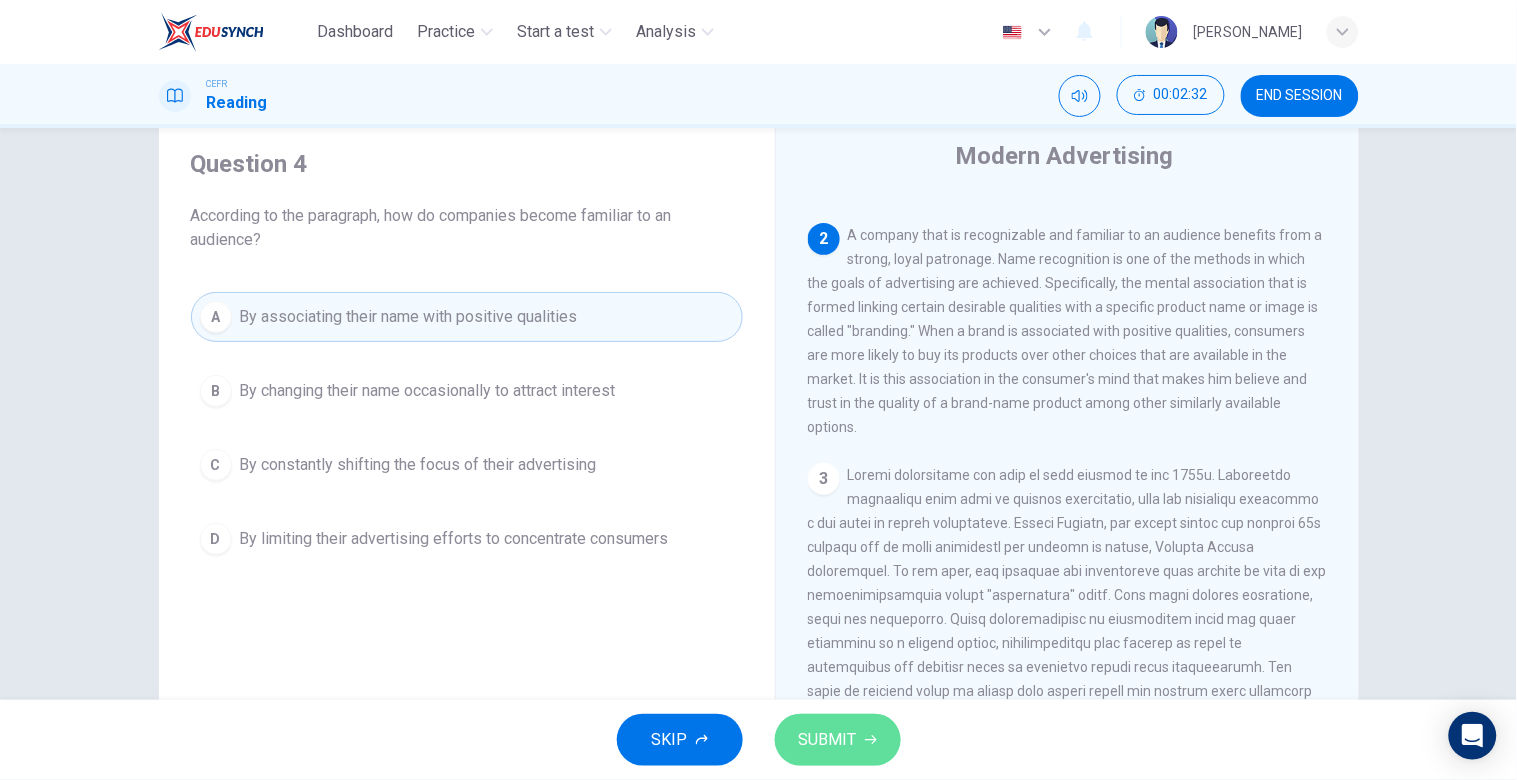 click on "SUBMIT" at bounding box center [838, 740] 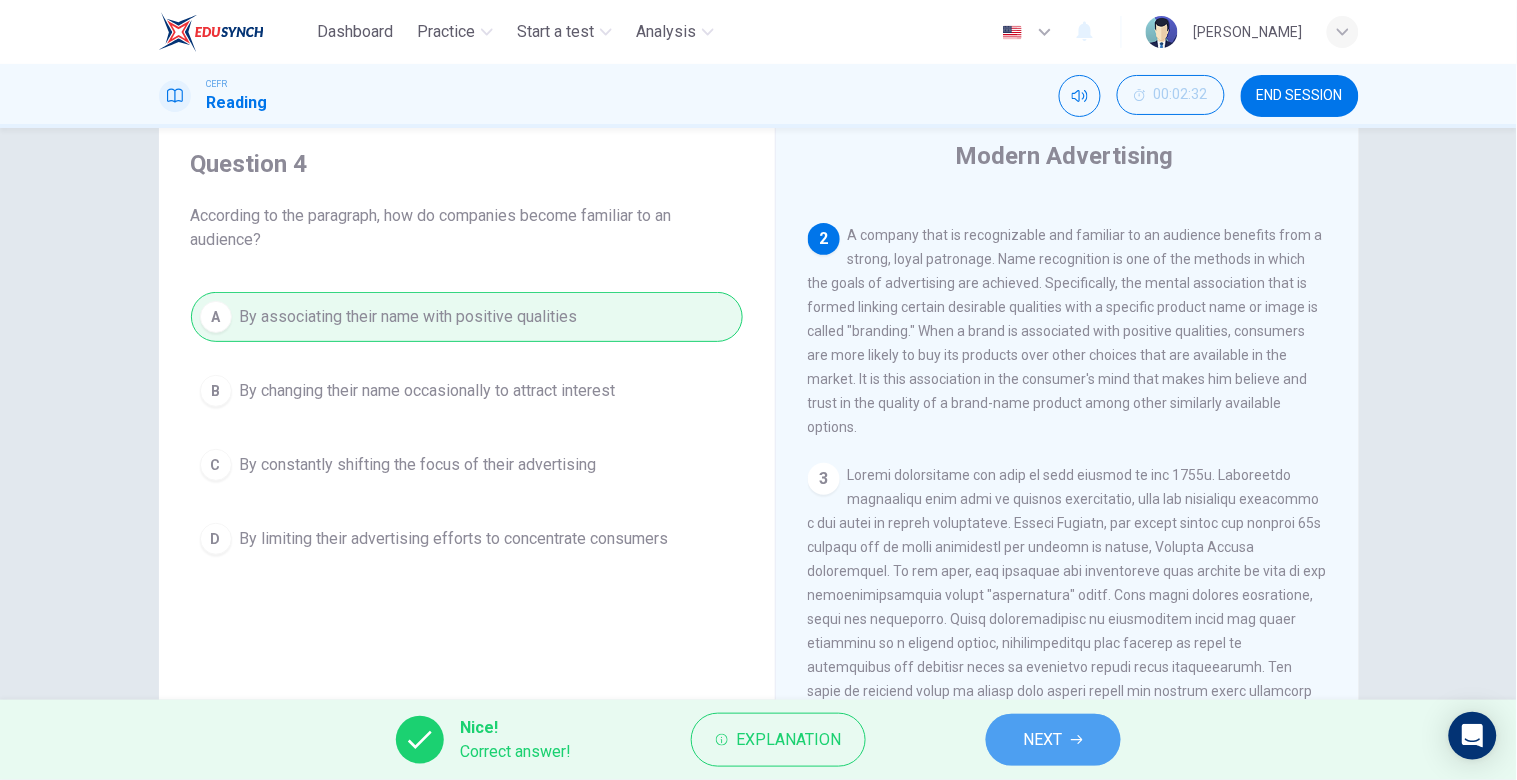 click on "NEXT" at bounding box center [1053, 740] 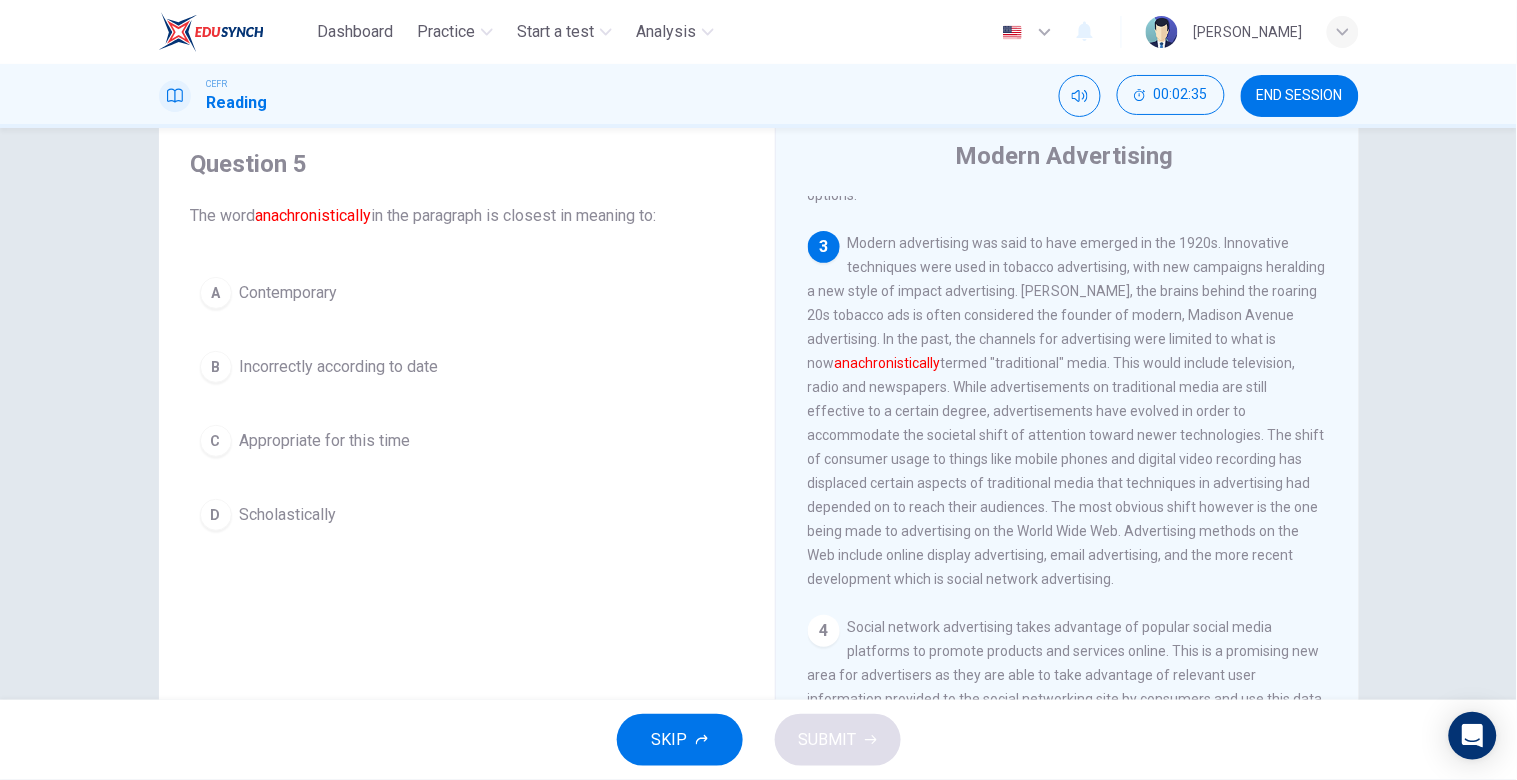 scroll, scrollTop: 632, scrollLeft: 0, axis: vertical 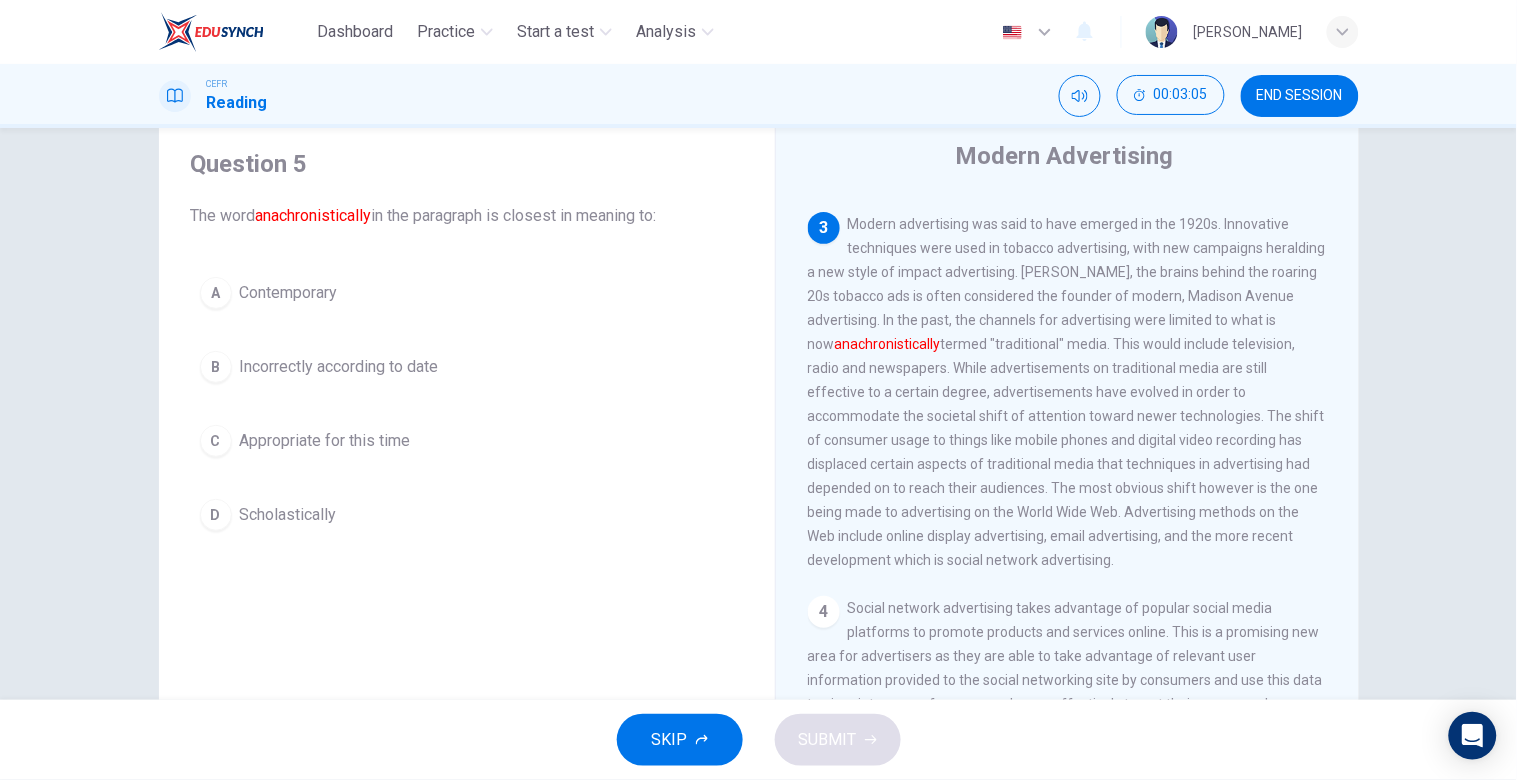 click on "Incorrectly according to date" at bounding box center [339, 367] 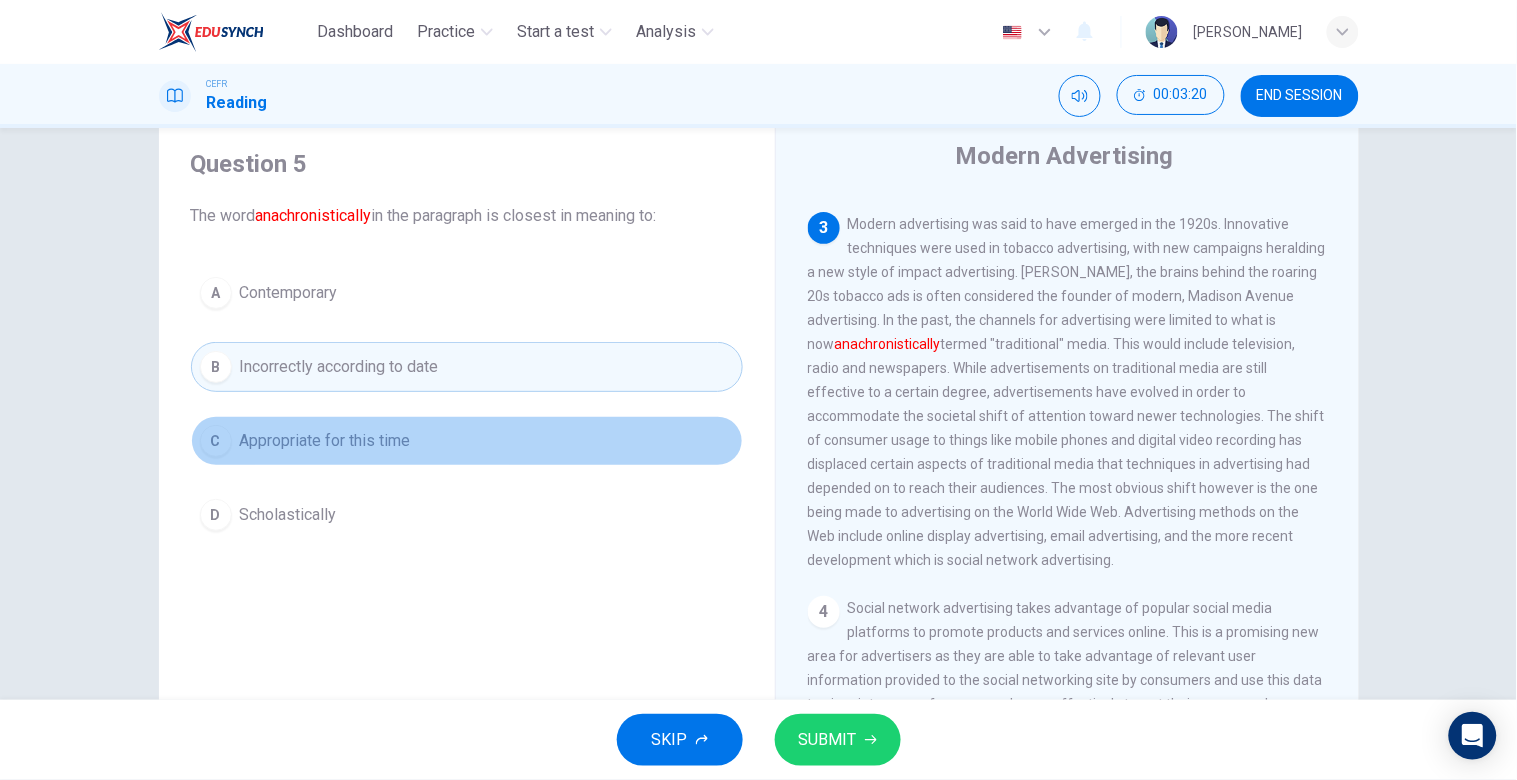 click on "C Appropriate for this time" at bounding box center [467, 441] 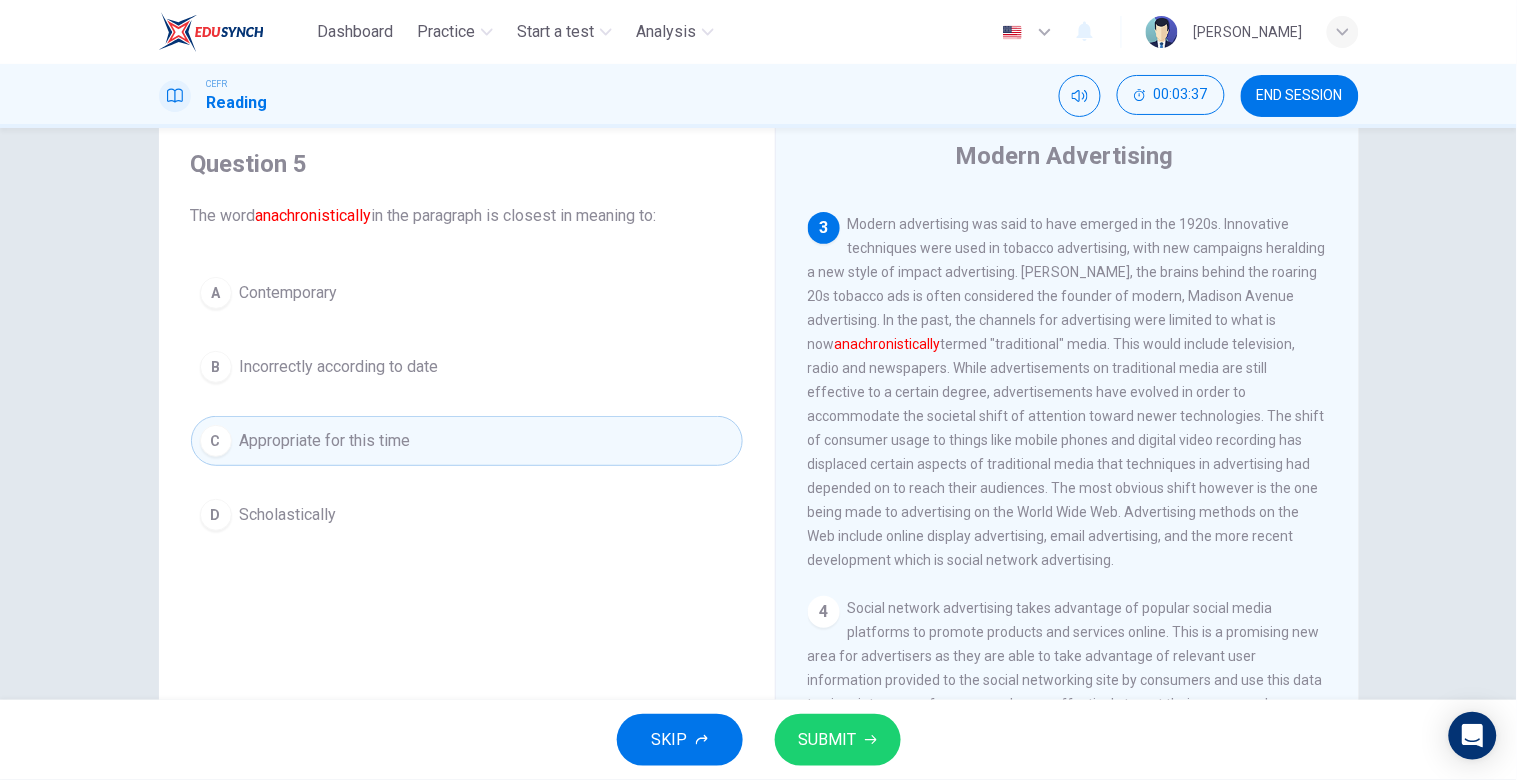 click on "SUBMIT" at bounding box center [838, 740] 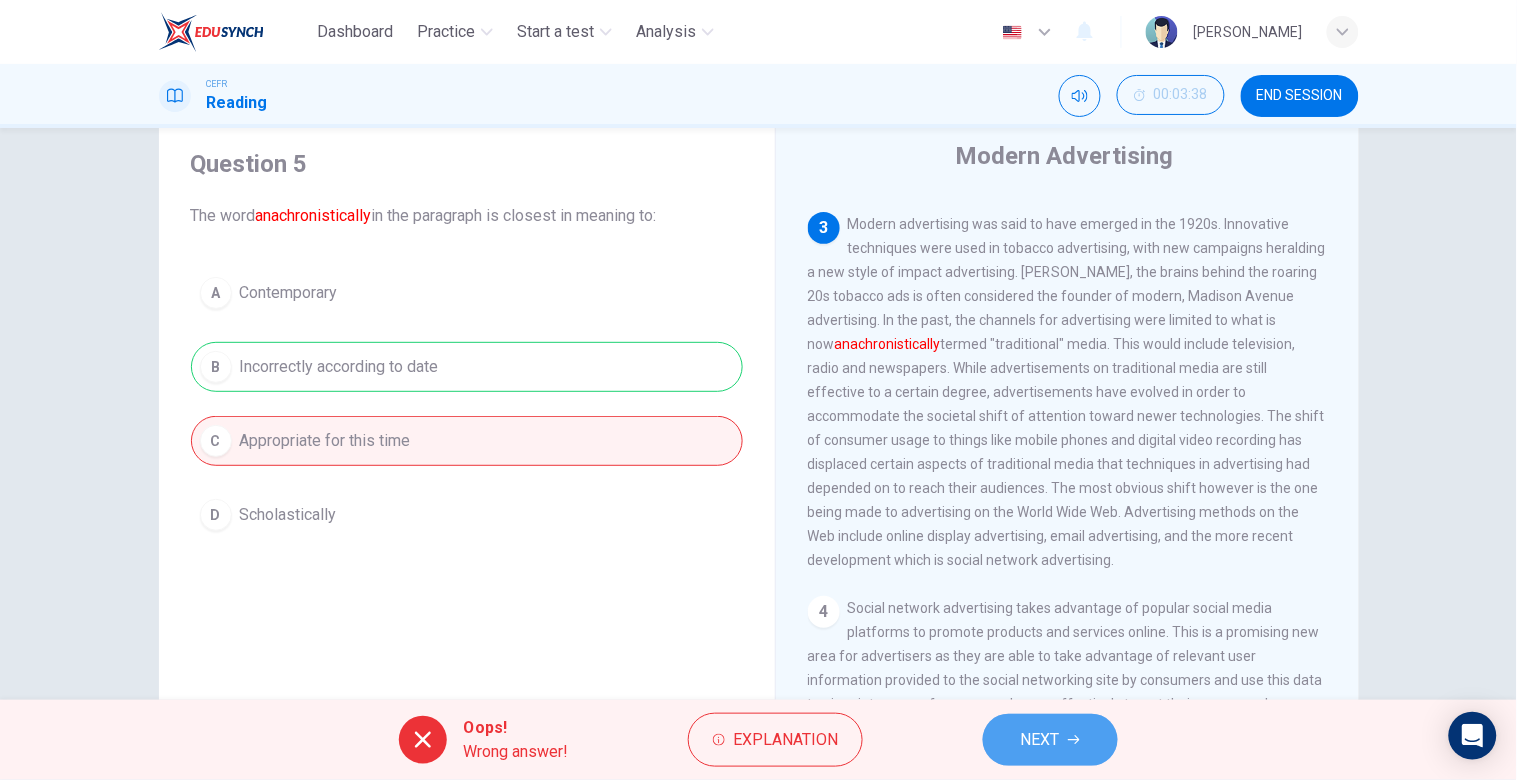 click on "NEXT" at bounding box center (1050, 740) 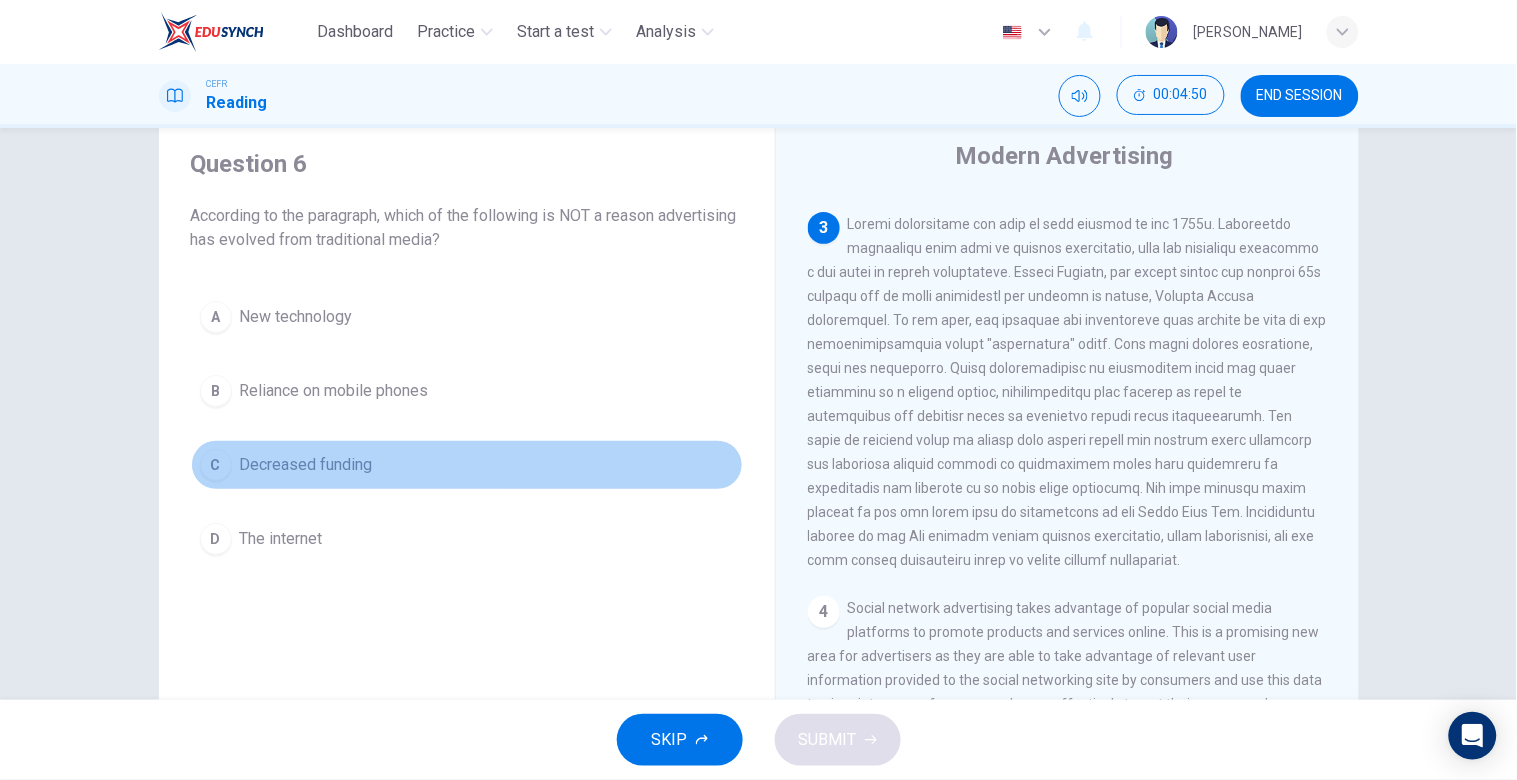 click on "C Decreased funding" at bounding box center (467, 465) 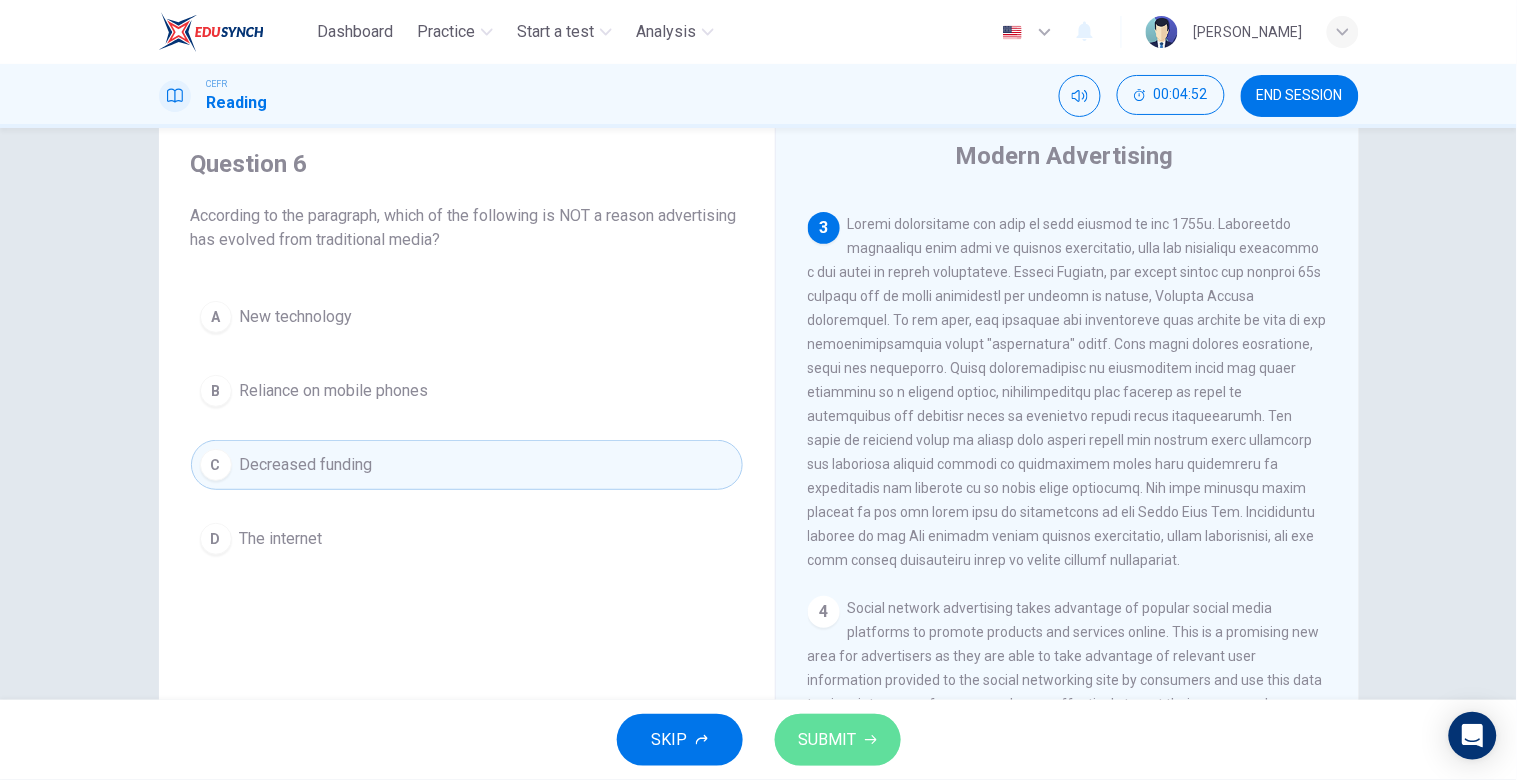 click on "SUBMIT" at bounding box center [838, 740] 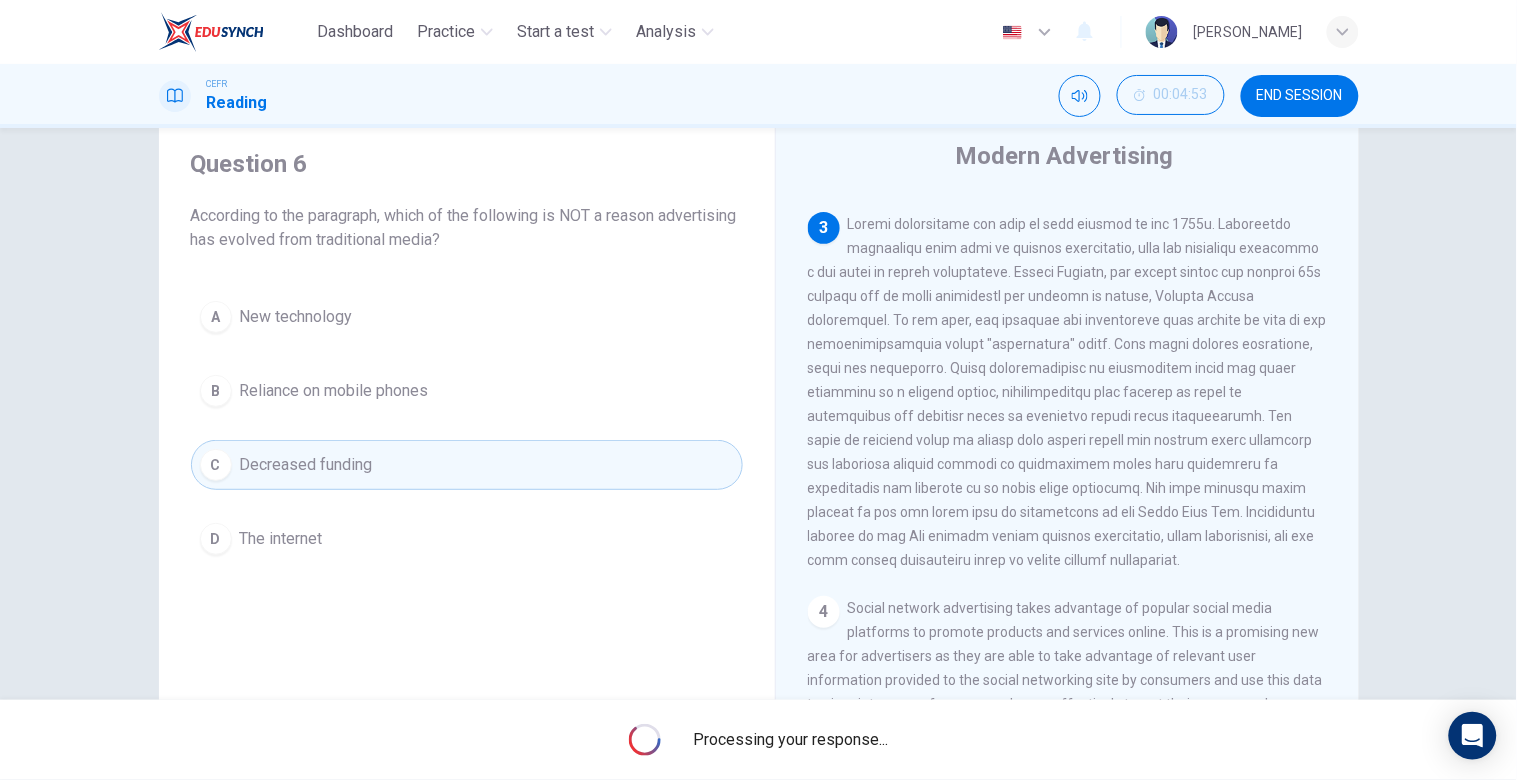 click on "Processing your response..." at bounding box center (758, 740) 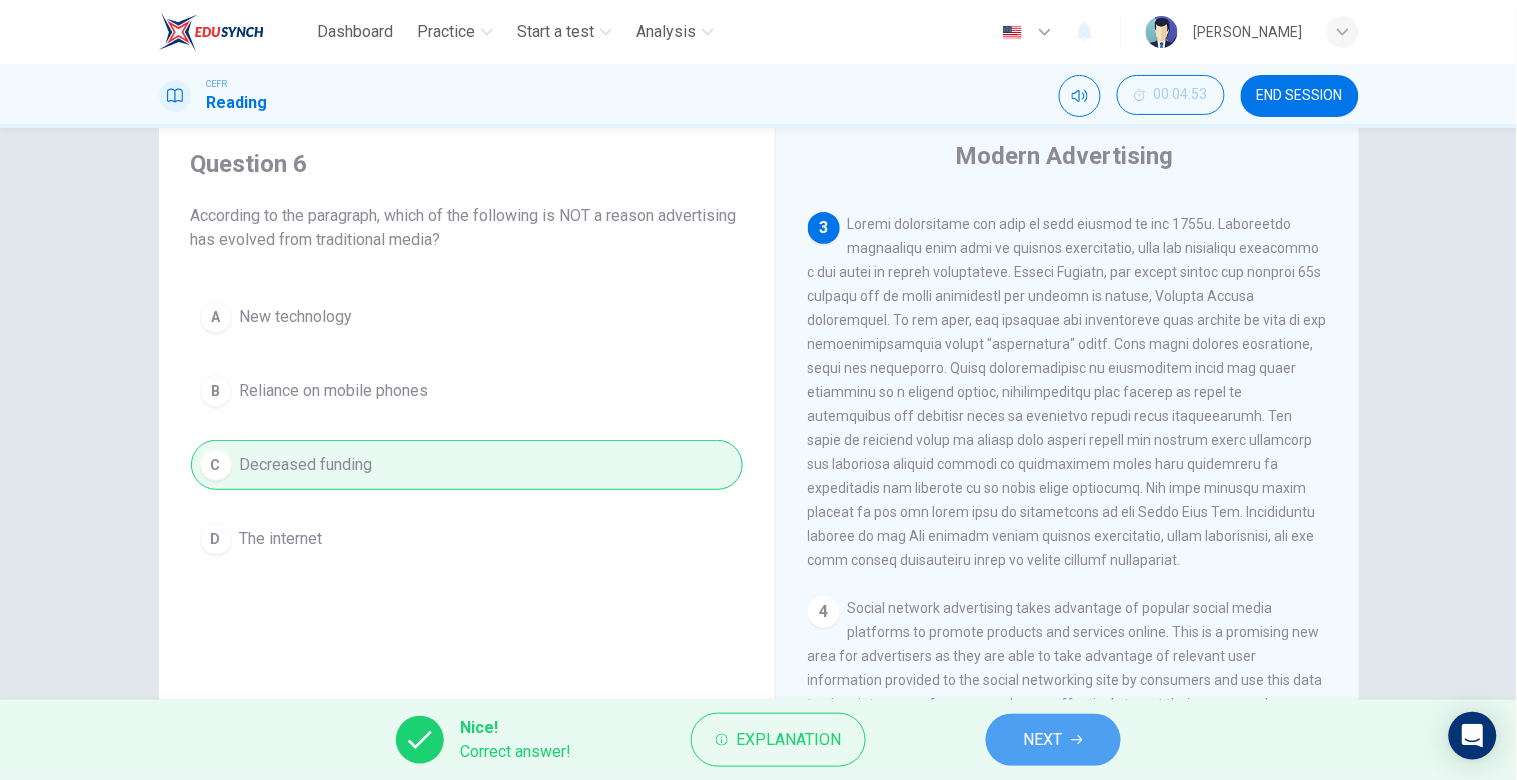 click on "NEXT" at bounding box center (1043, 740) 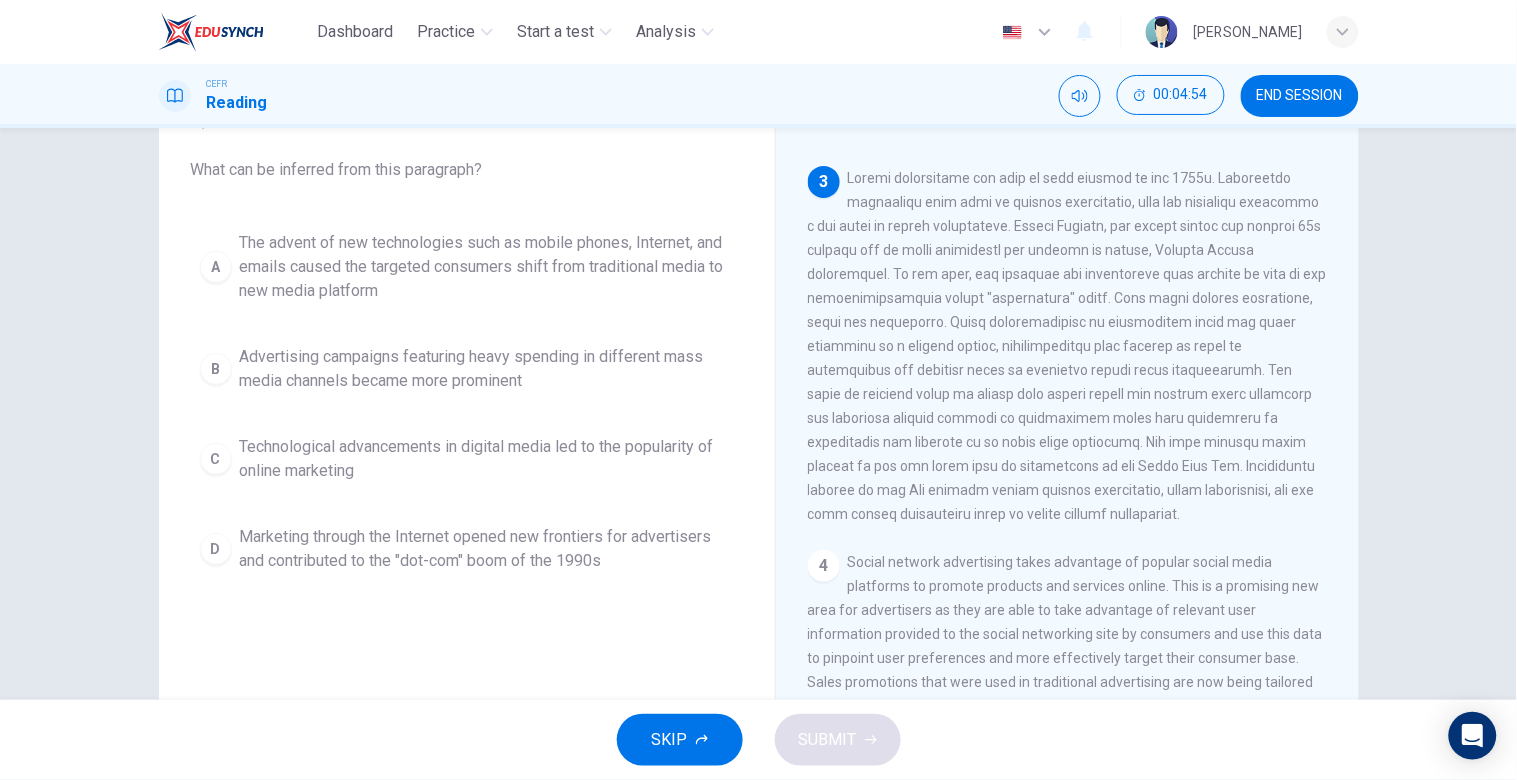 scroll, scrollTop: 112, scrollLeft: 0, axis: vertical 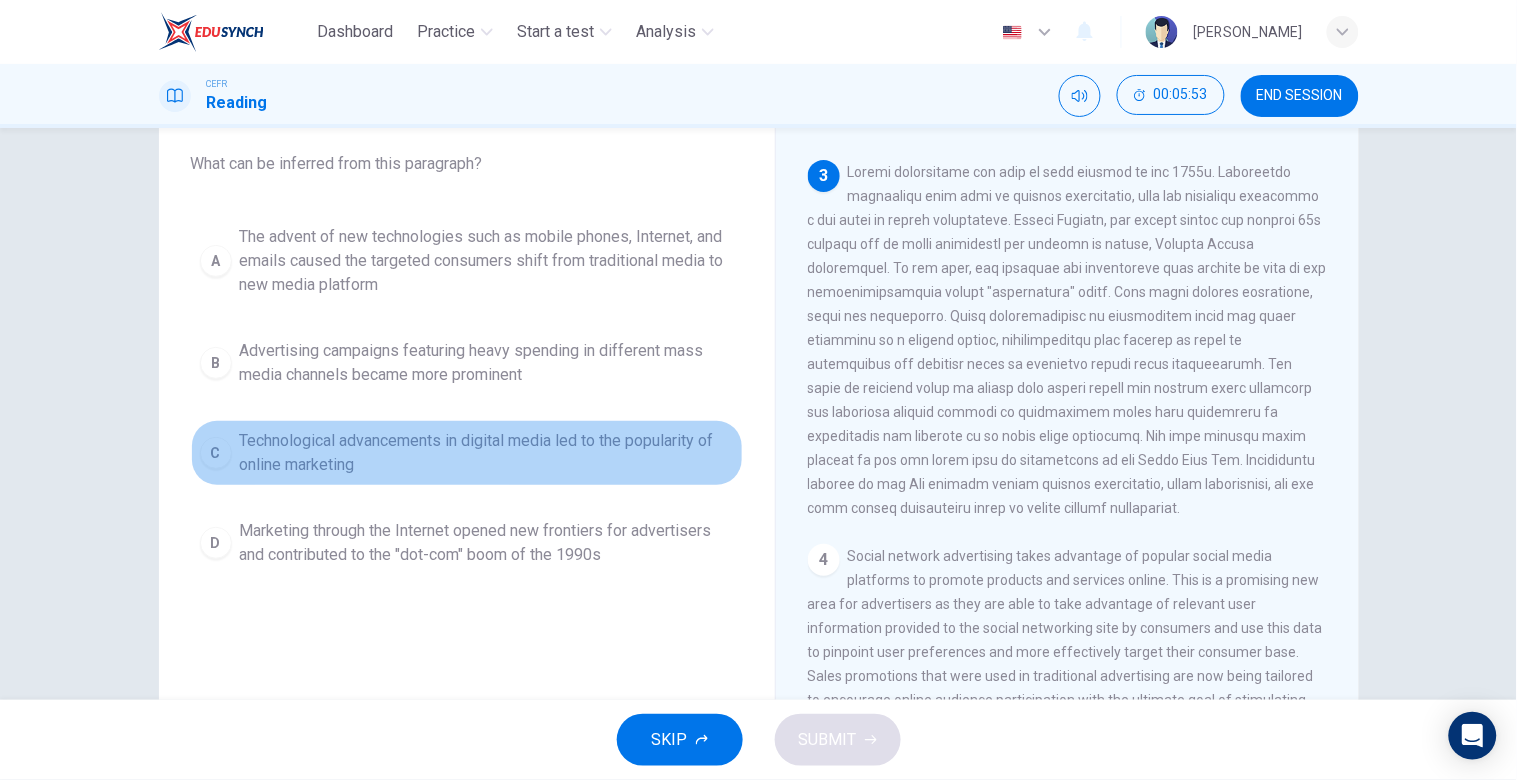 click on "Technological advancements in digital media led to the popularity of online marketing" at bounding box center [487, 453] 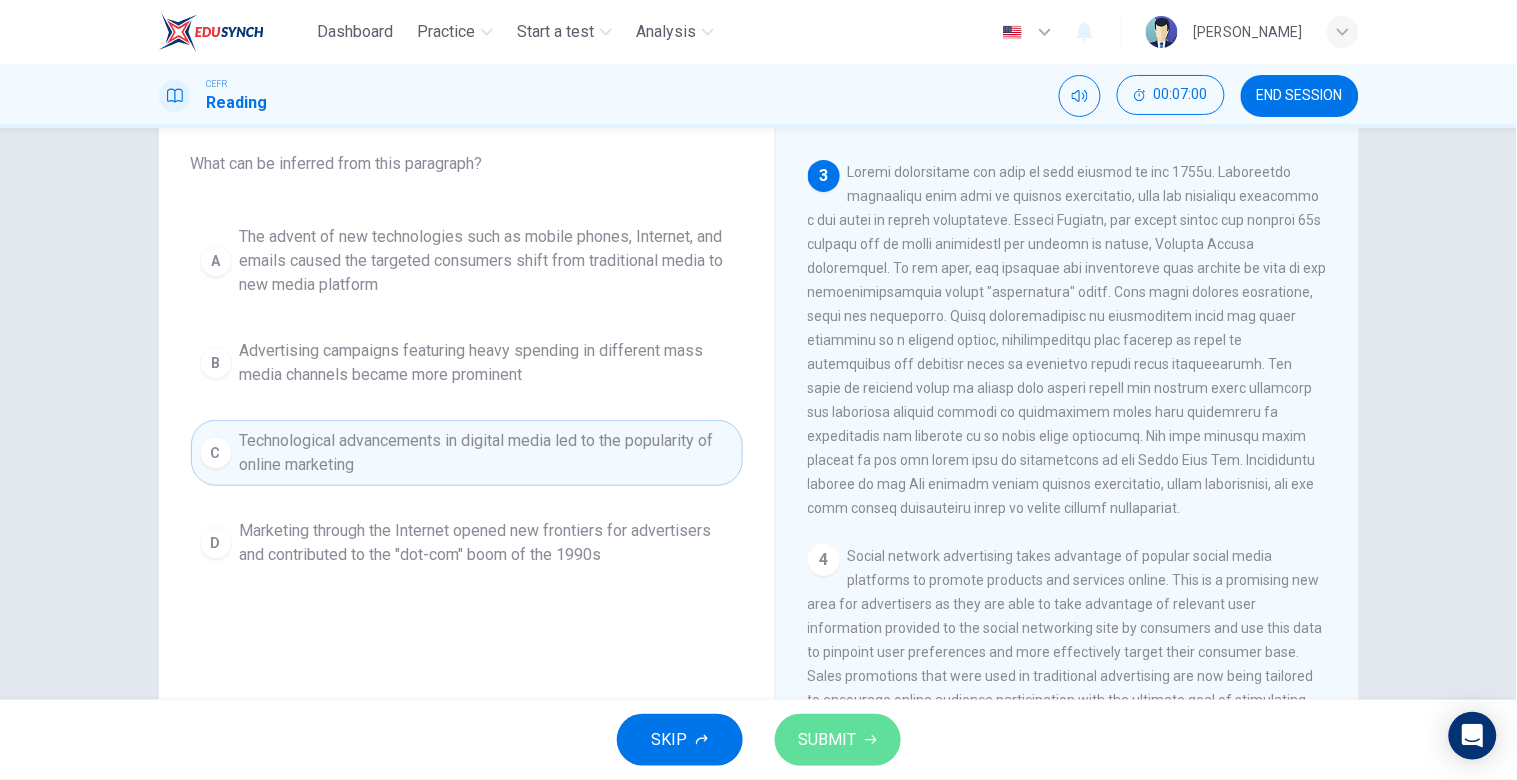 click 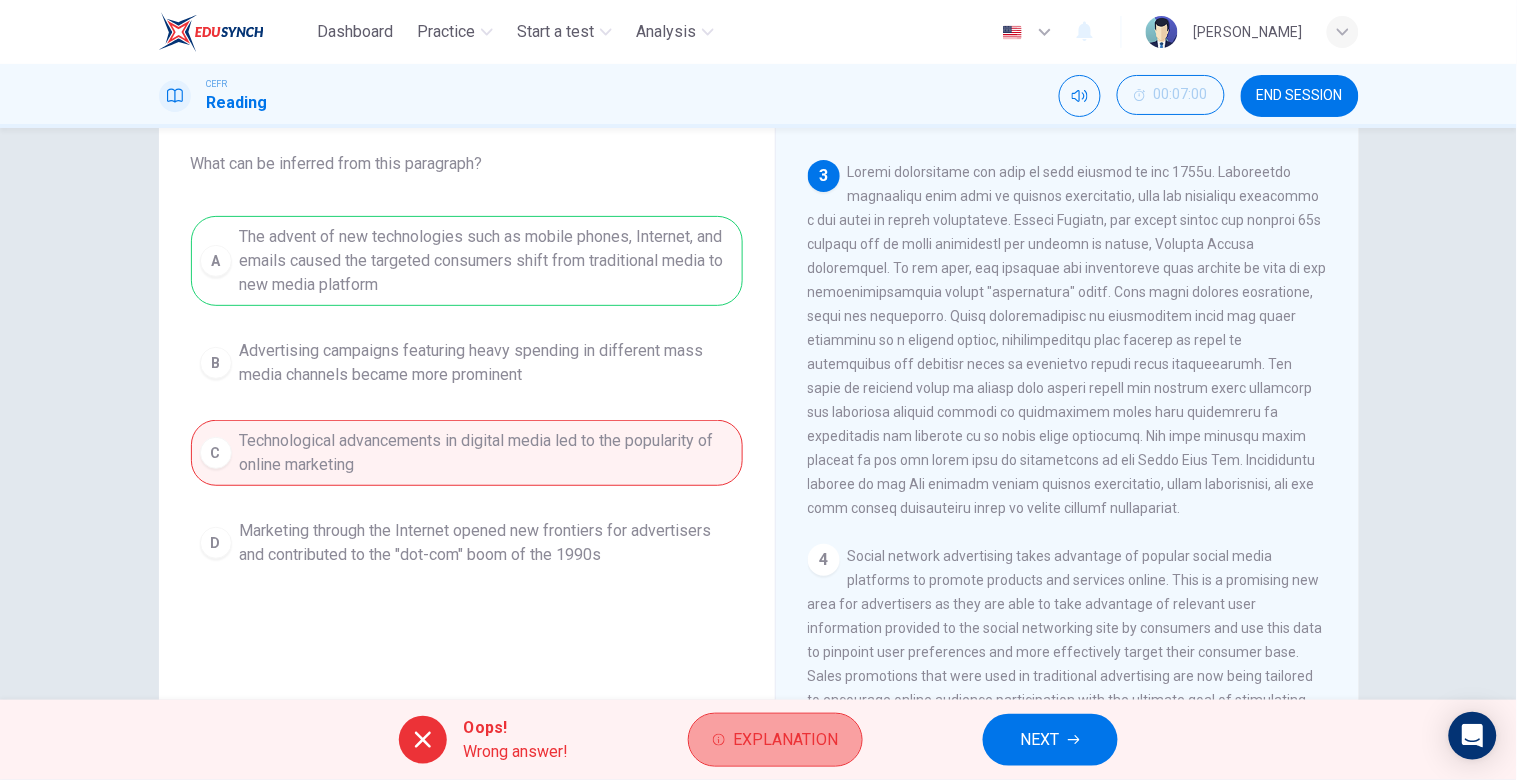 click on "Explanation" at bounding box center [785, 740] 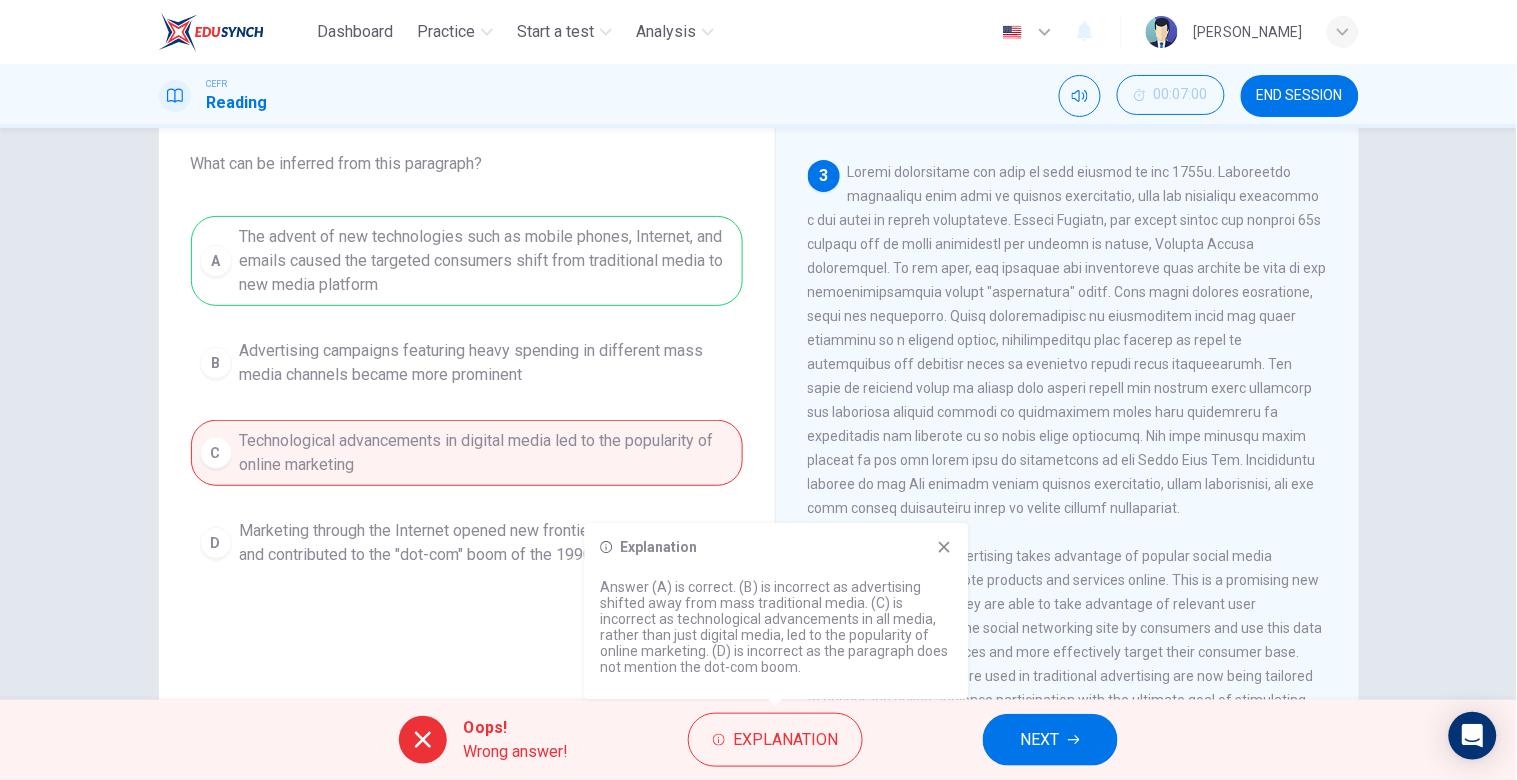 click on "Oops! Wrong answer! Explanation NEXT" at bounding box center [758, 740] 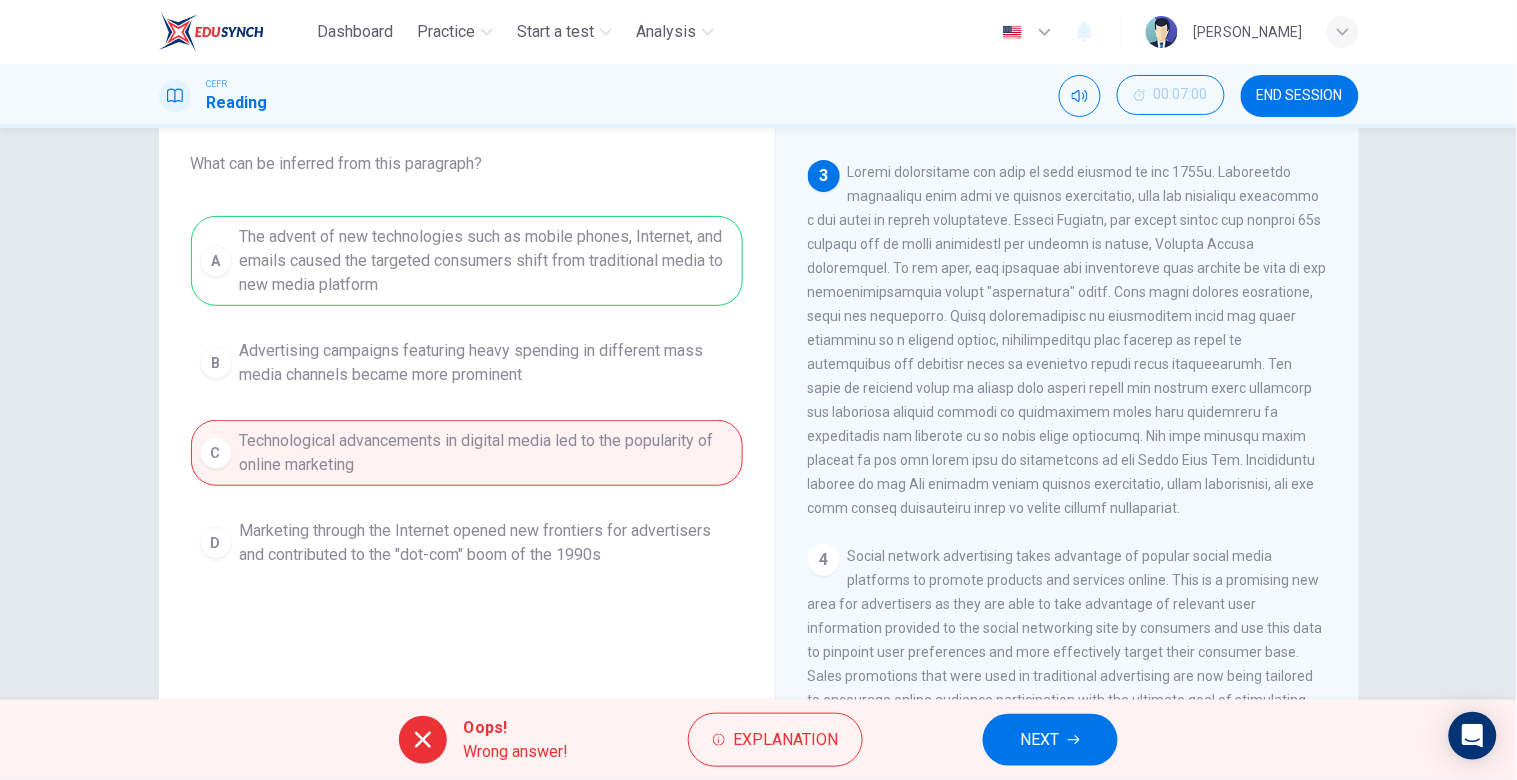 click on "NEXT" at bounding box center [1050, 740] 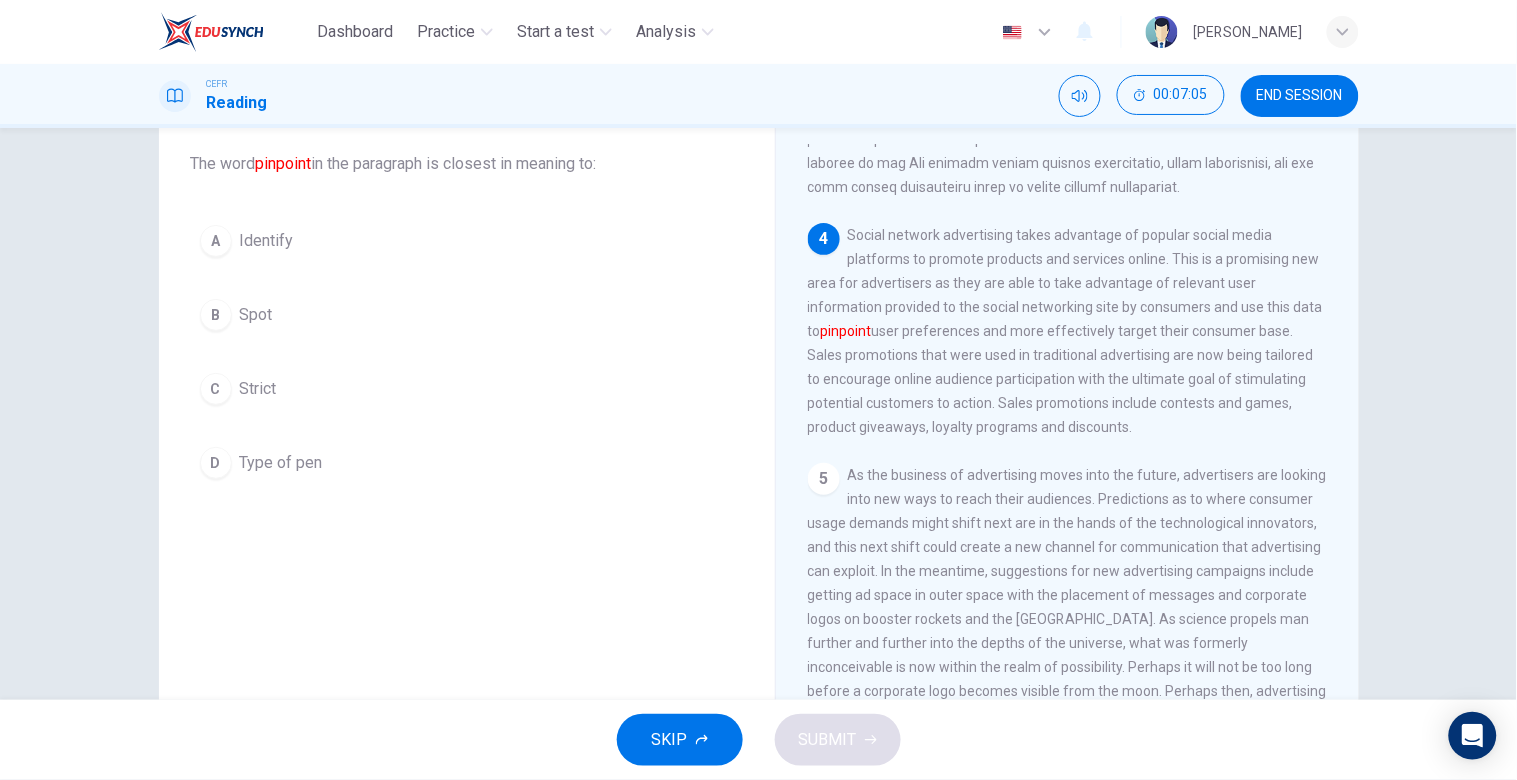 scroll, scrollTop: 976, scrollLeft: 0, axis: vertical 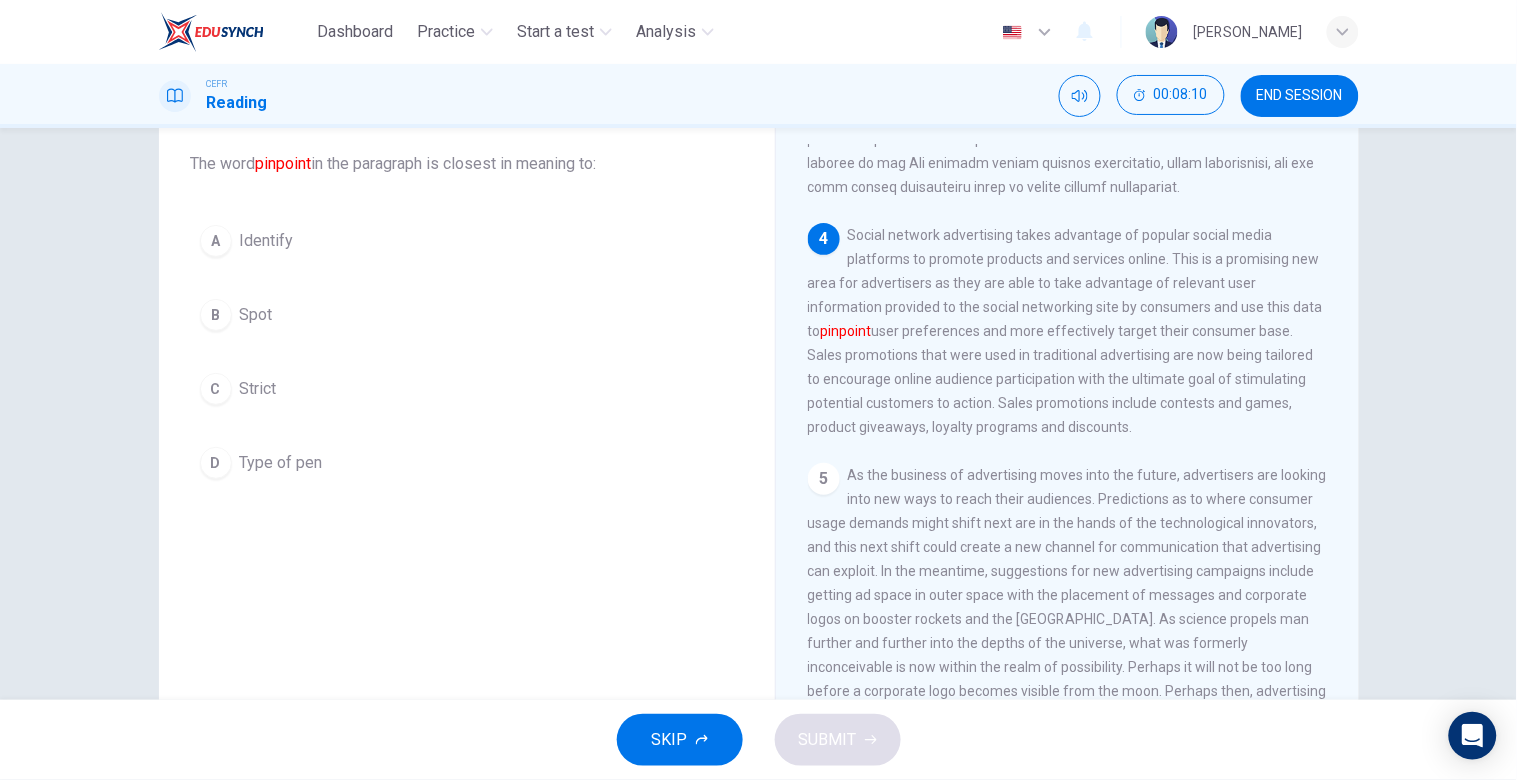 click on "Spot" at bounding box center [256, 315] 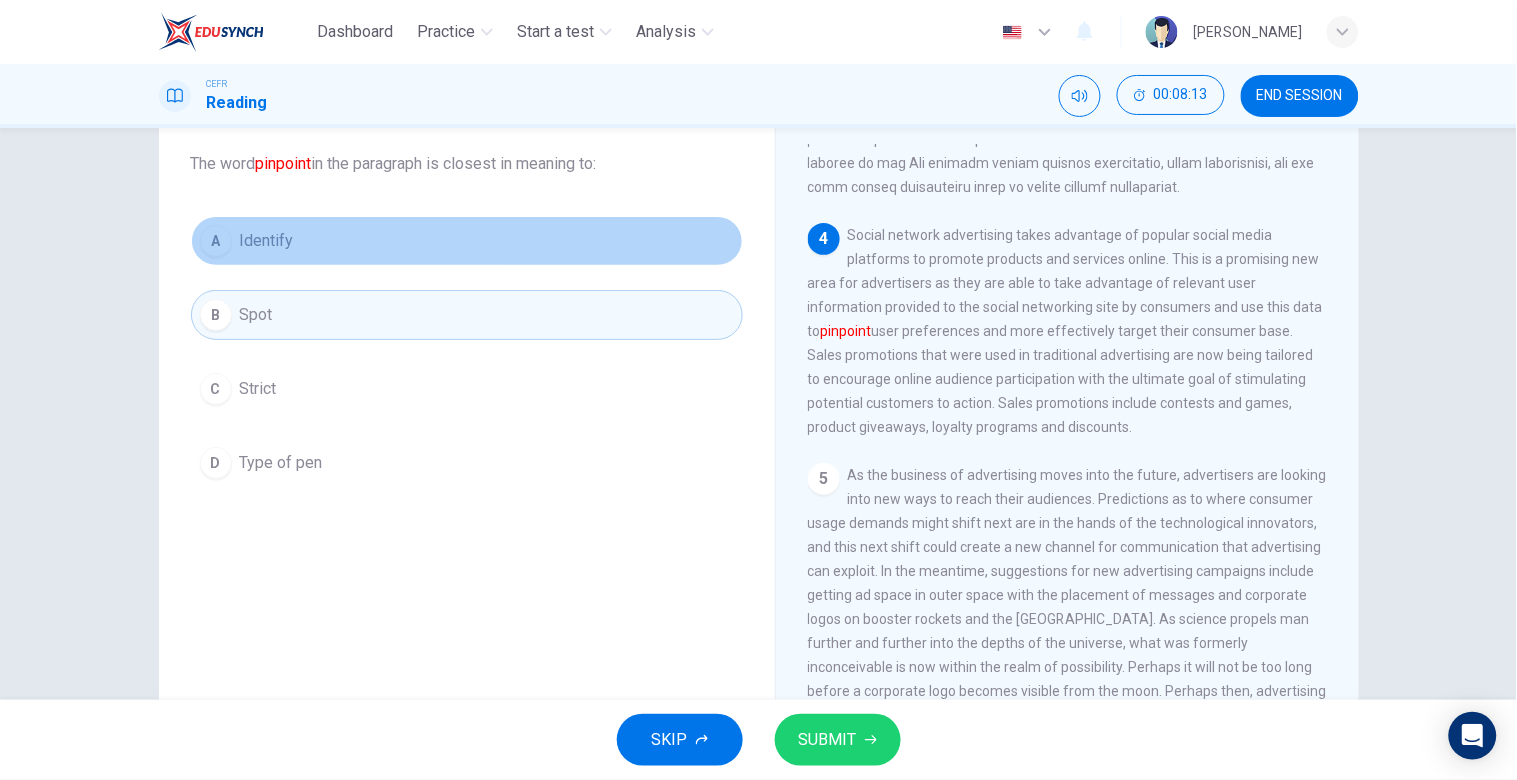 click on "A Identify" at bounding box center [467, 241] 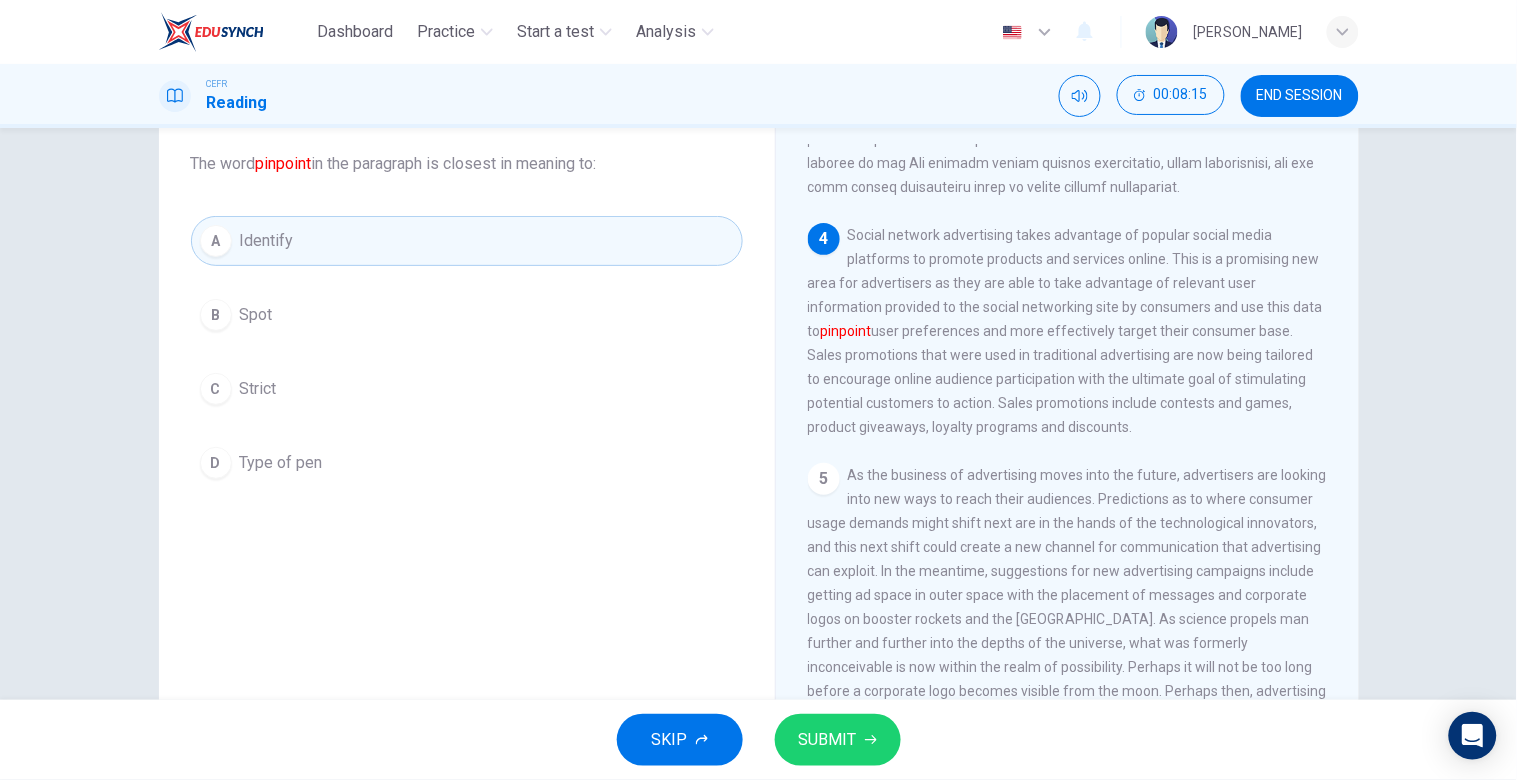 click on "SUBMIT" at bounding box center [838, 740] 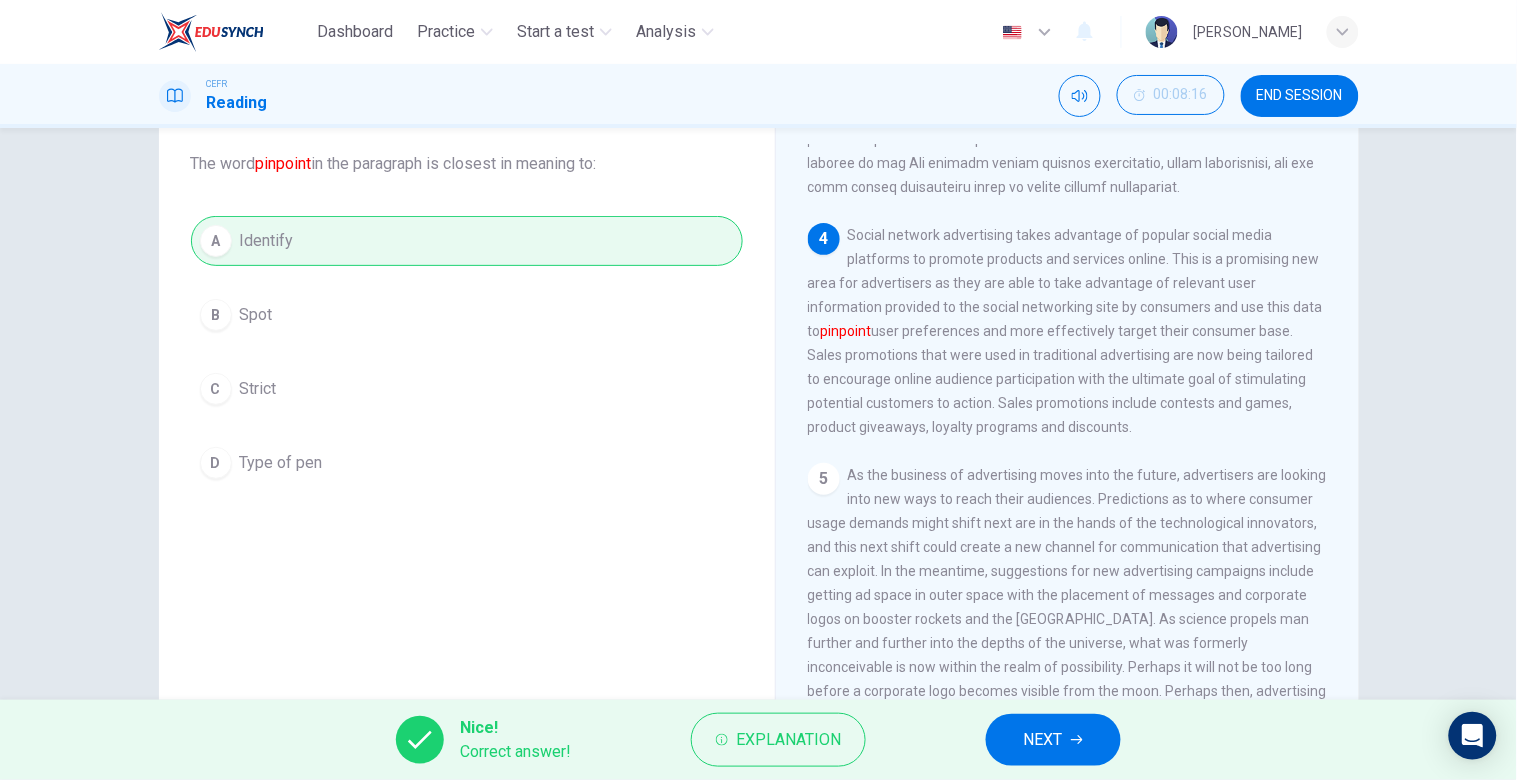 click on "NEXT" at bounding box center [1053, 740] 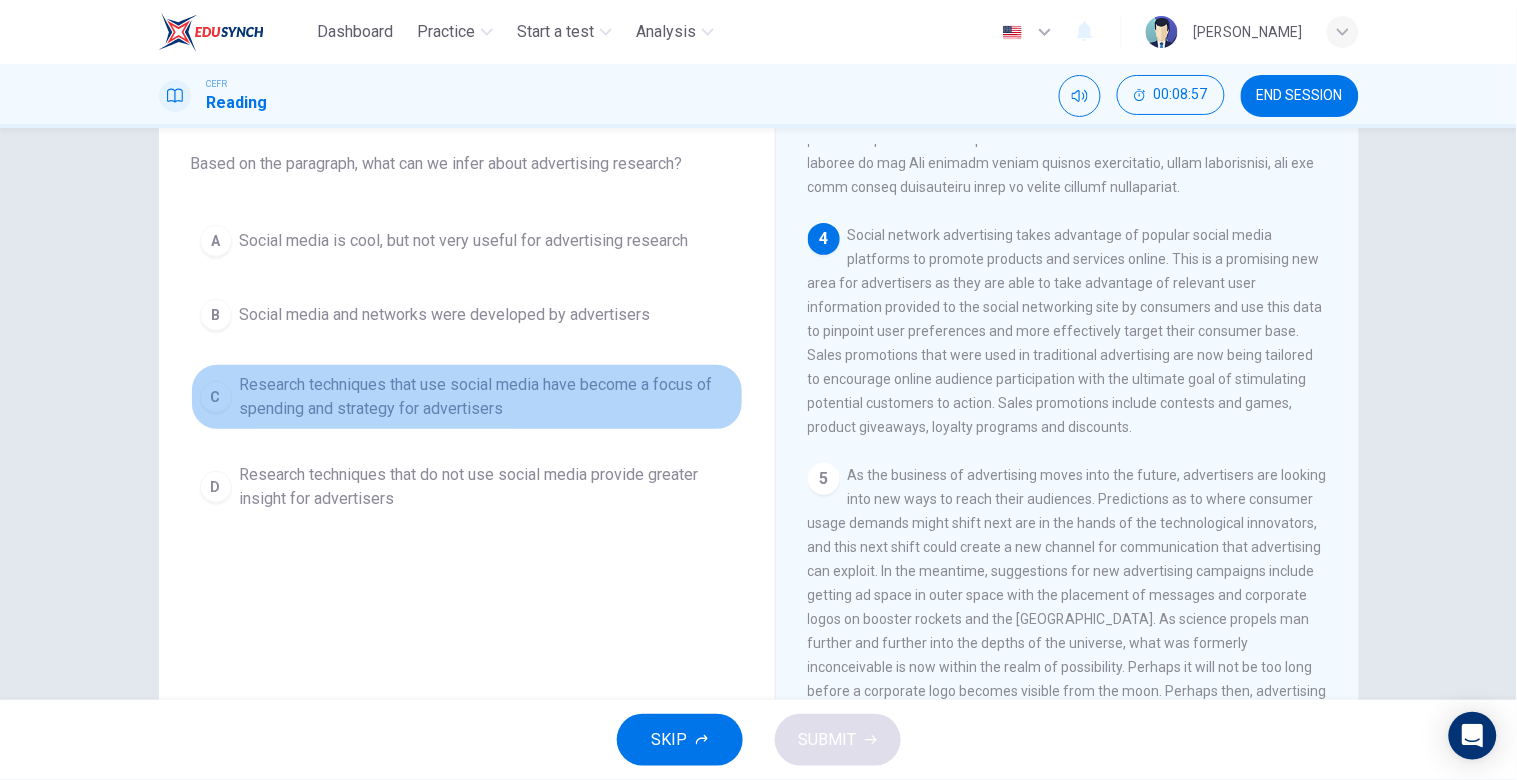 click on "Research techniques that use social media have become a focus of spending and strategy for advertisers" at bounding box center (487, 397) 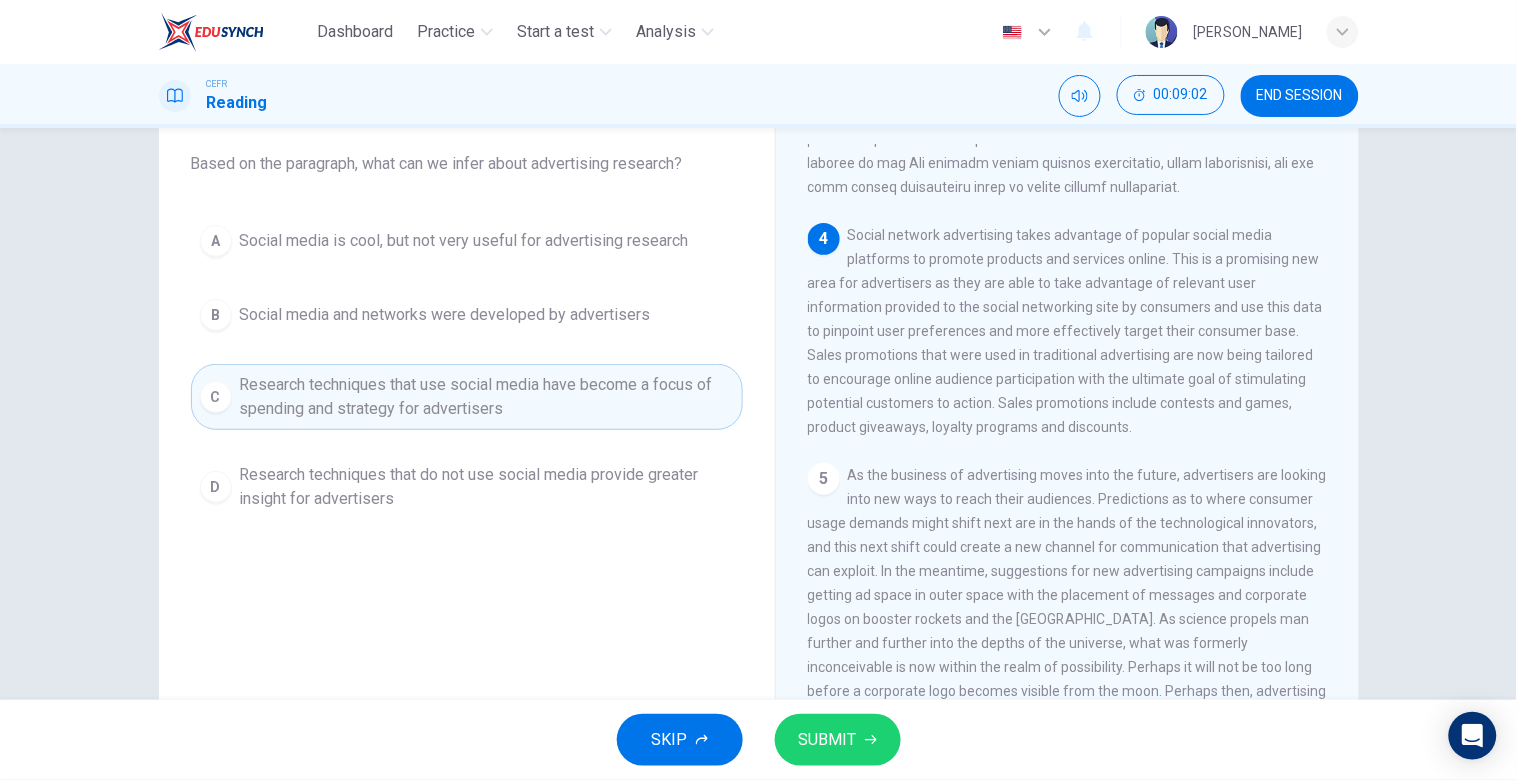 click on "SUBMIT" at bounding box center [828, 740] 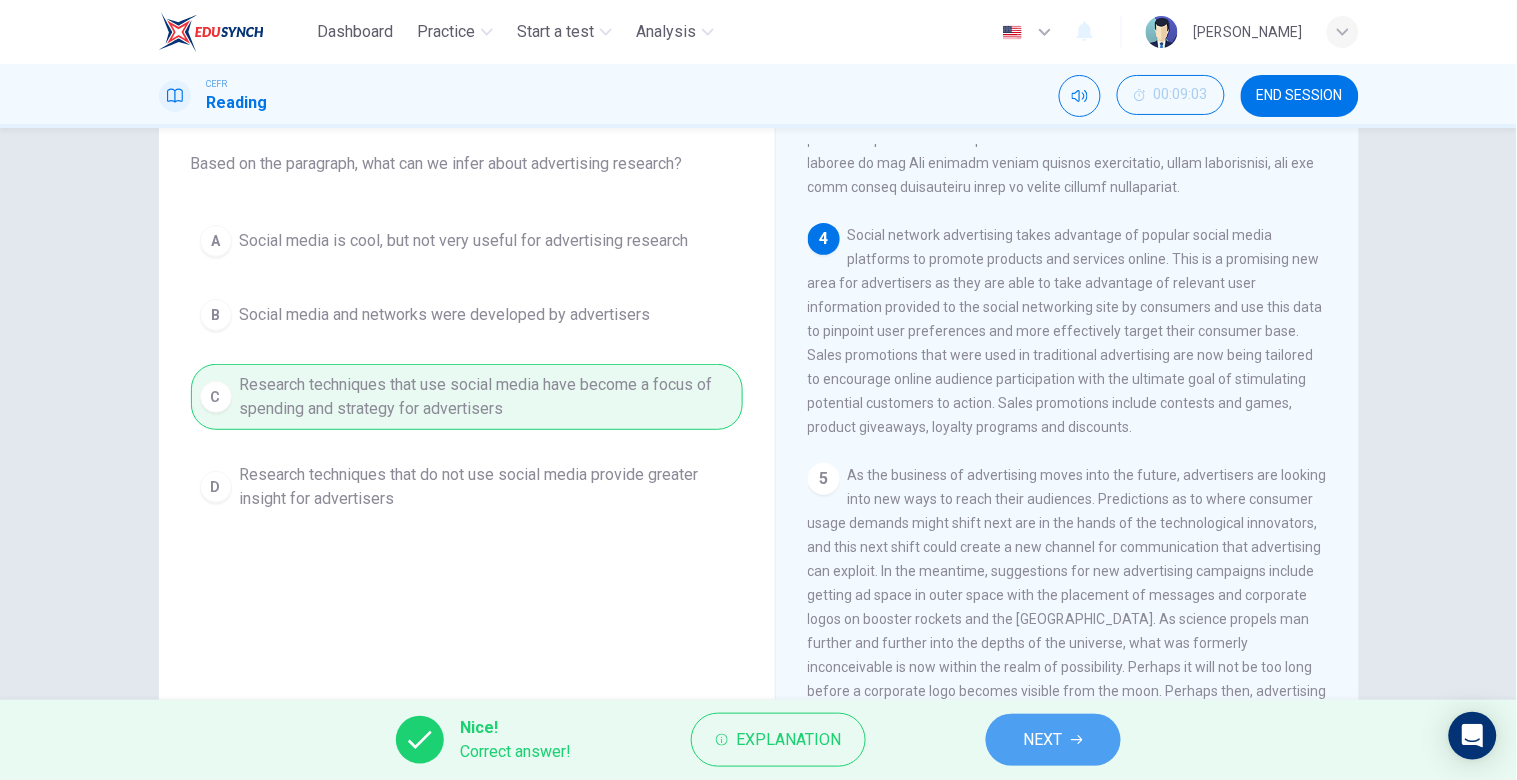 click on "NEXT" at bounding box center [1053, 740] 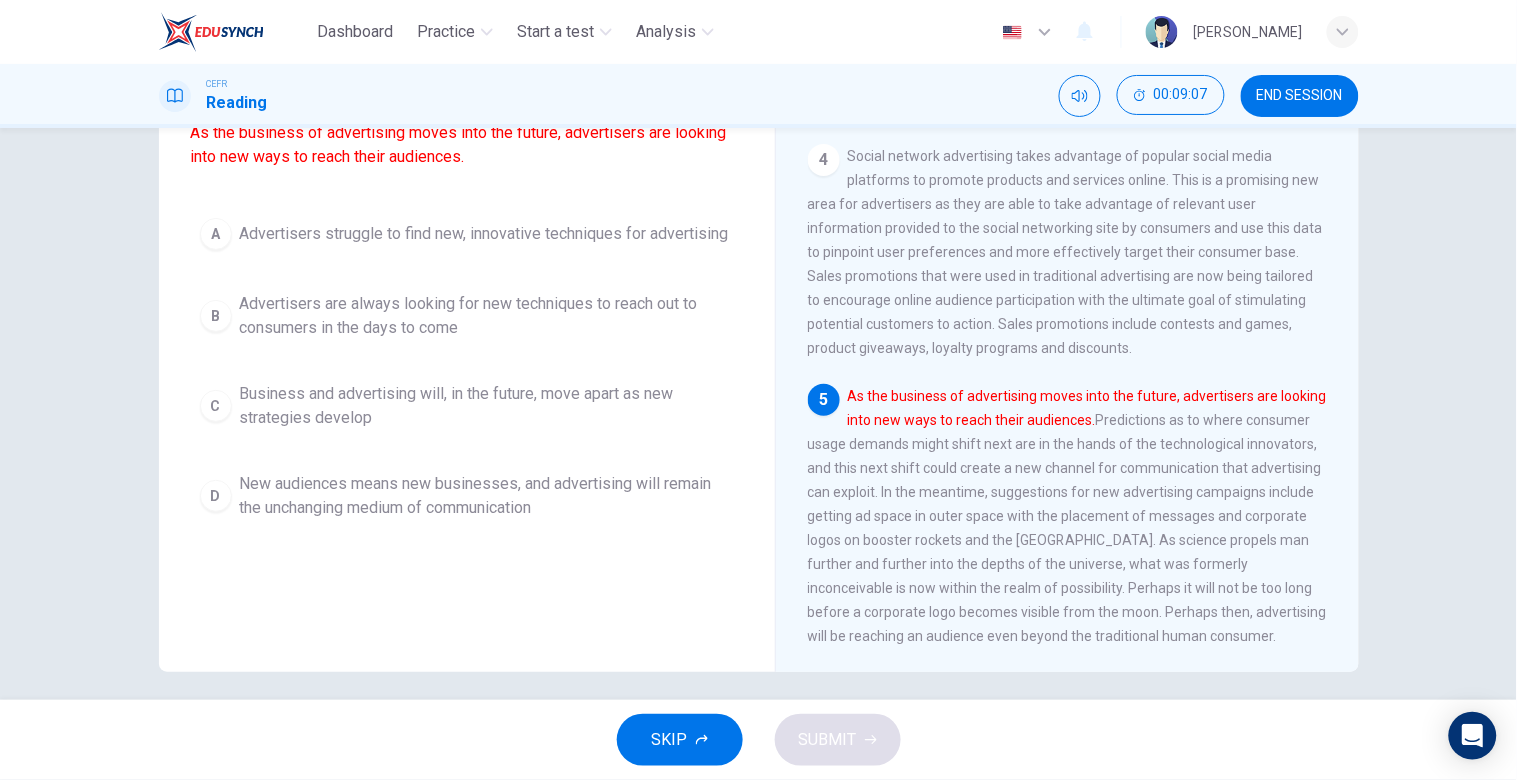 scroll, scrollTop: 192, scrollLeft: 0, axis: vertical 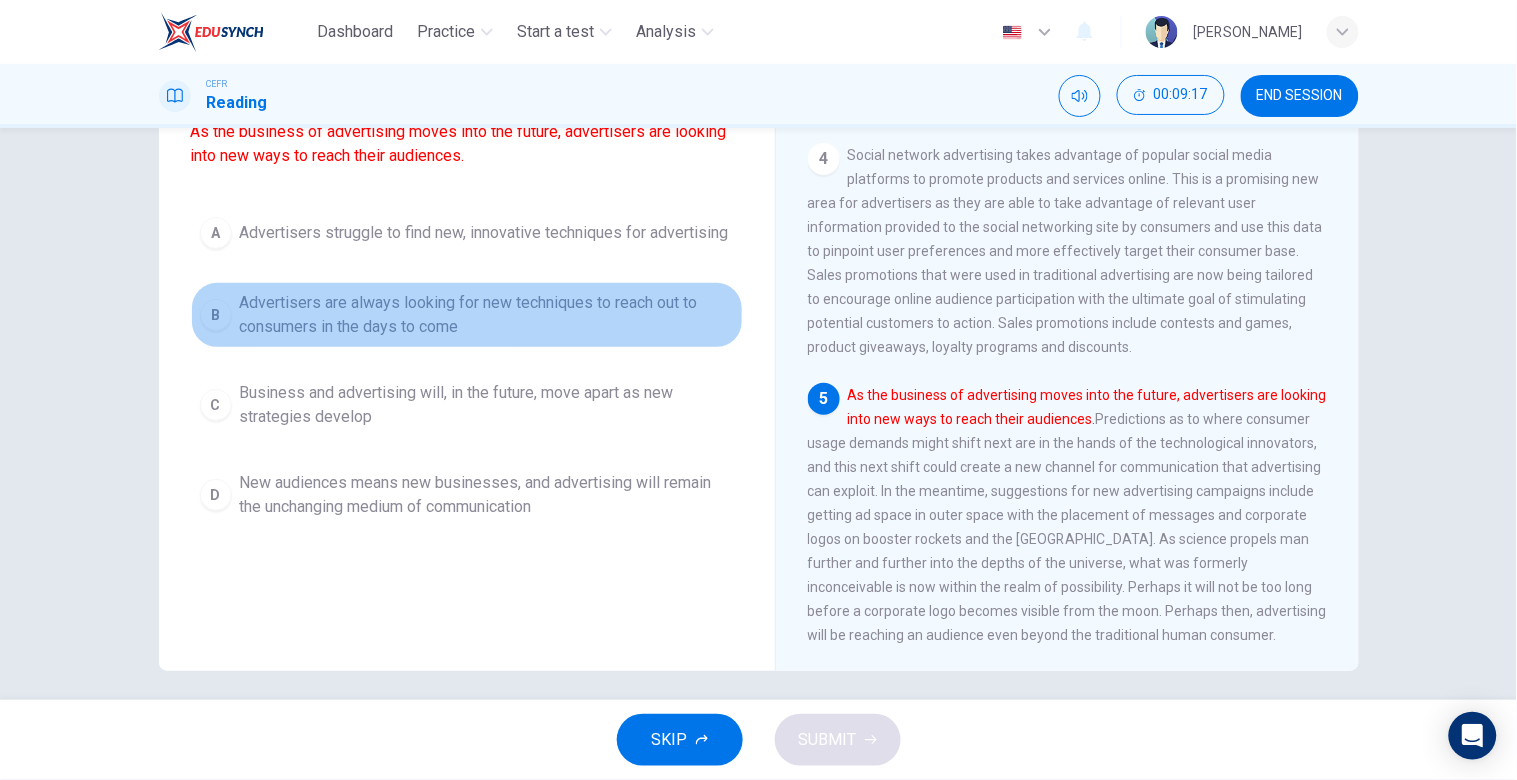 click on "Advertisers are always looking for new techniques to reach out to consumers in the days to come" at bounding box center (487, 315) 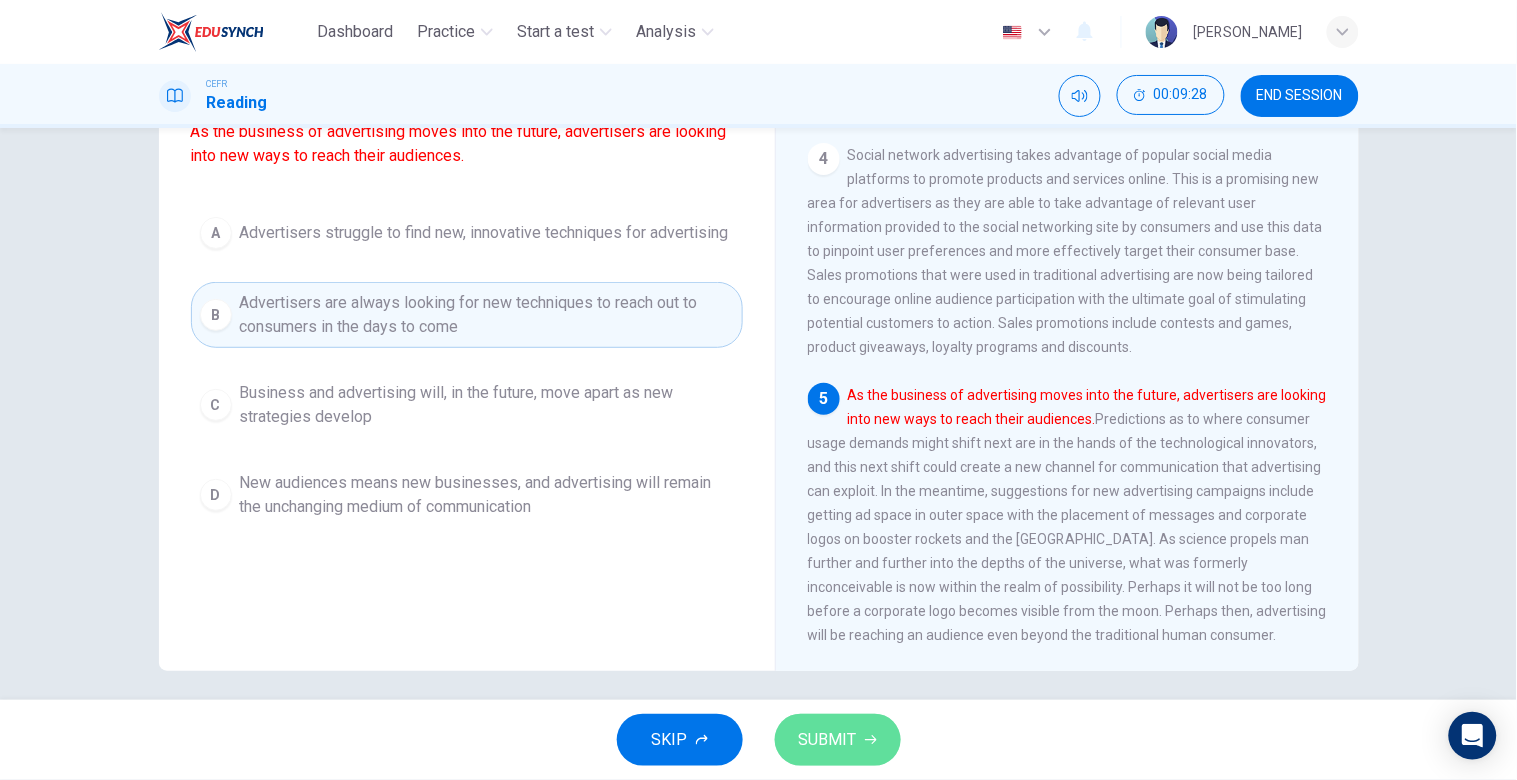click on "SUBMIT" at bounding box center (828, 740) 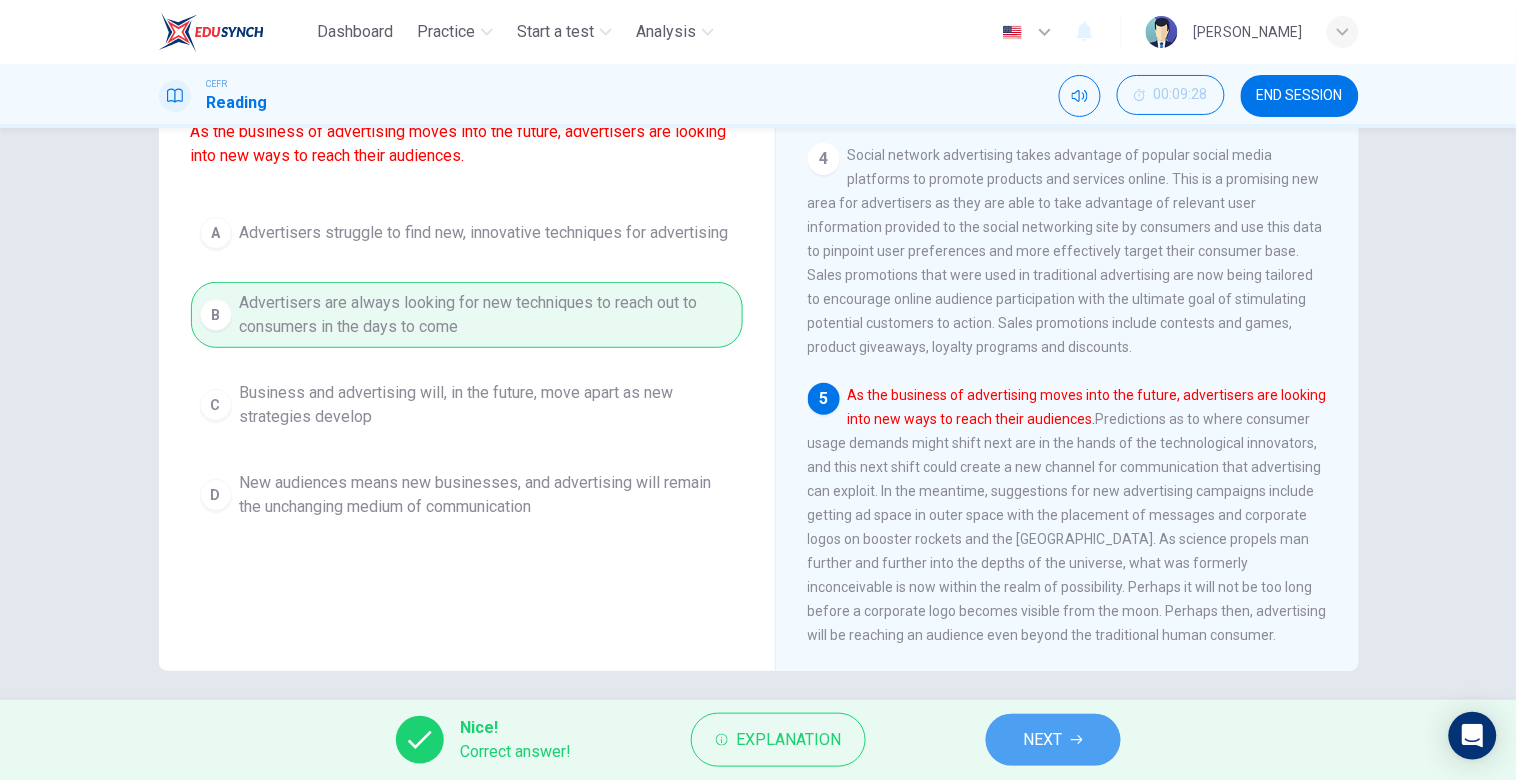 click on "NEXT" at bounding box center [1053, 740] 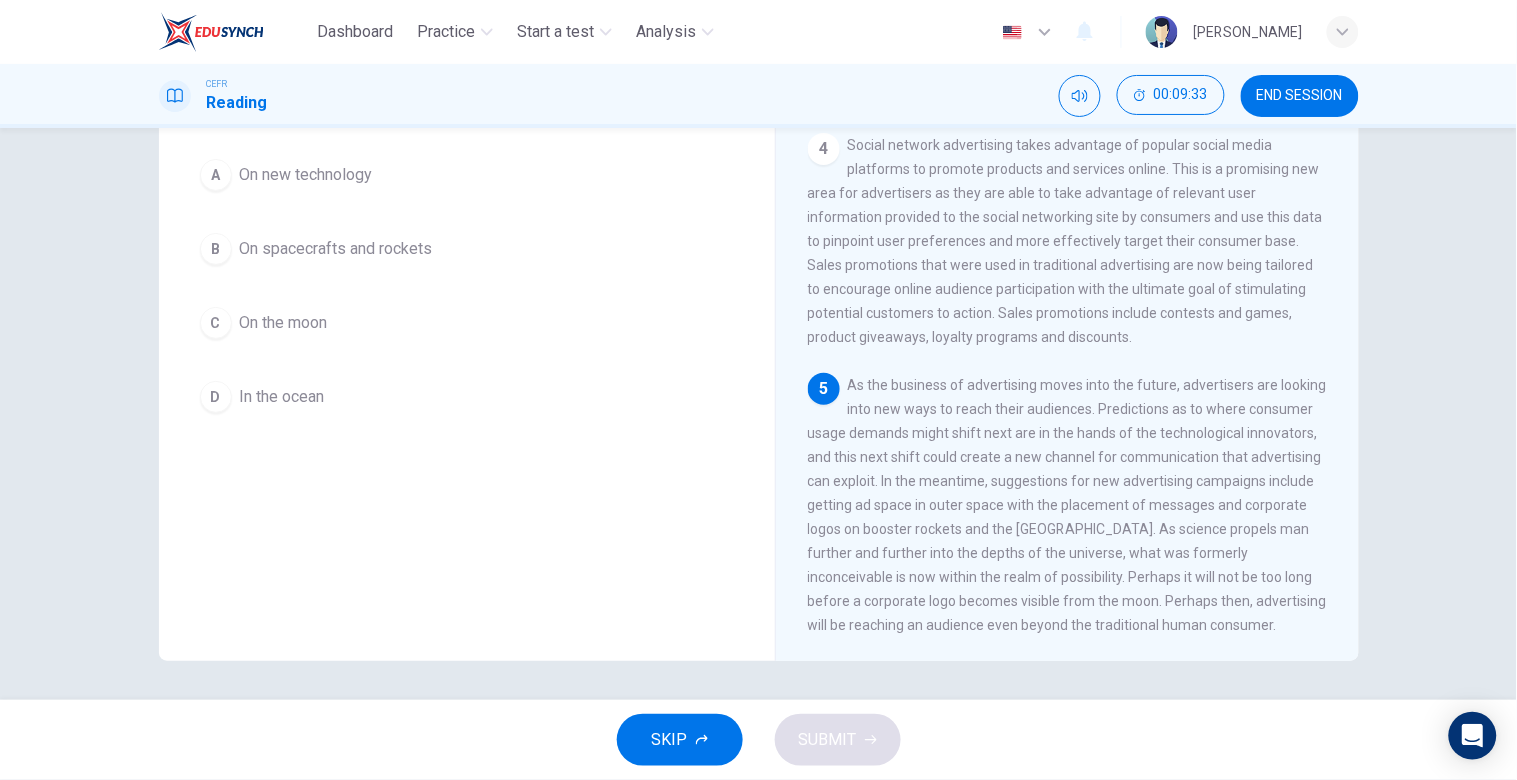 scroll, scrollTop: 203, scrollLeft: 0, axis: vertical 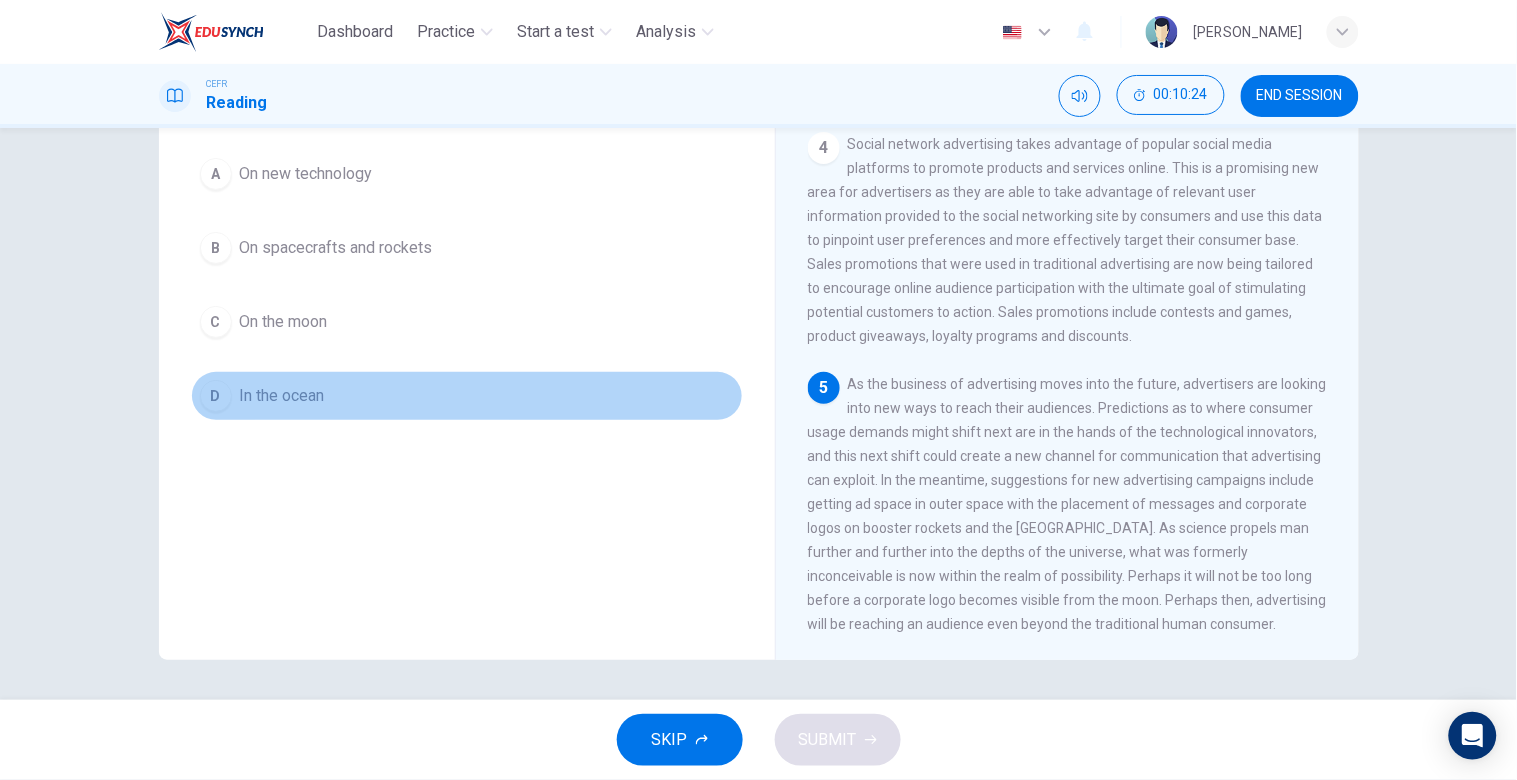 click on "In the ocean" at bounding box center (282, 396) 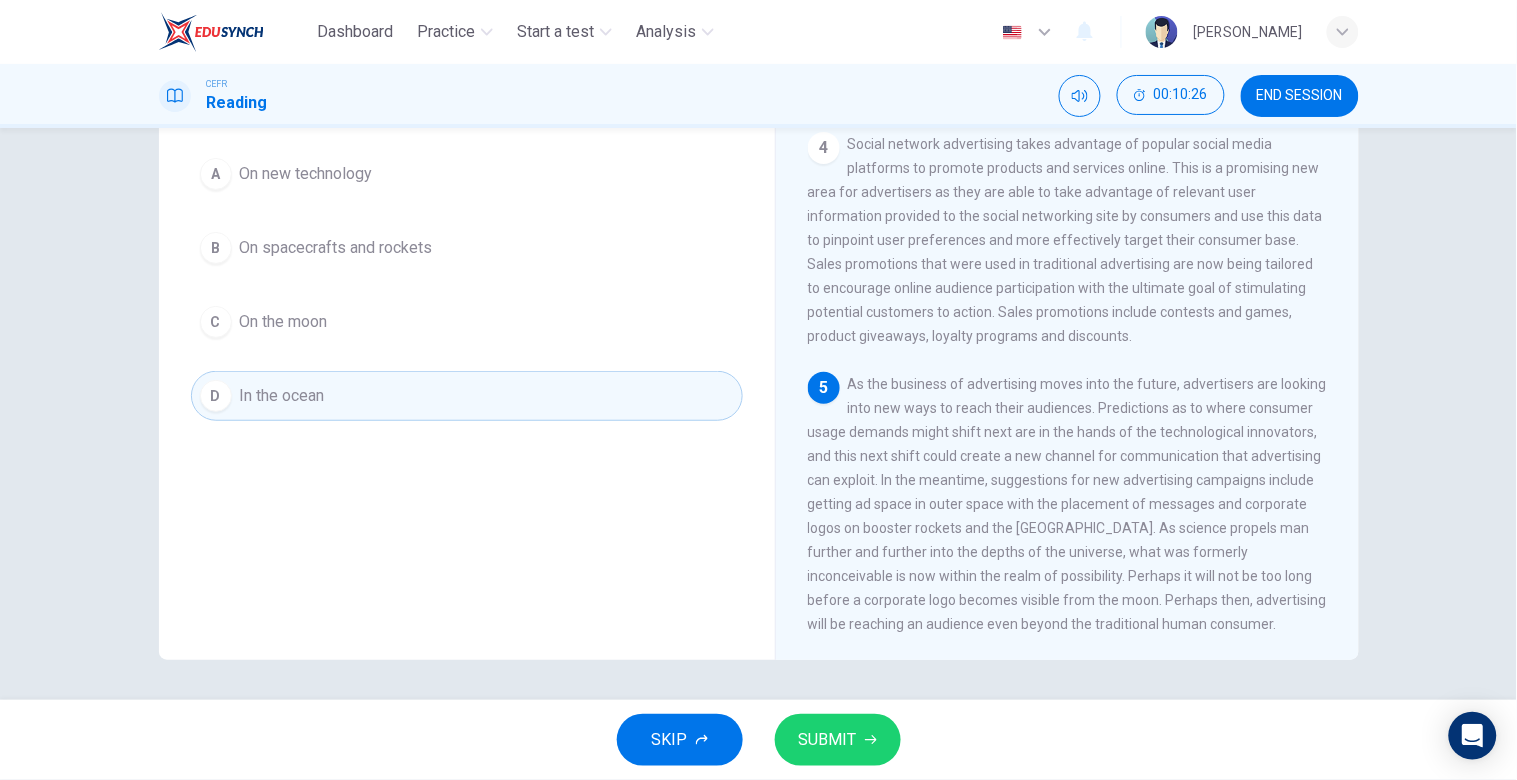 click on "SUBMIT" at bounding box center [838, 740] 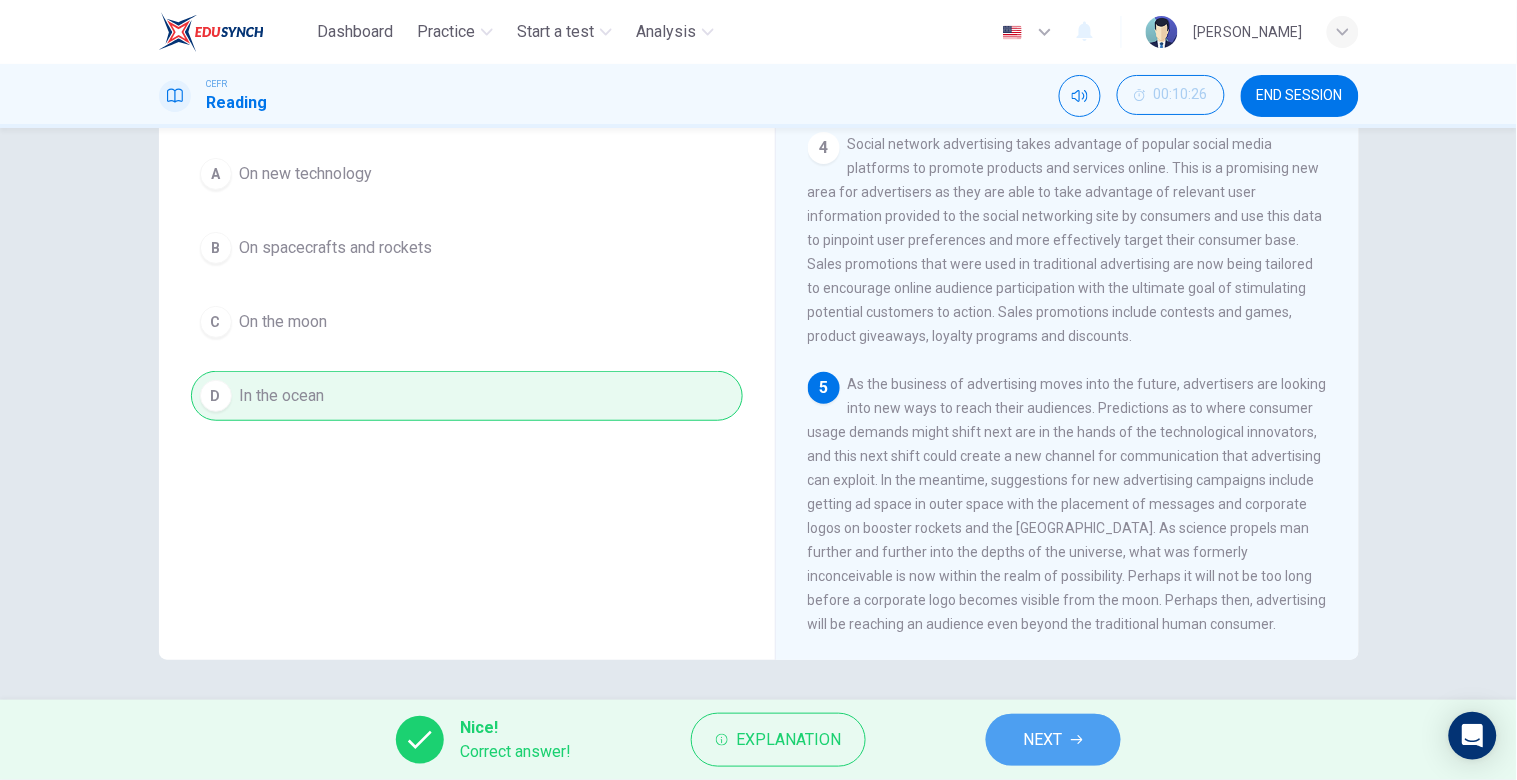 click on "NEXT" at bounding box center [1053, 740] 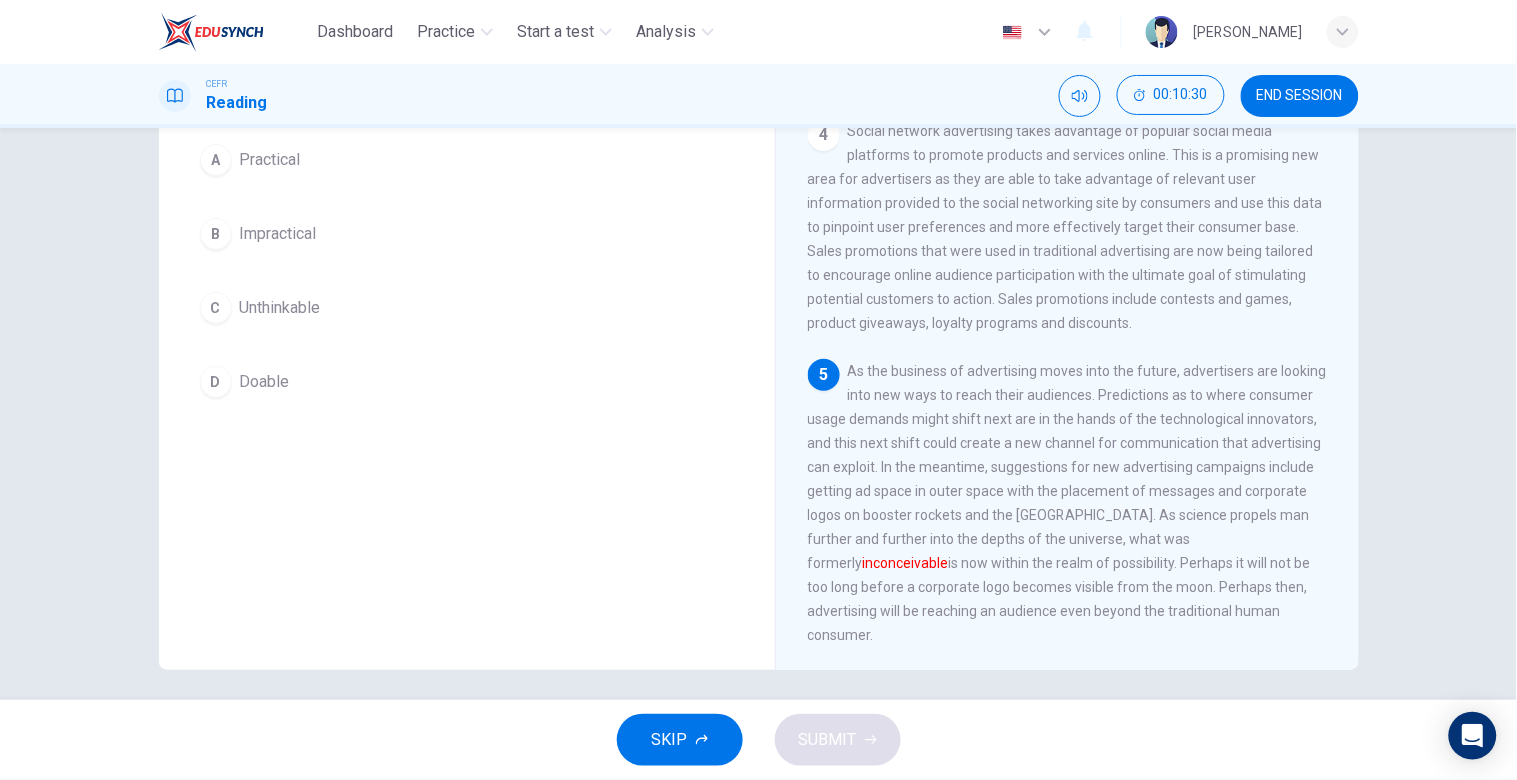 scroll, scrollTop: 190, scrollLeft: 0, axis: vertical 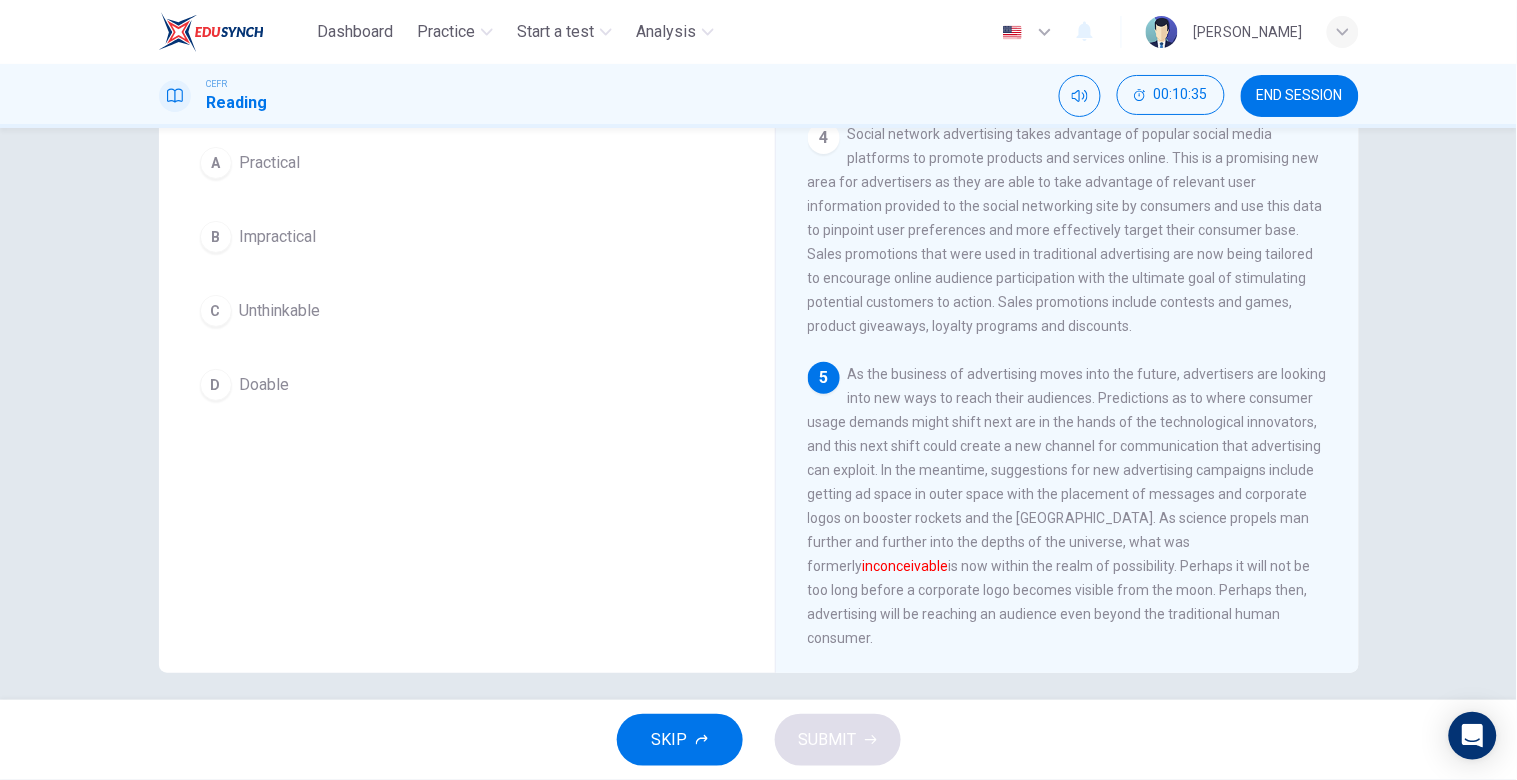 click on "Impractical" at bounding box center [278, 237] 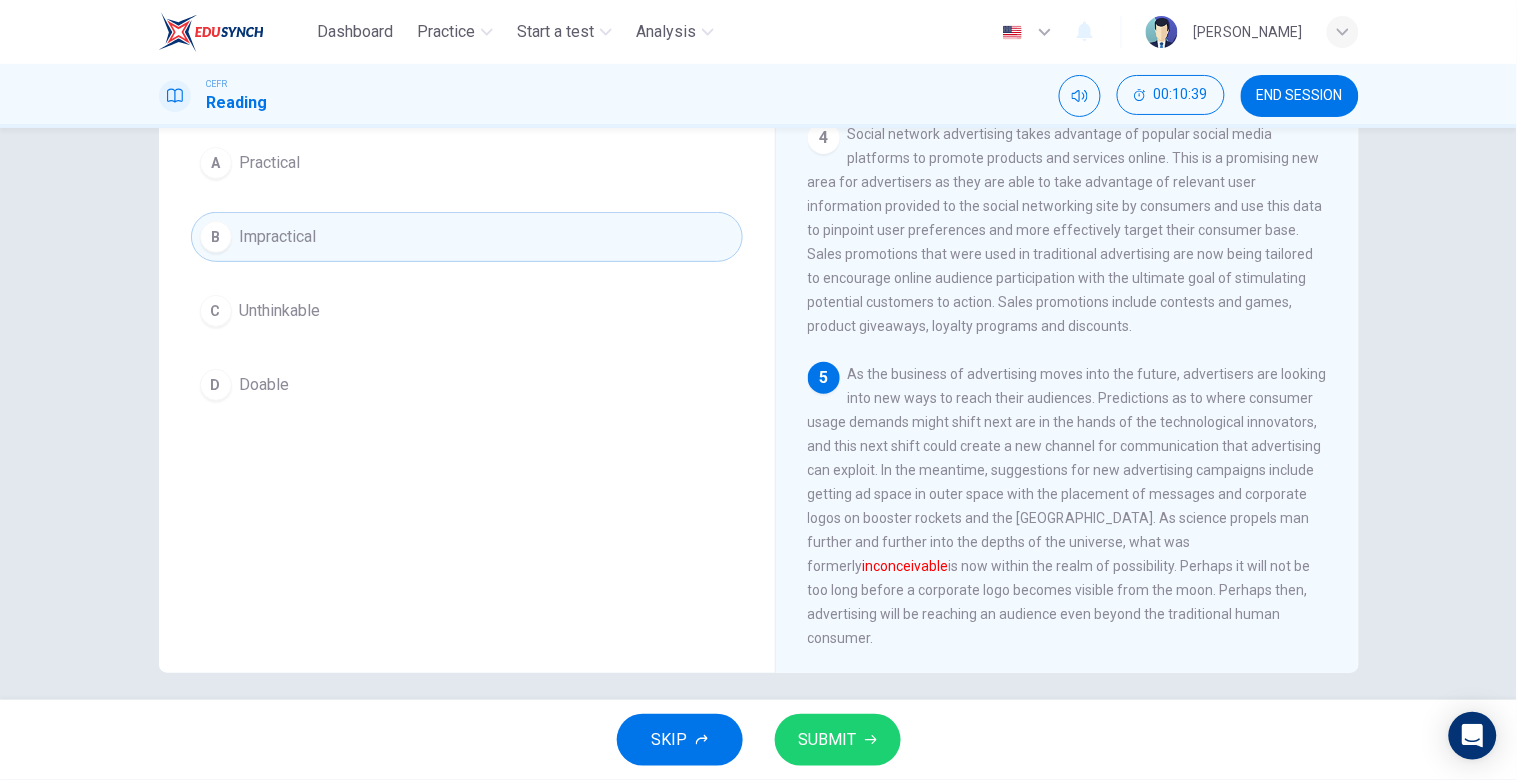 click on "Unthinkable" at bounding box center (280, 311) 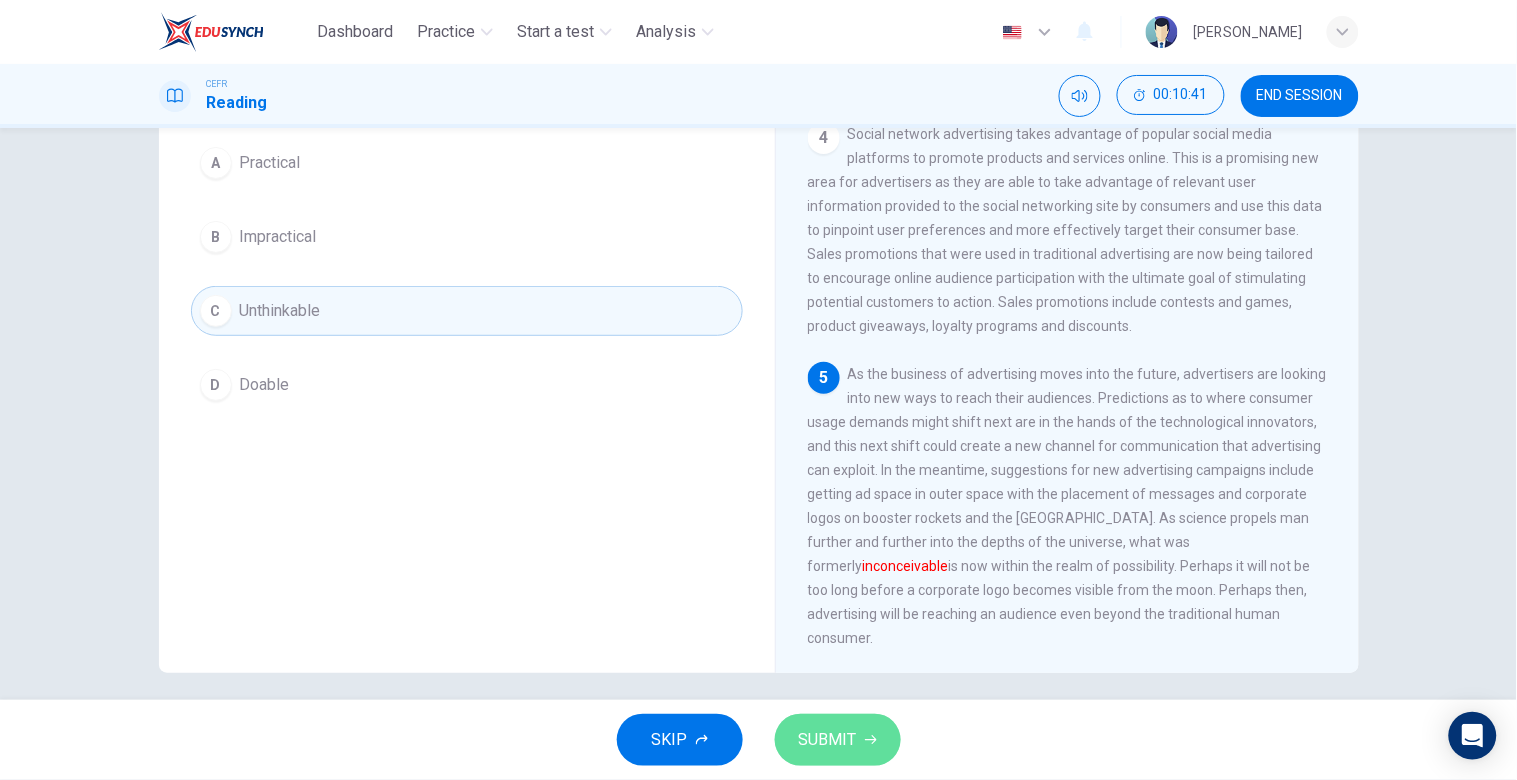 click on "SUBMIT" at bounding box center [828, 740] 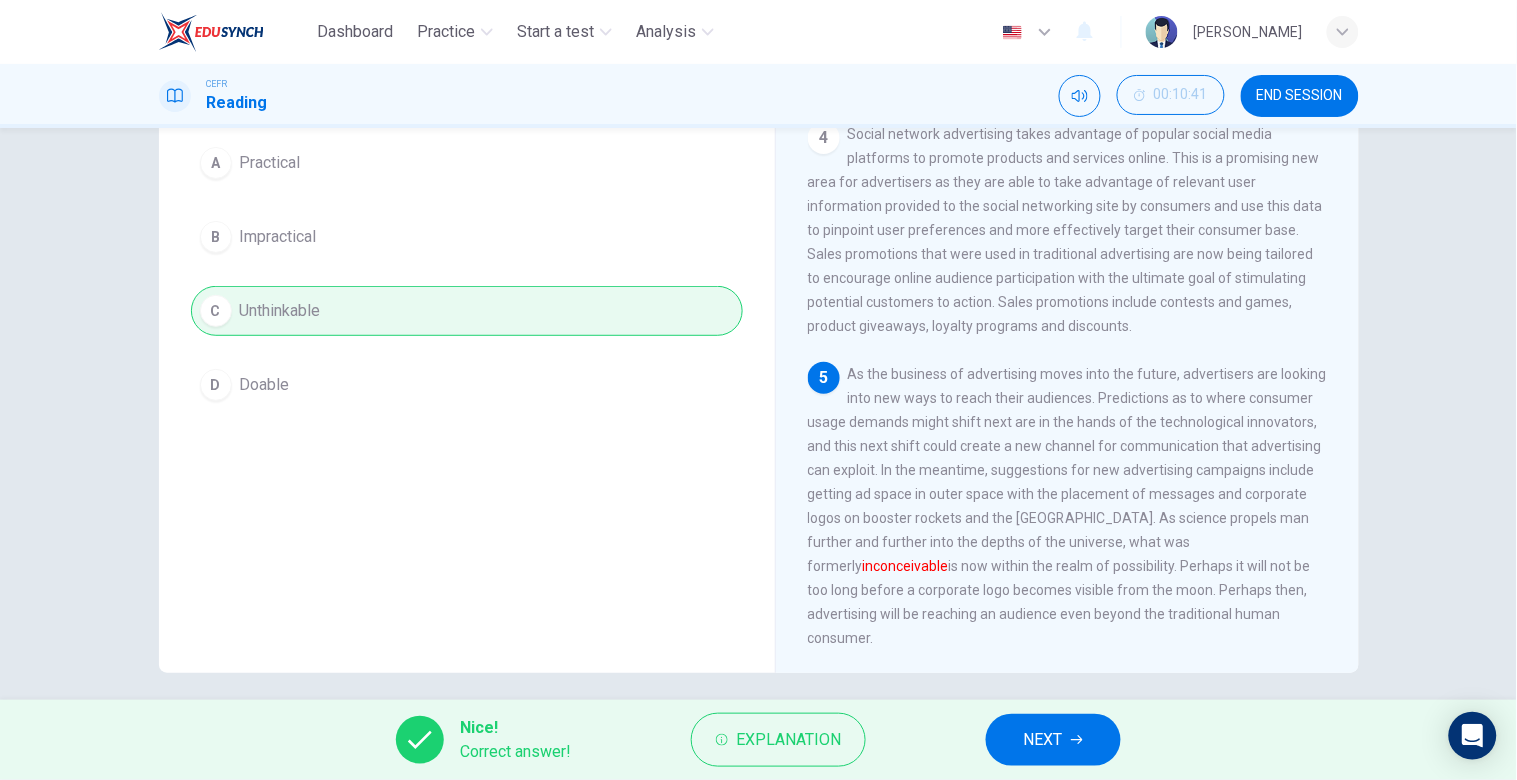 click on "NEXT" at bounding box center (1053, 740) 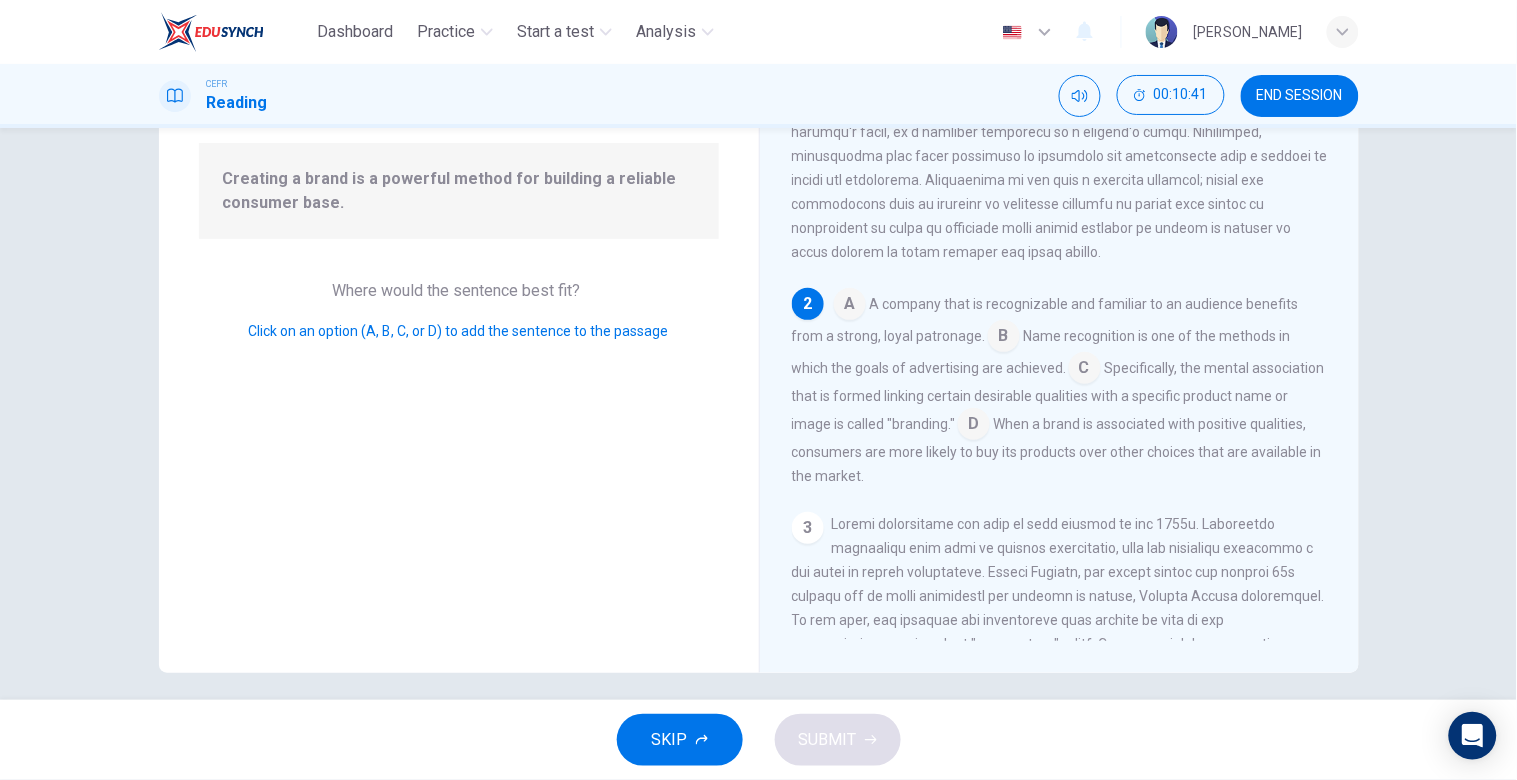 scroll, scrollTop: 233, scrollLeft: 0, axis: vertical 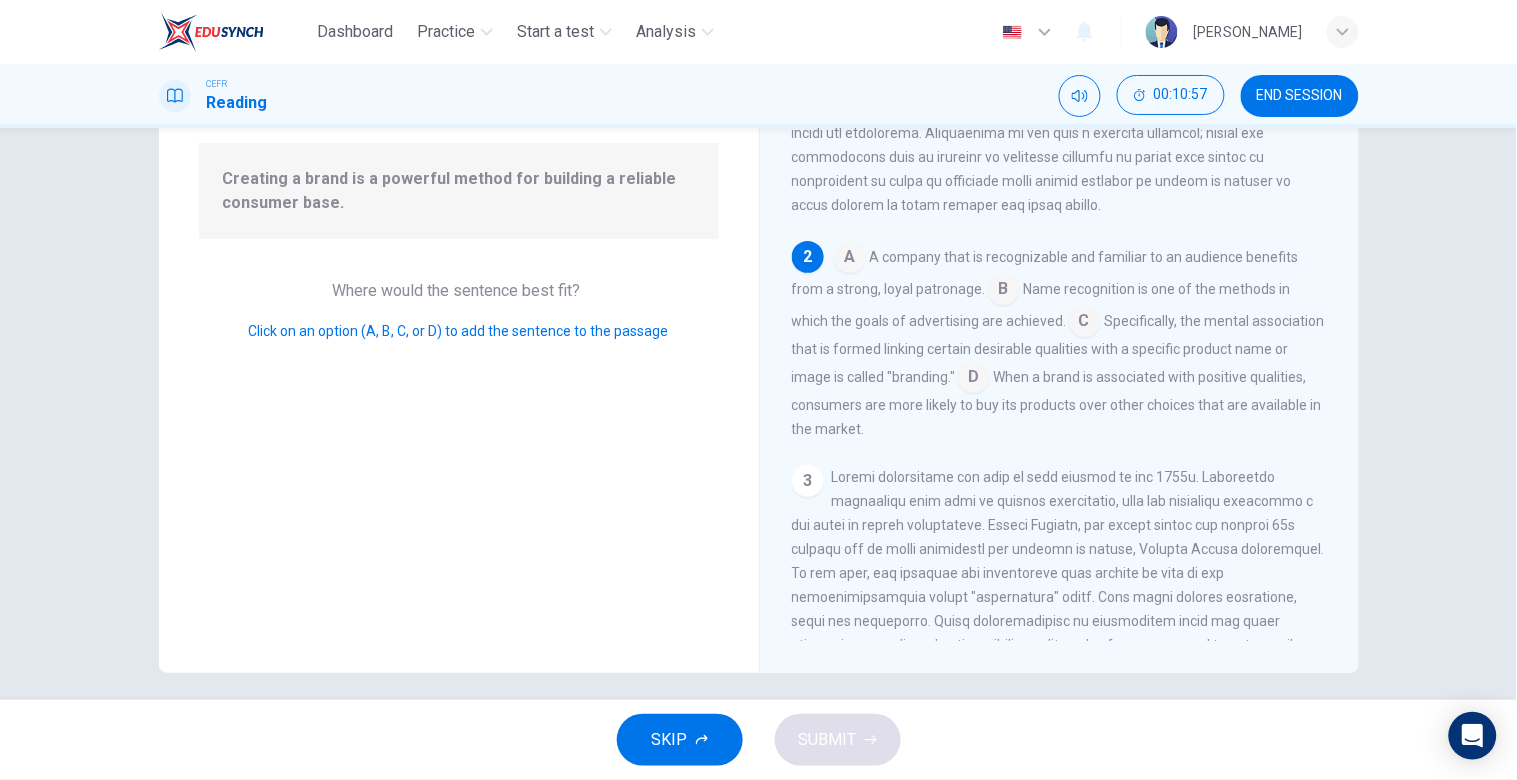 click at bounding box center [974, 379] 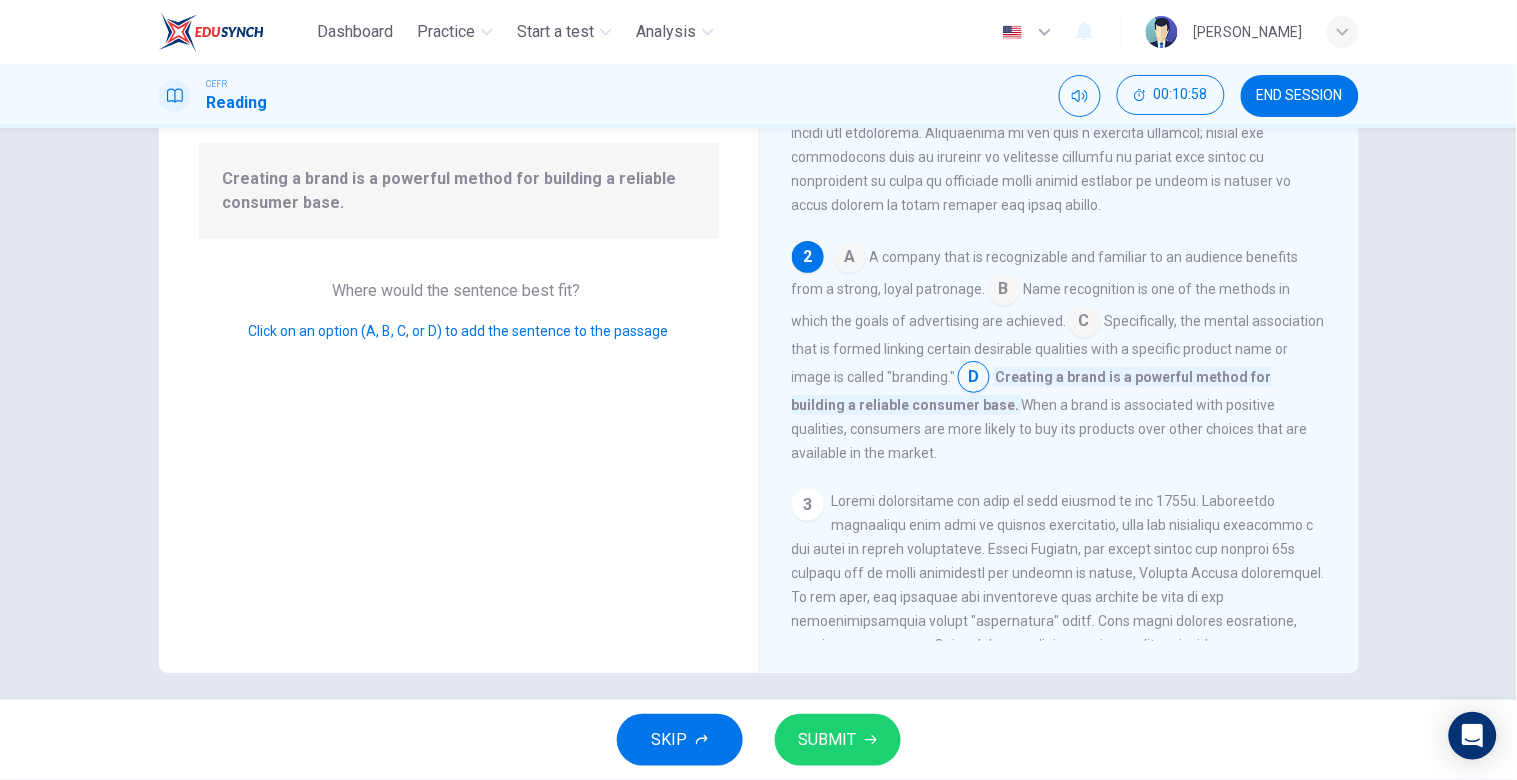 click on "1 2 A  A company that is recognizable and familiar to an audience benefits from a strong, loyal patronage.  B  Name recognition is one of the methods in which the goals of advertising are achieved.  C  Specifically, the mental association that is formed linking certain desirable qualities with a specific product name or image is called "branding."  D Creating a brand is a powerful method for building a reliable consumer base.  When a brand is associated with positive qualities, consumers are more likely to buy its products over other choices that are available in the market.  3 4 5" at bounding box center (1073, 353) 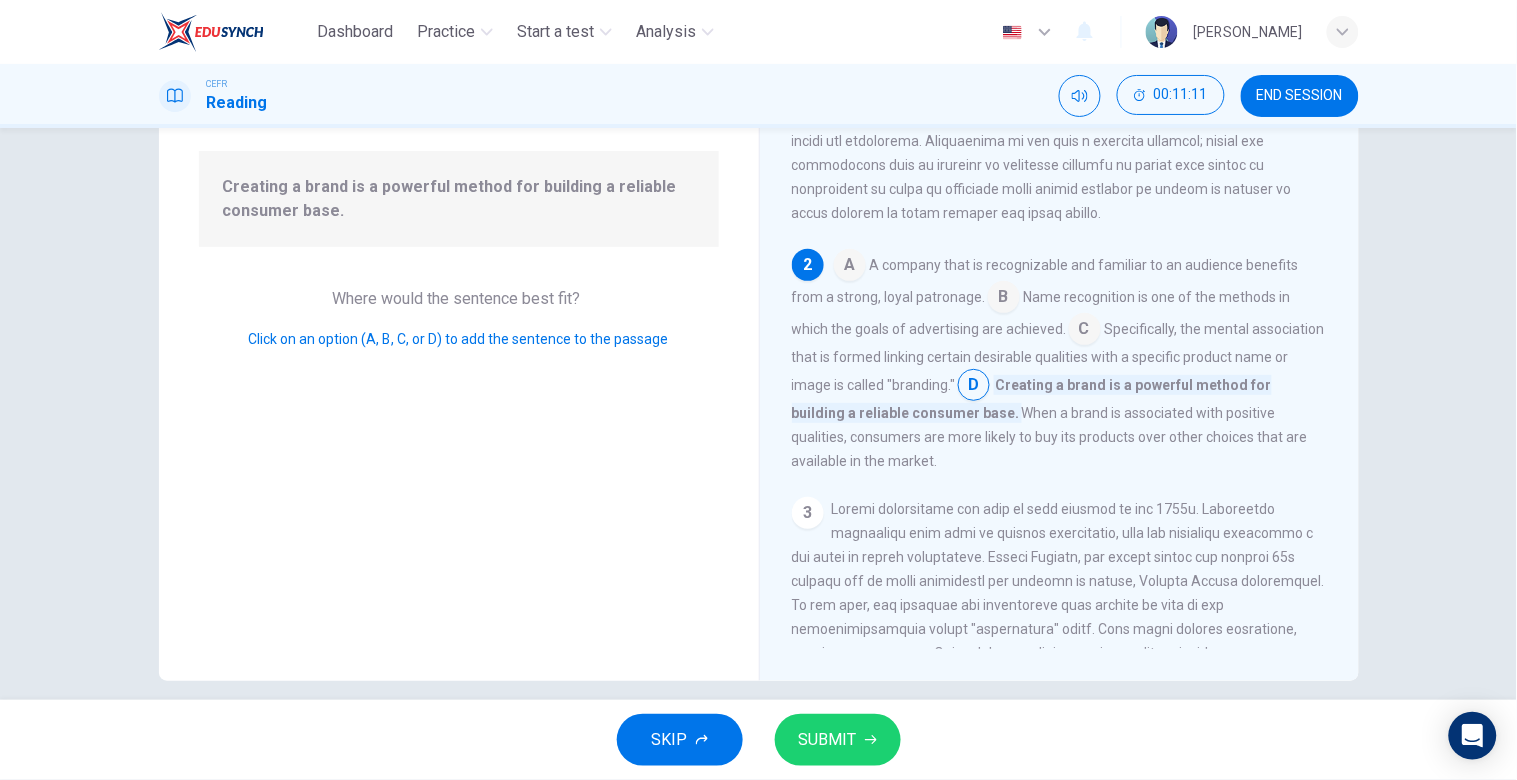 scroll, scrollTop: 177, scrollLeft: 0, axis: vertical 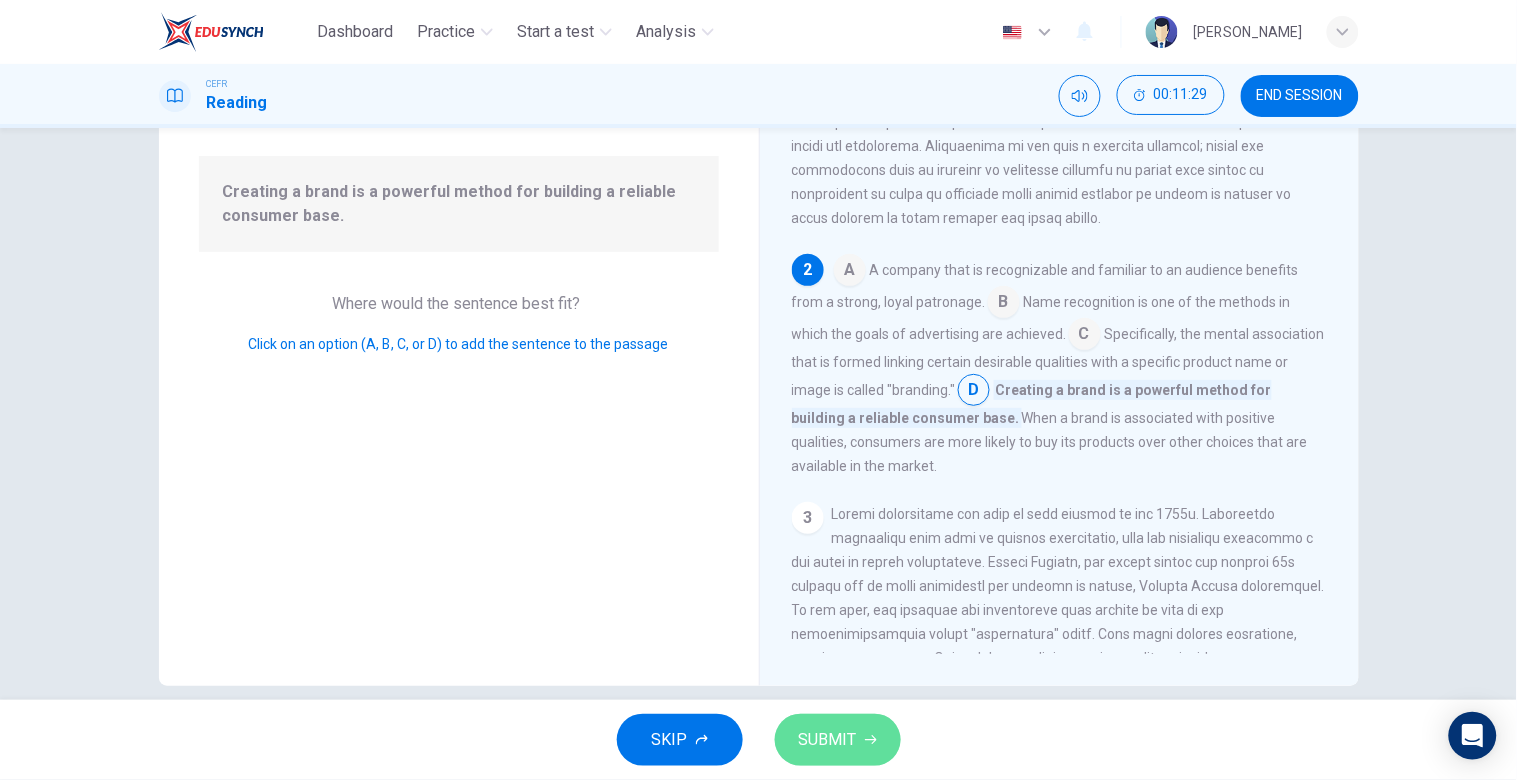 click on "SUBMIT" at bounding box center [838, 740] 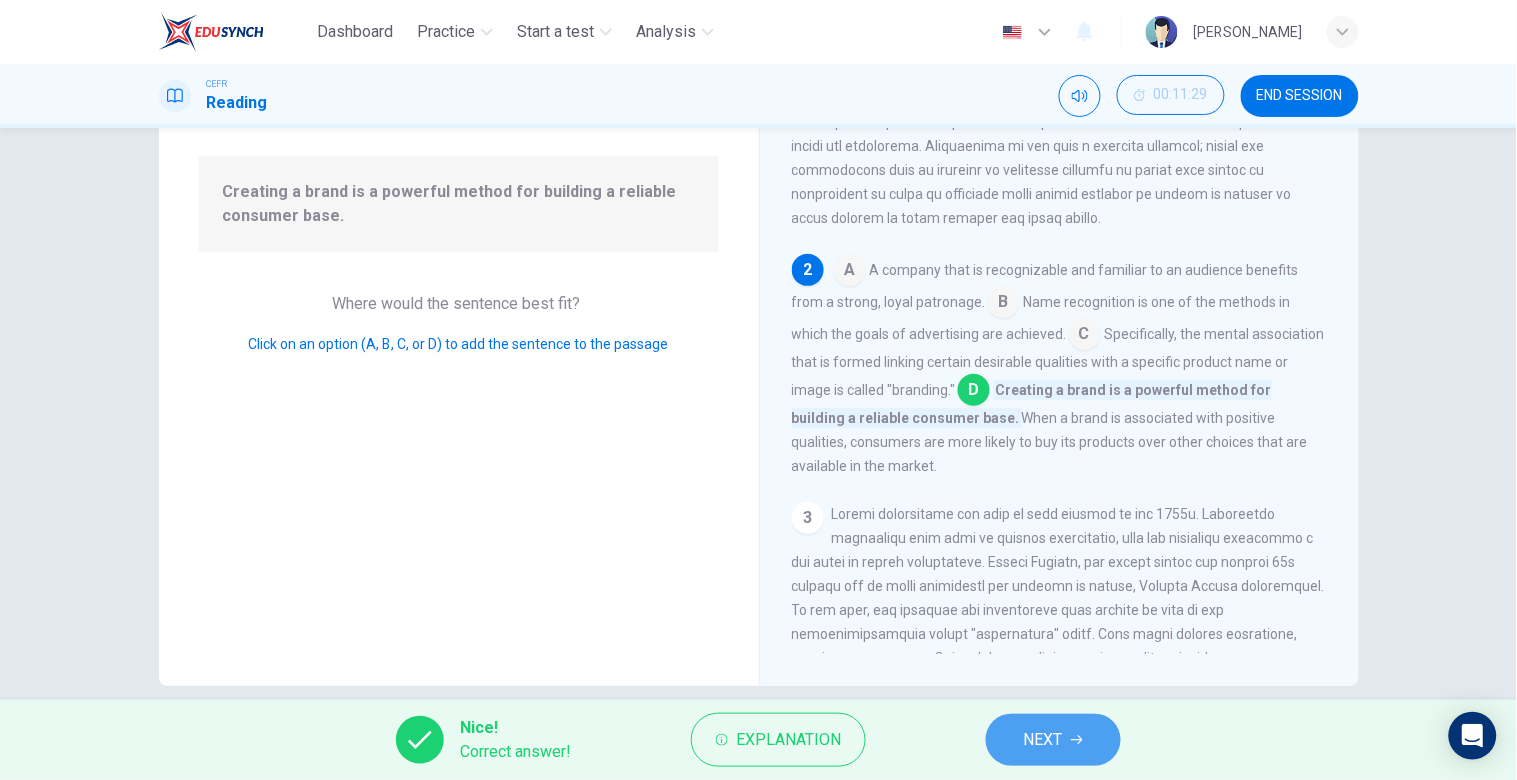 click on "NEXT" at bounding box center (1053, 740) 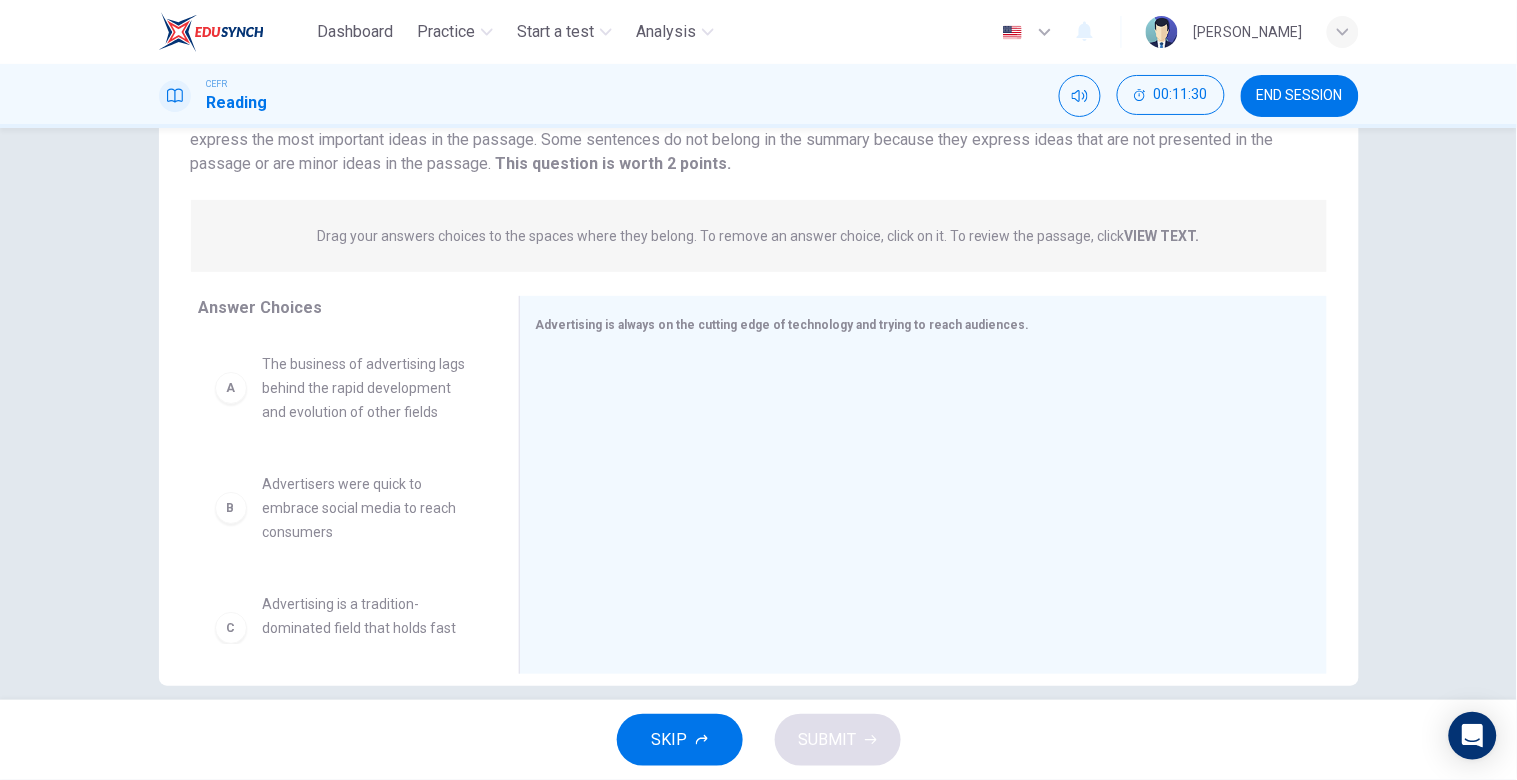 scroll, scrollTop: 203, scrollLeft: 0, axis: vertical 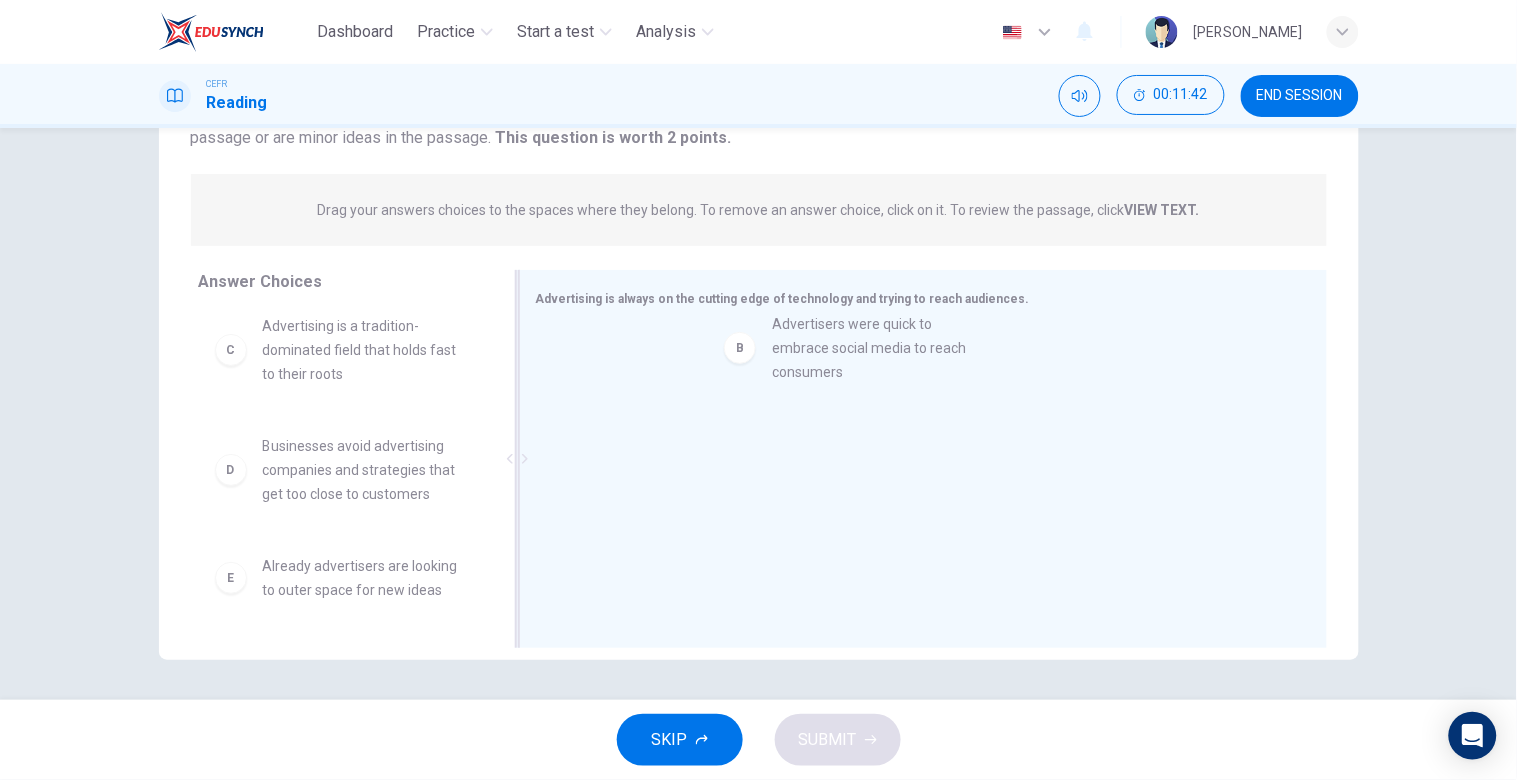 drag, startPoint x: 382, startPoint y: 384, endPoint x: 906, endPoint y: 362, distance: 524.4616 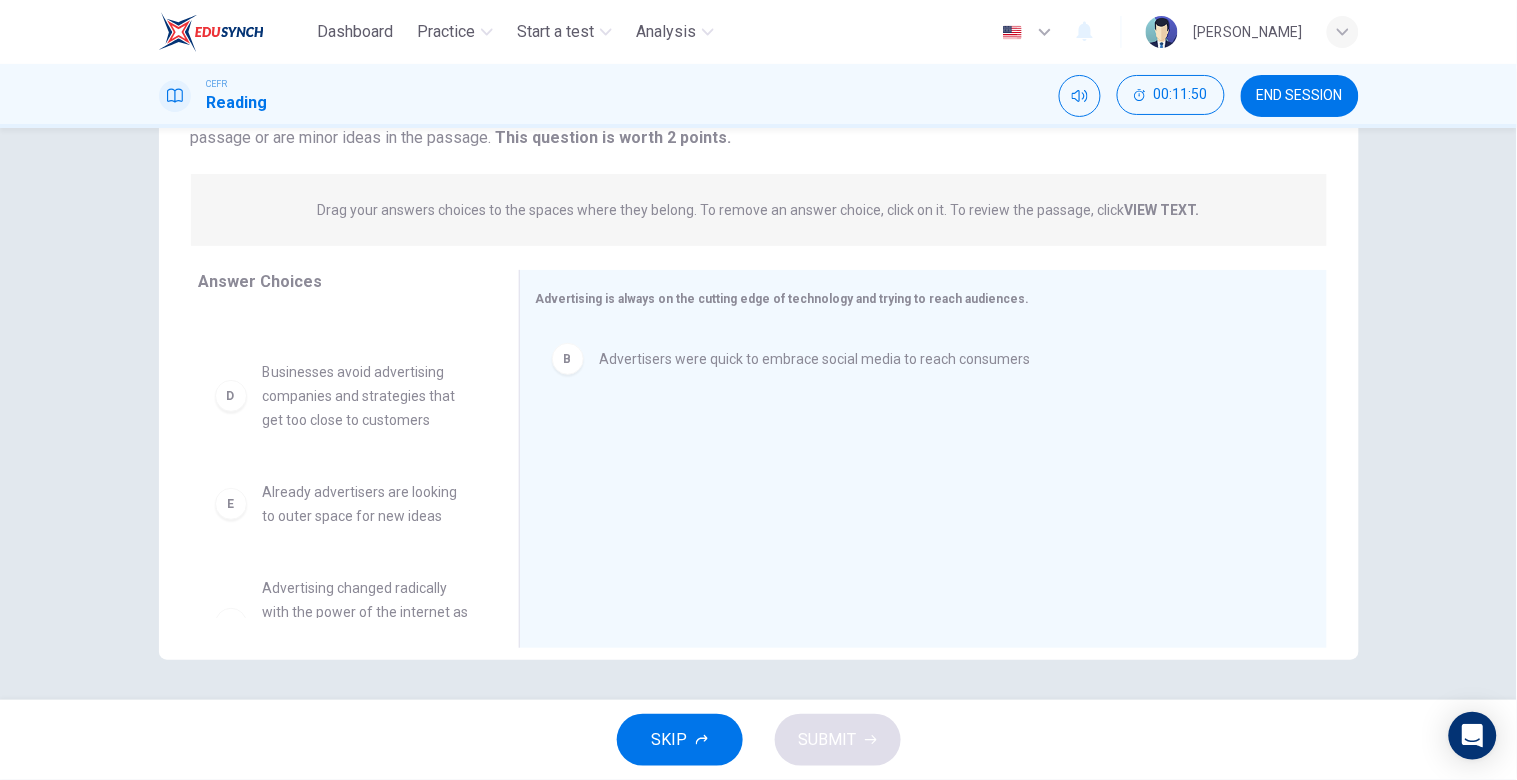 scroll, scrollTop: 208, scrollLeft: 0, axis: vertical 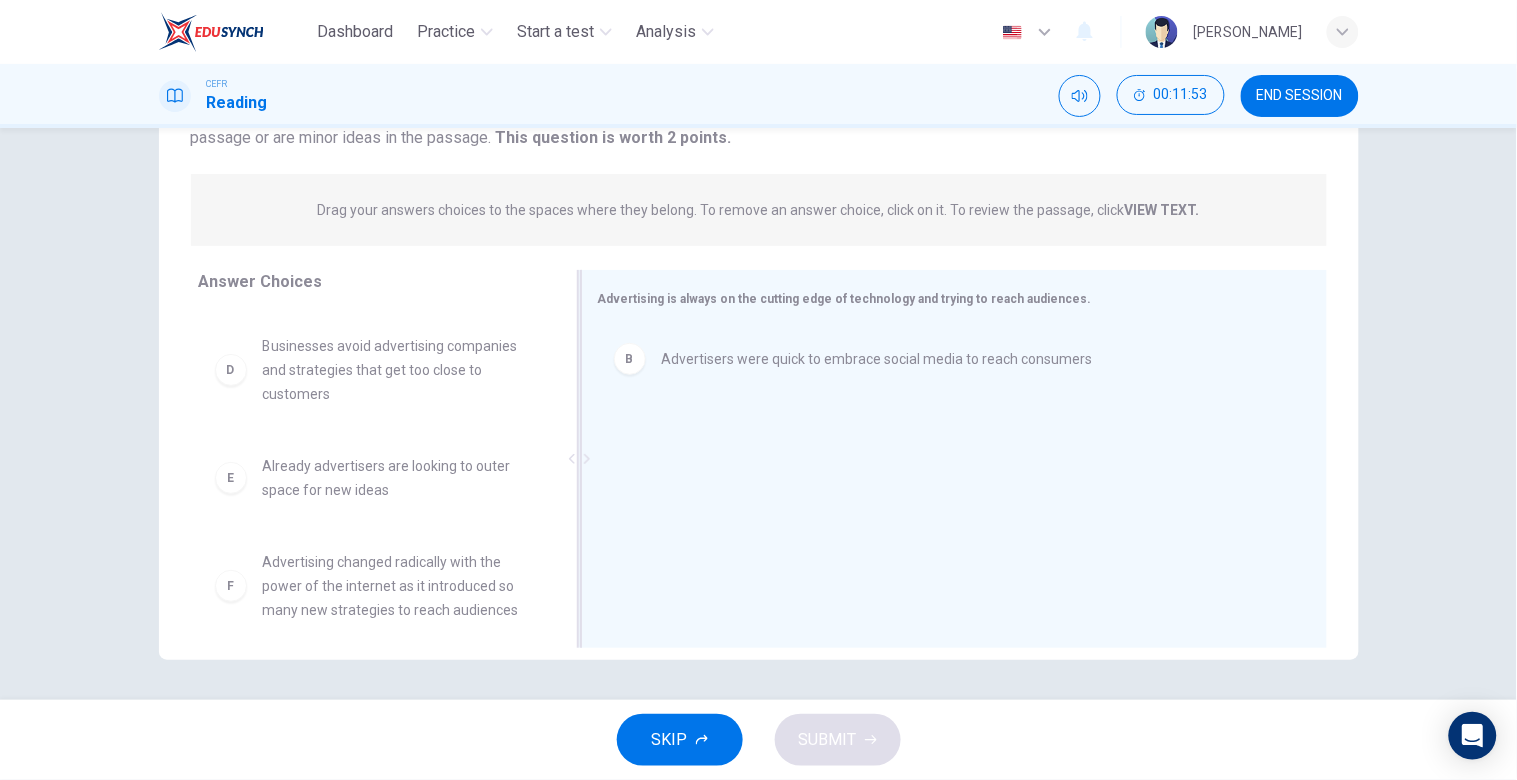 drag, startPoint x: 511, startPoint y: 452, endPoint x: 610, endPoint y: 448, distance: 99.08077 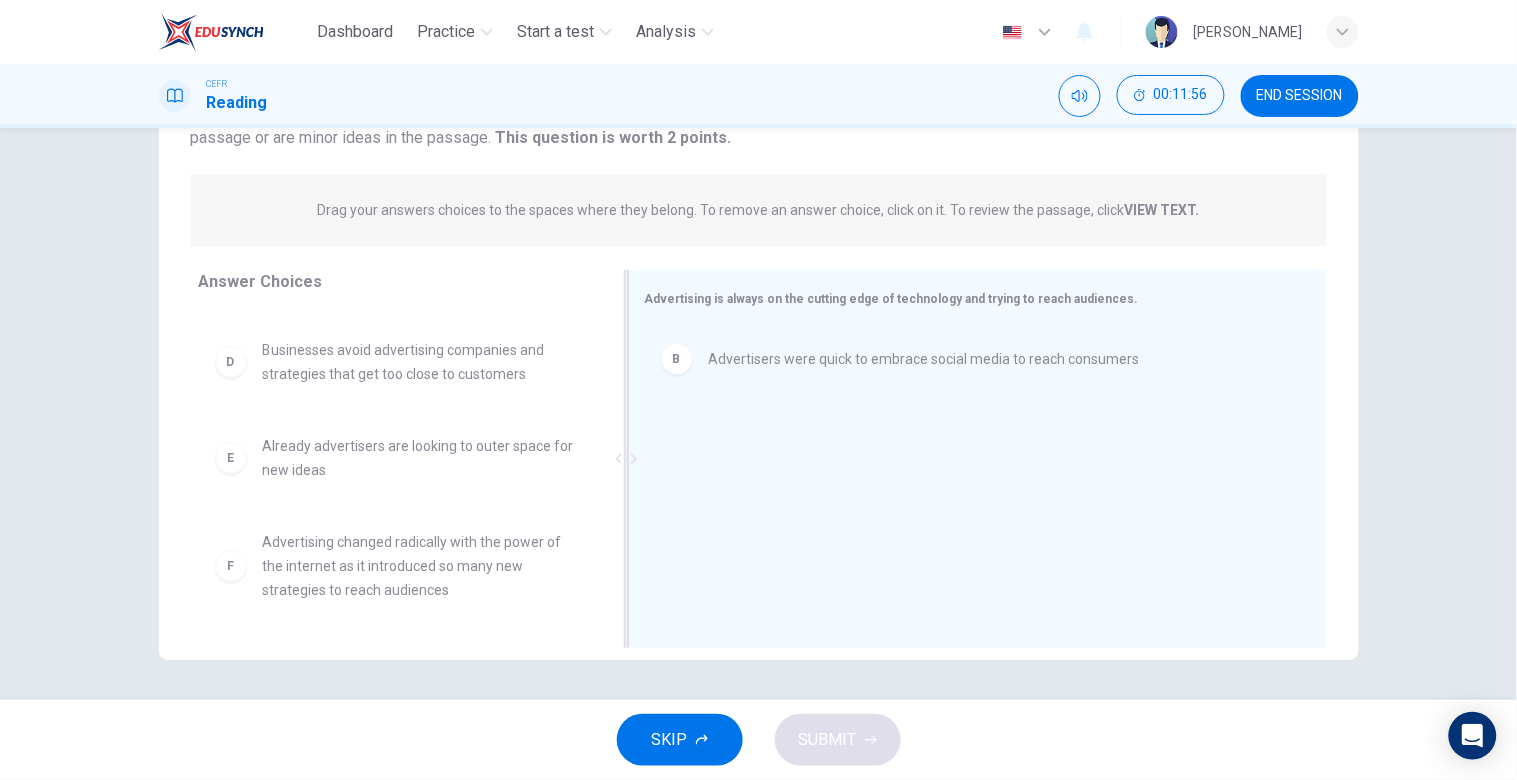 scroll, scrollTop: 180, scrollLeft: 0, axis: vertical 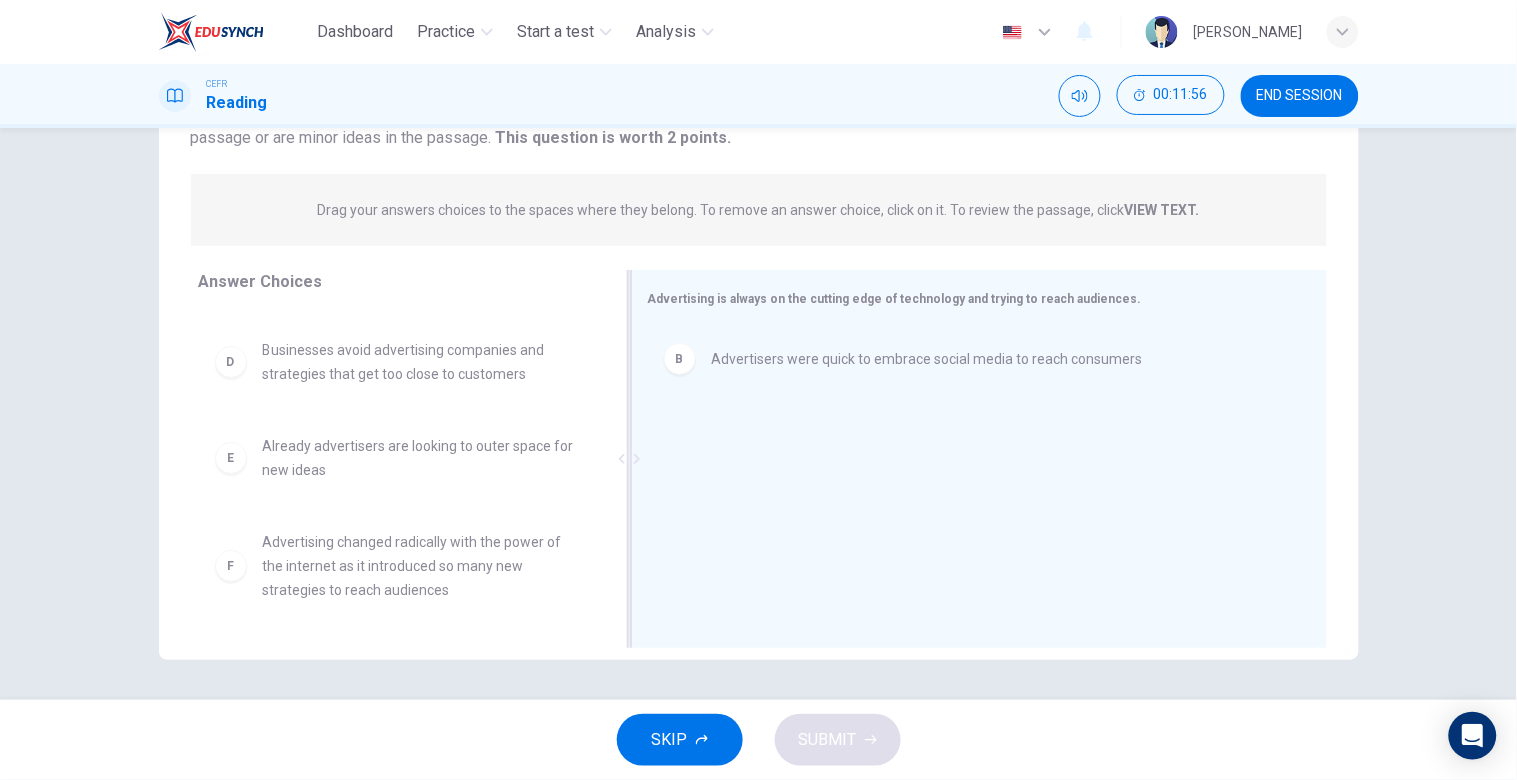drag, startPoint x: 568, startPoint y: 452, endPoint x: 618, endPoint y: 453, distance: 50.01 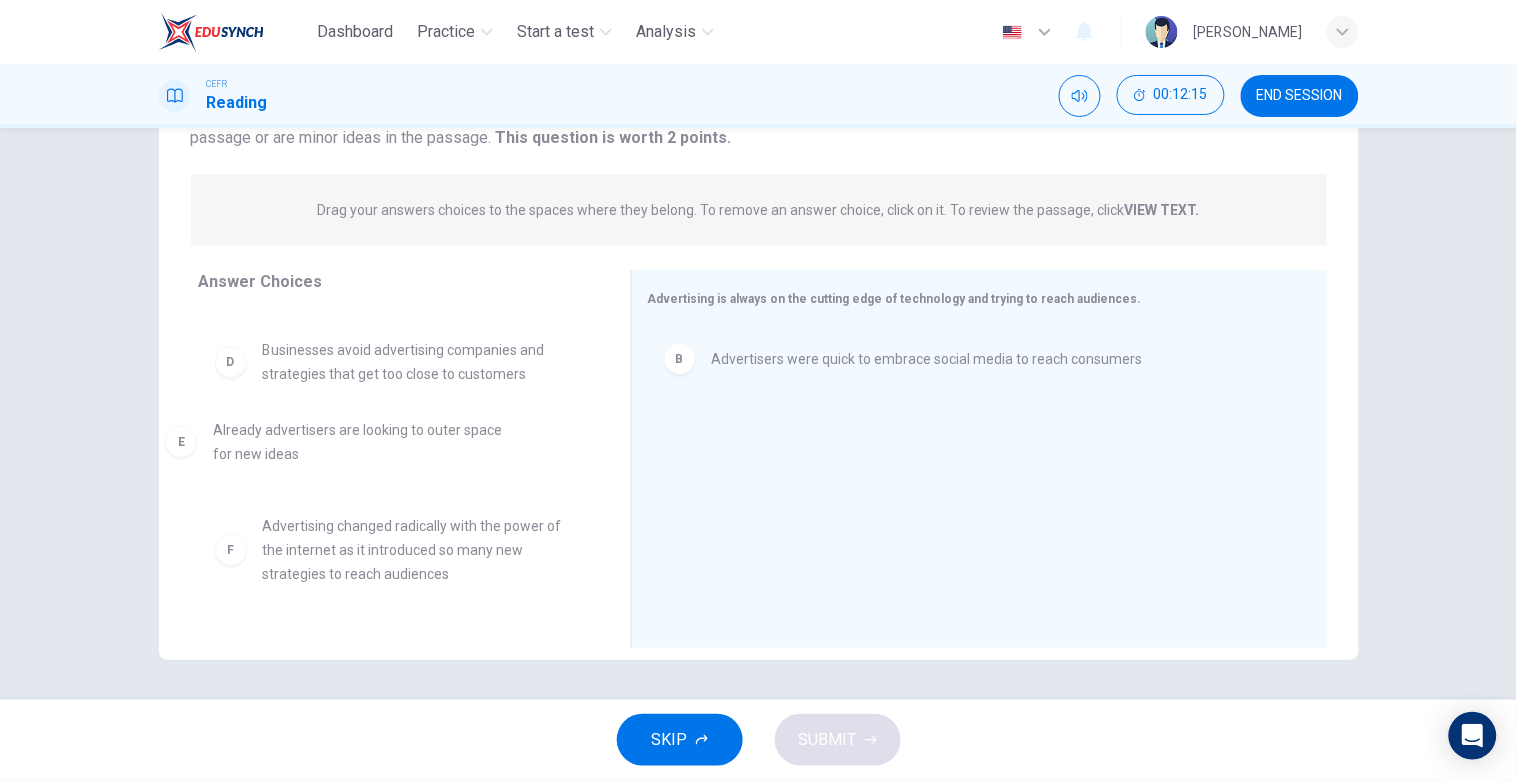drag, startPoint x: 521, startPoint y: 477, endPoint x: 483, endPoint y: 462, distance: 40.853397 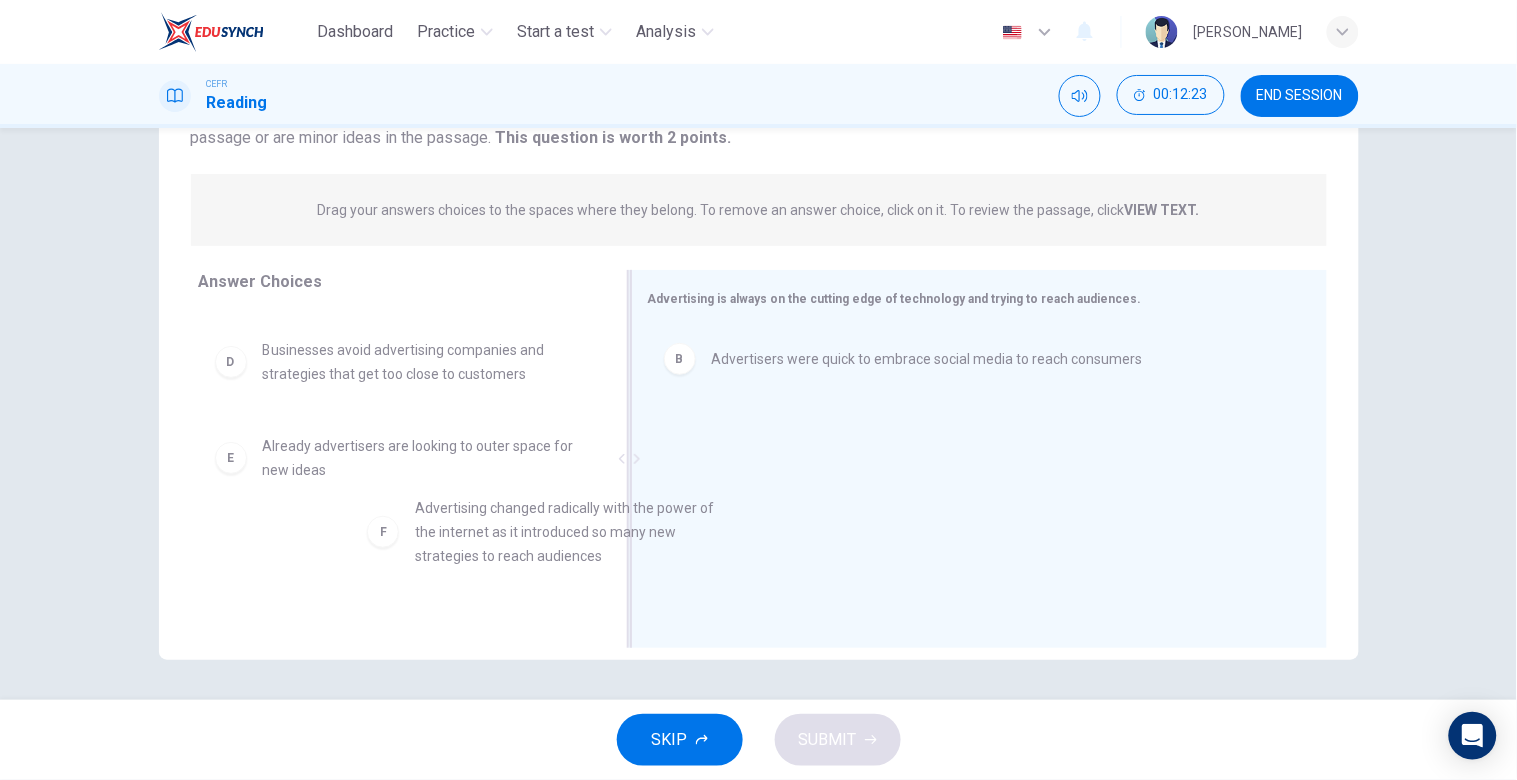 drag, startPoint x: 468, startPoint y: 563, endPoint x: 635, endPoint y: 530, distance: 170.22926 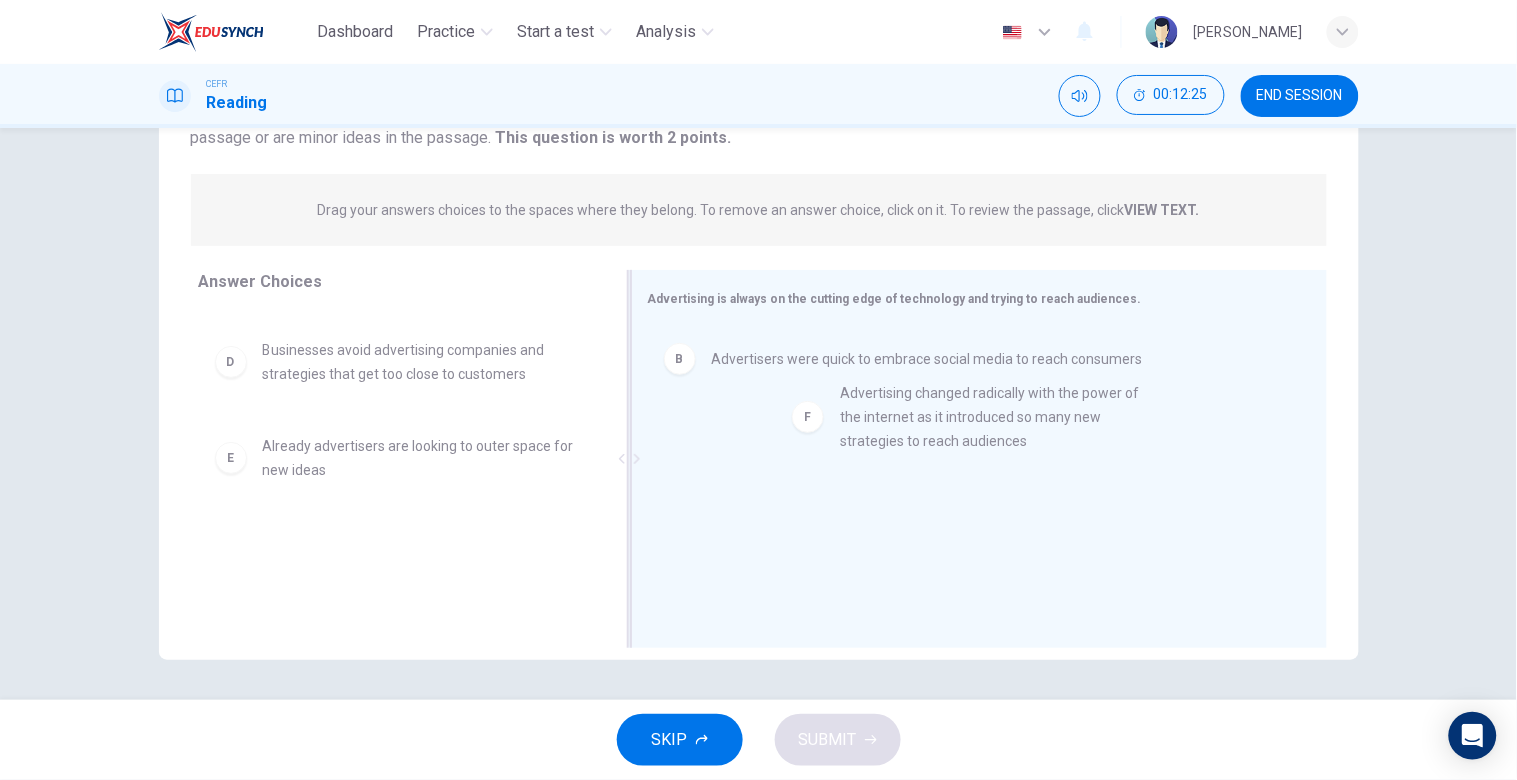 drag, startPoint x: 438, startPoint y: 563, endPoint x: 1026, endPoint y: 415, distance: 606.33984 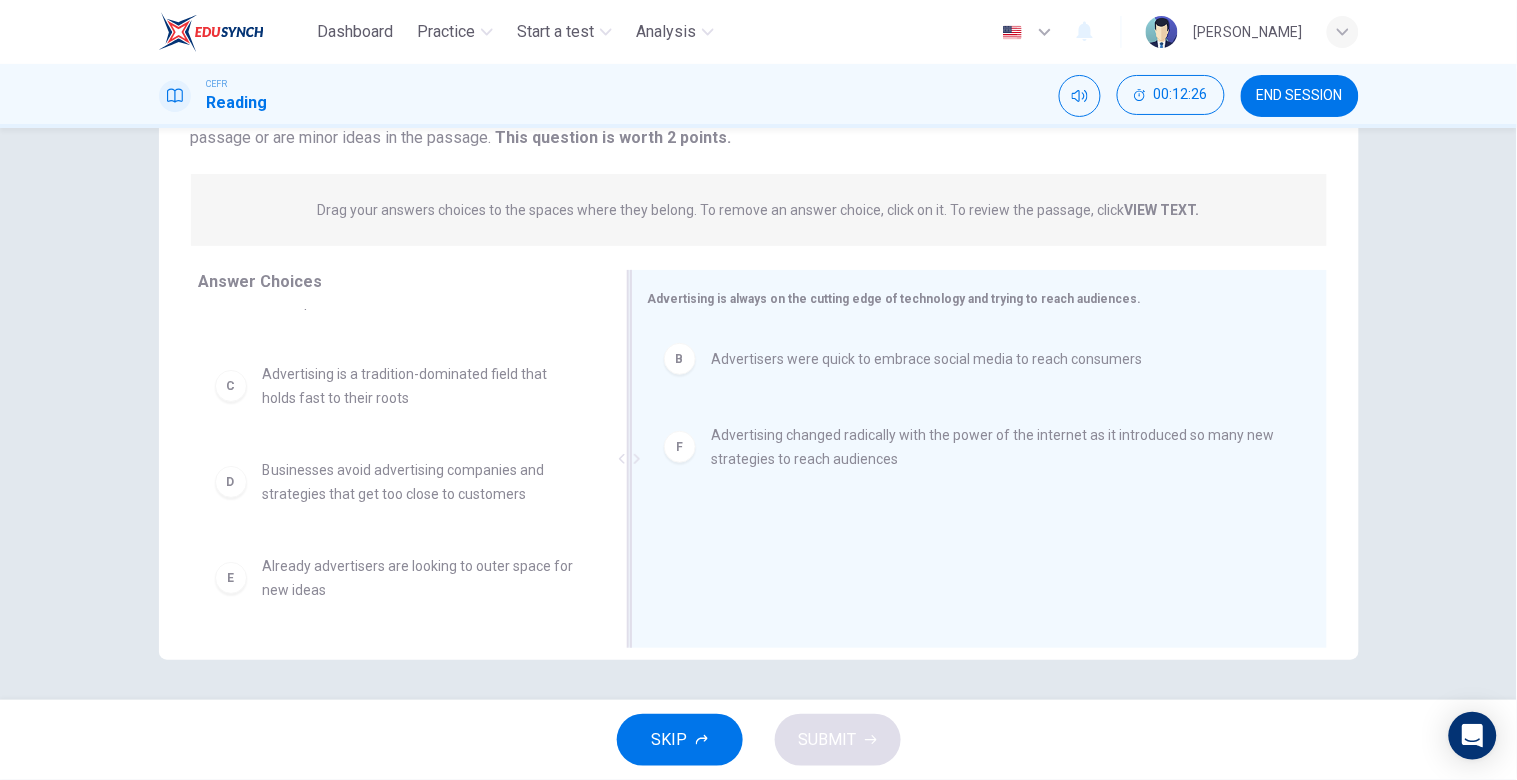 scroll, scrollTop: 60, scrollLeft: 0, axis: vertical 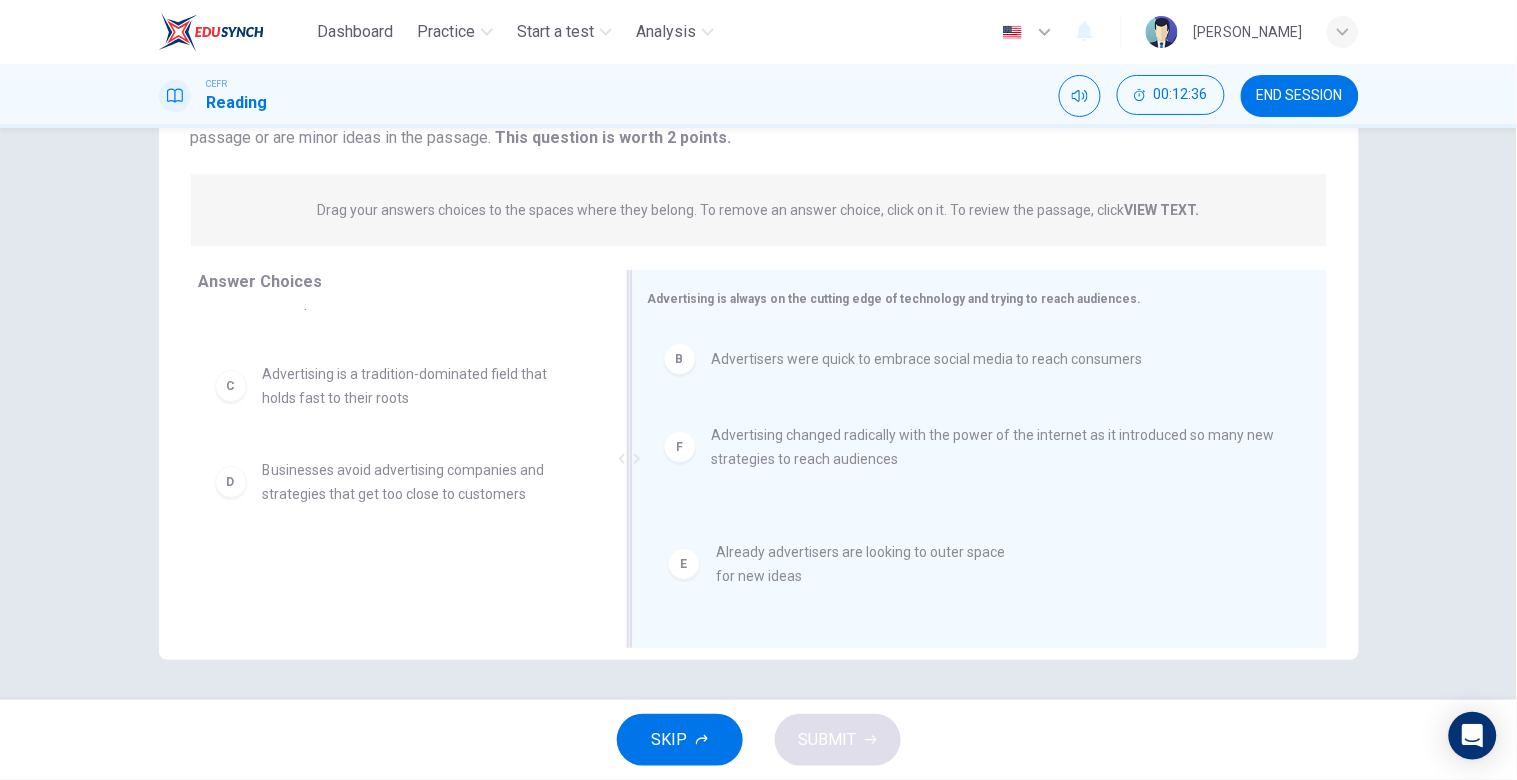 drag, startPoint x: 491, startPoint y: 582, endPoint x: 961, endPoint y: 567, distance: 470.2393 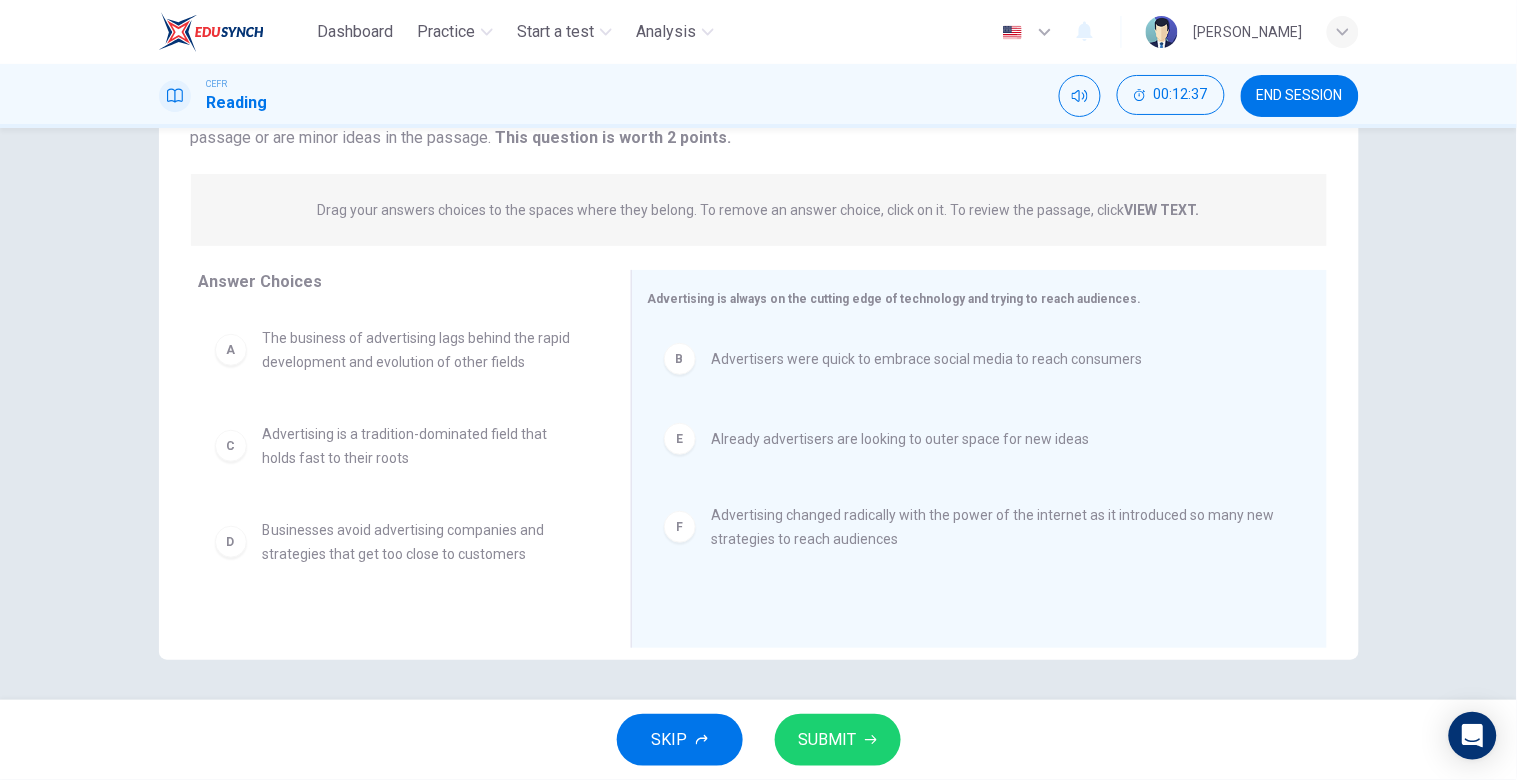 scroll, scrollTop: 0, scrollLeft: 0, axis: both 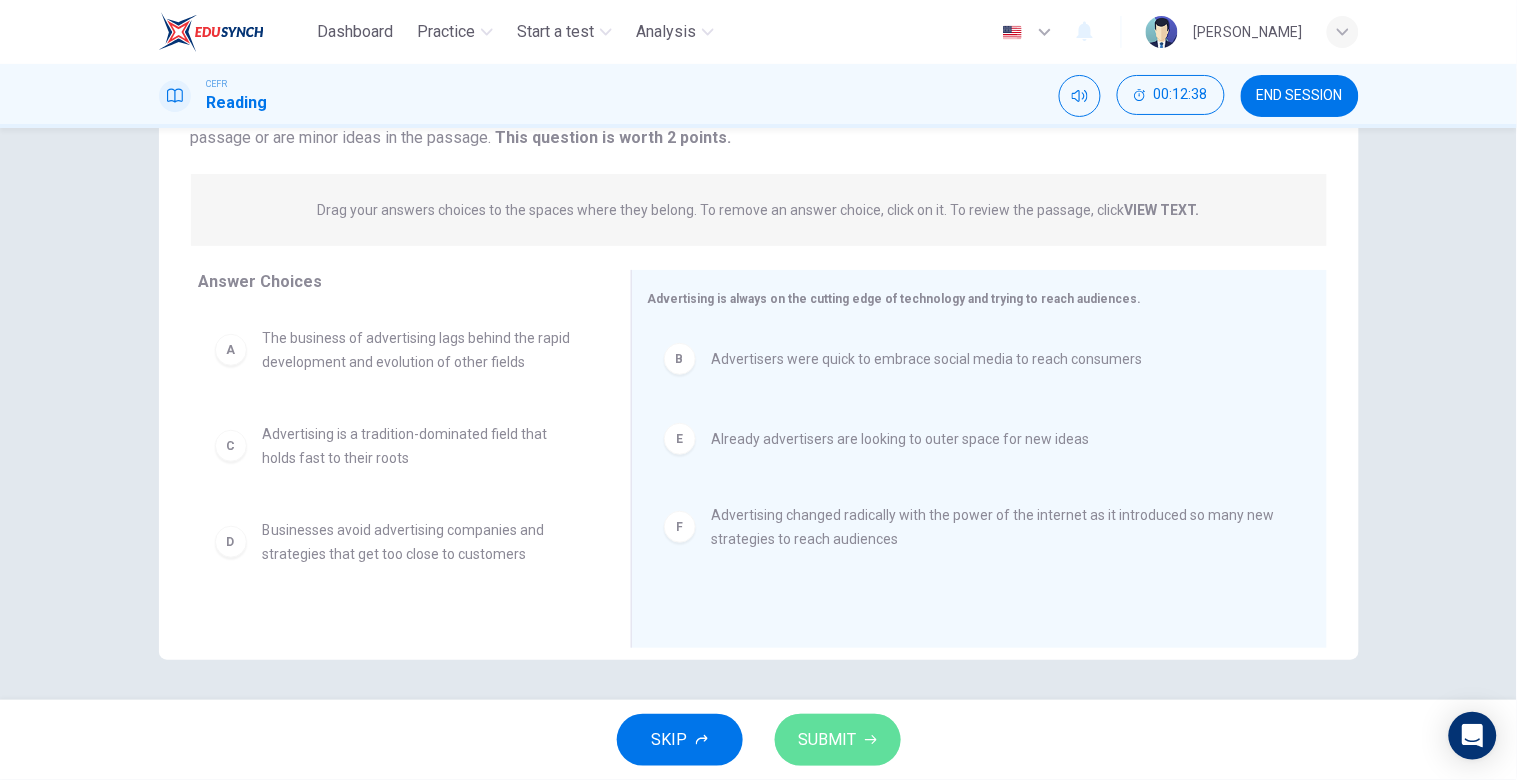 click on "SUBMIT" at bounding box center (828, 740) 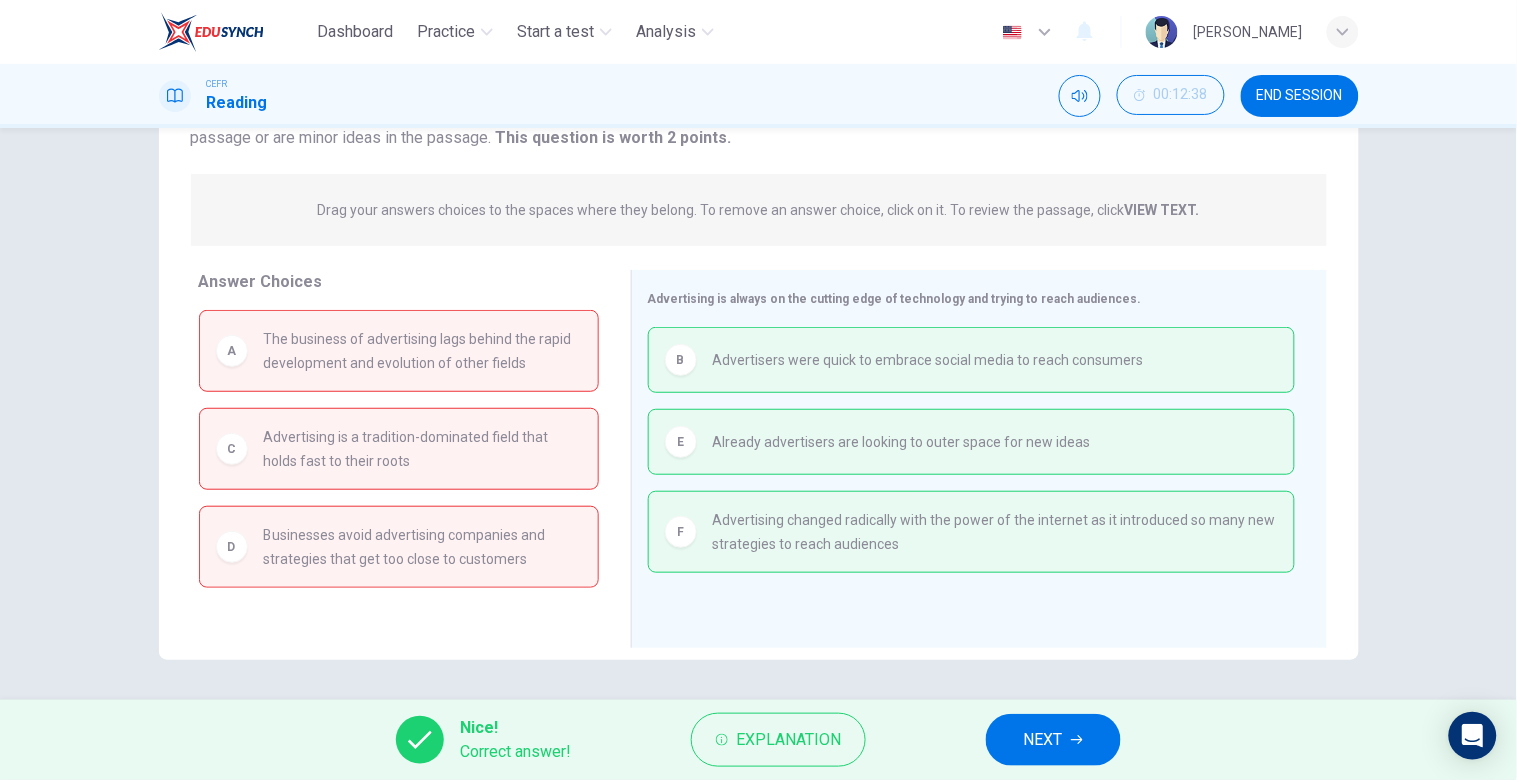click on "NEXT" at bounding box center [1053, 740] 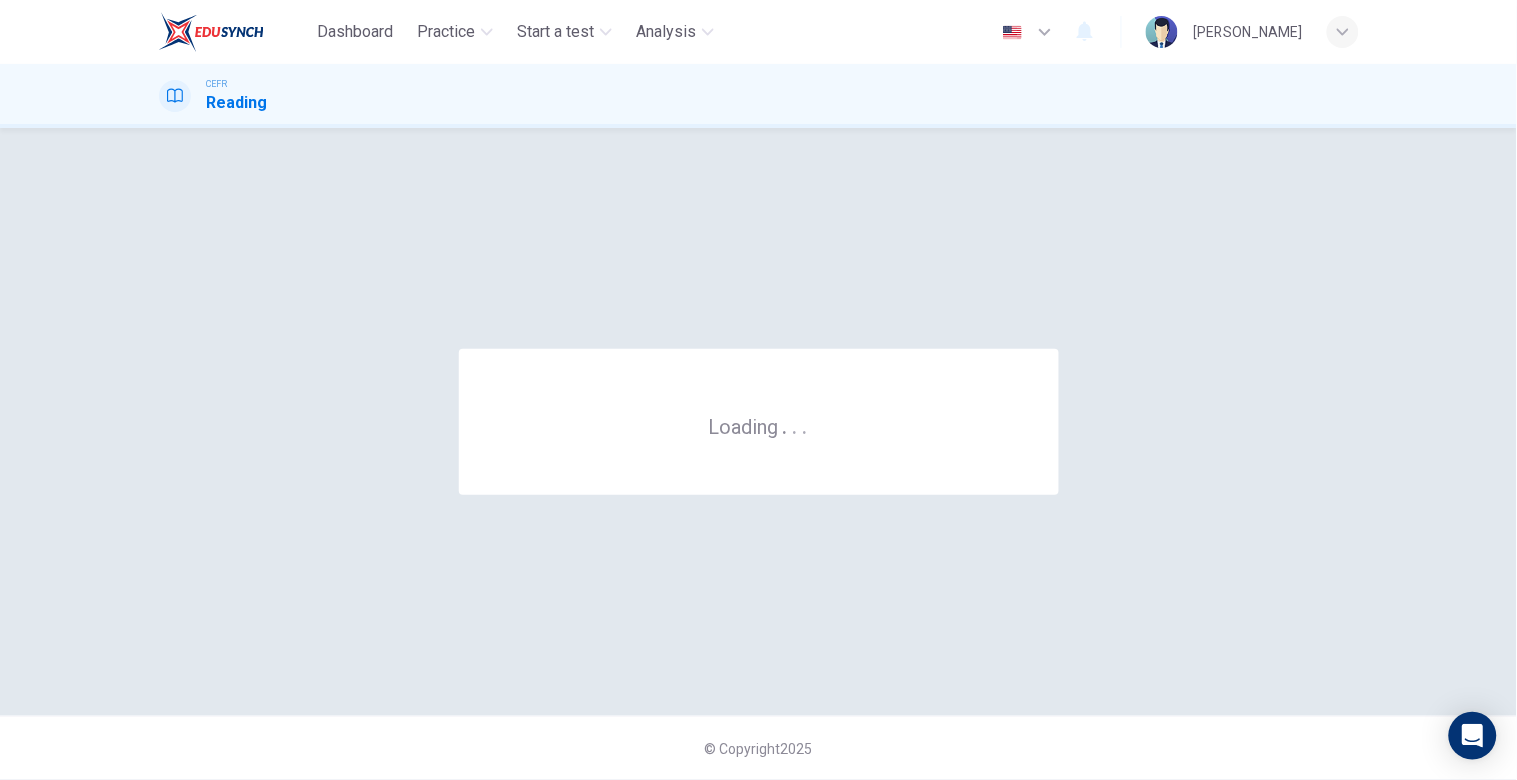 scroll, scrollTop: 0, scrollLeft: 0, axis: both 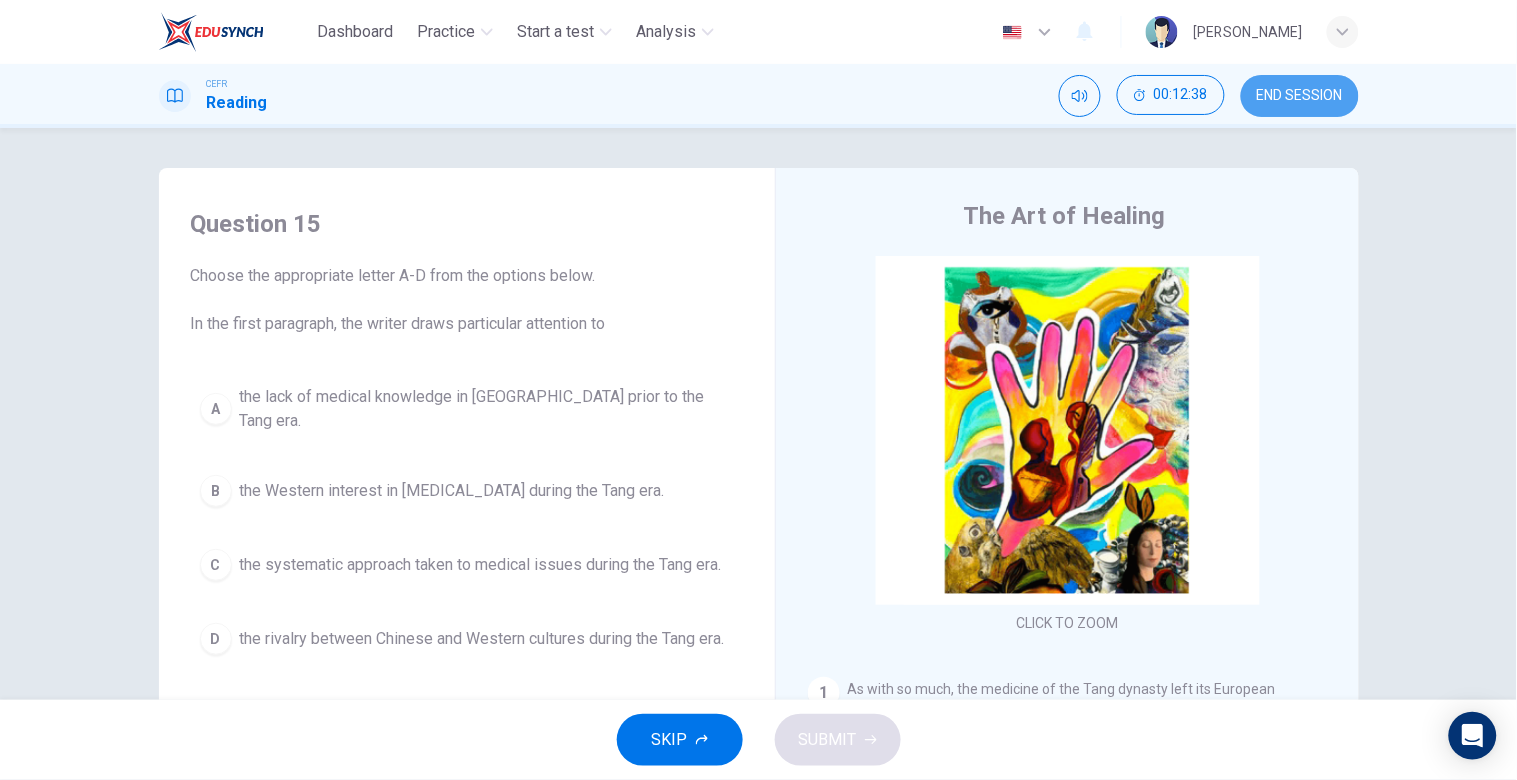 click on "END SESSION" at bounding box center [1300, 96] 